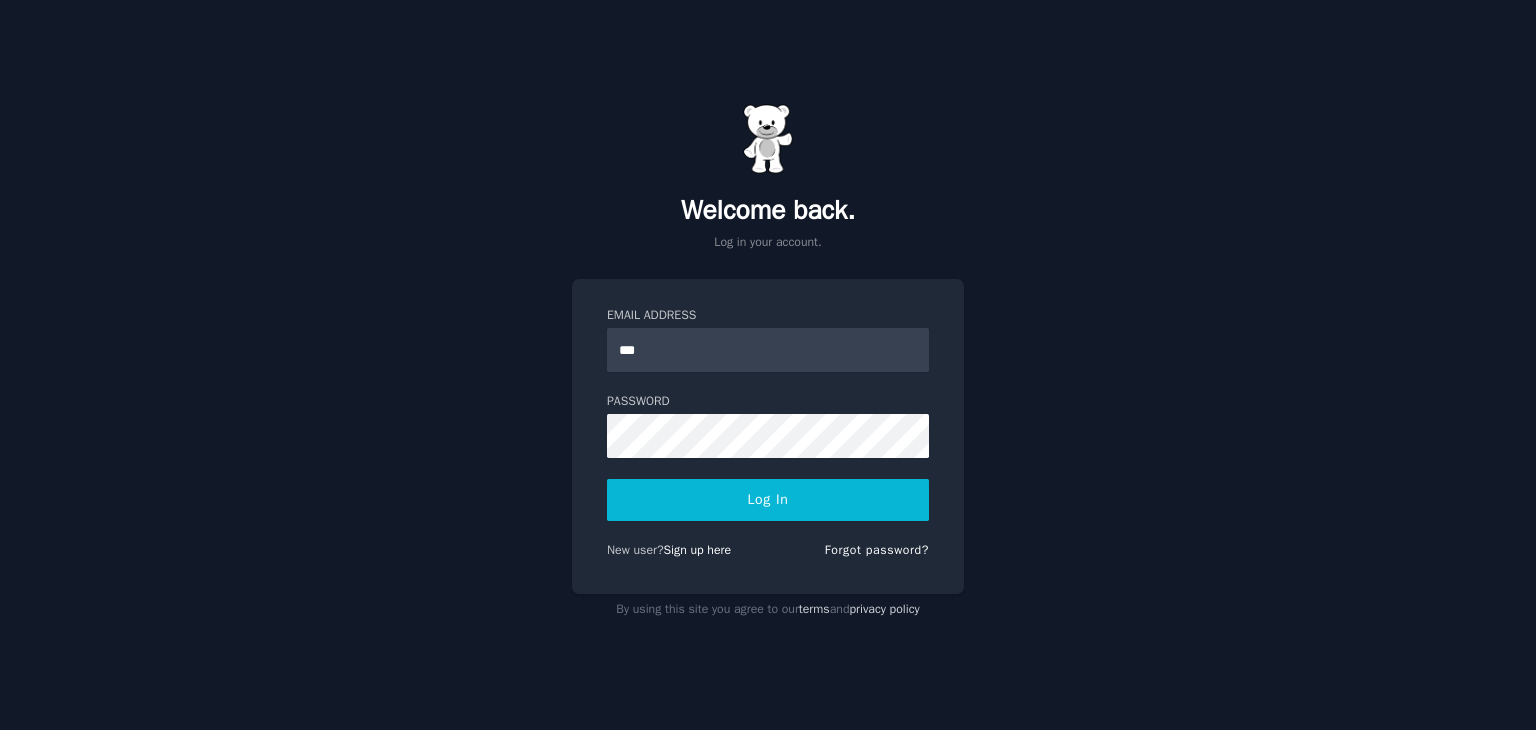 scroll, scrollTop: 0, scrollLeft: 0, axis: both 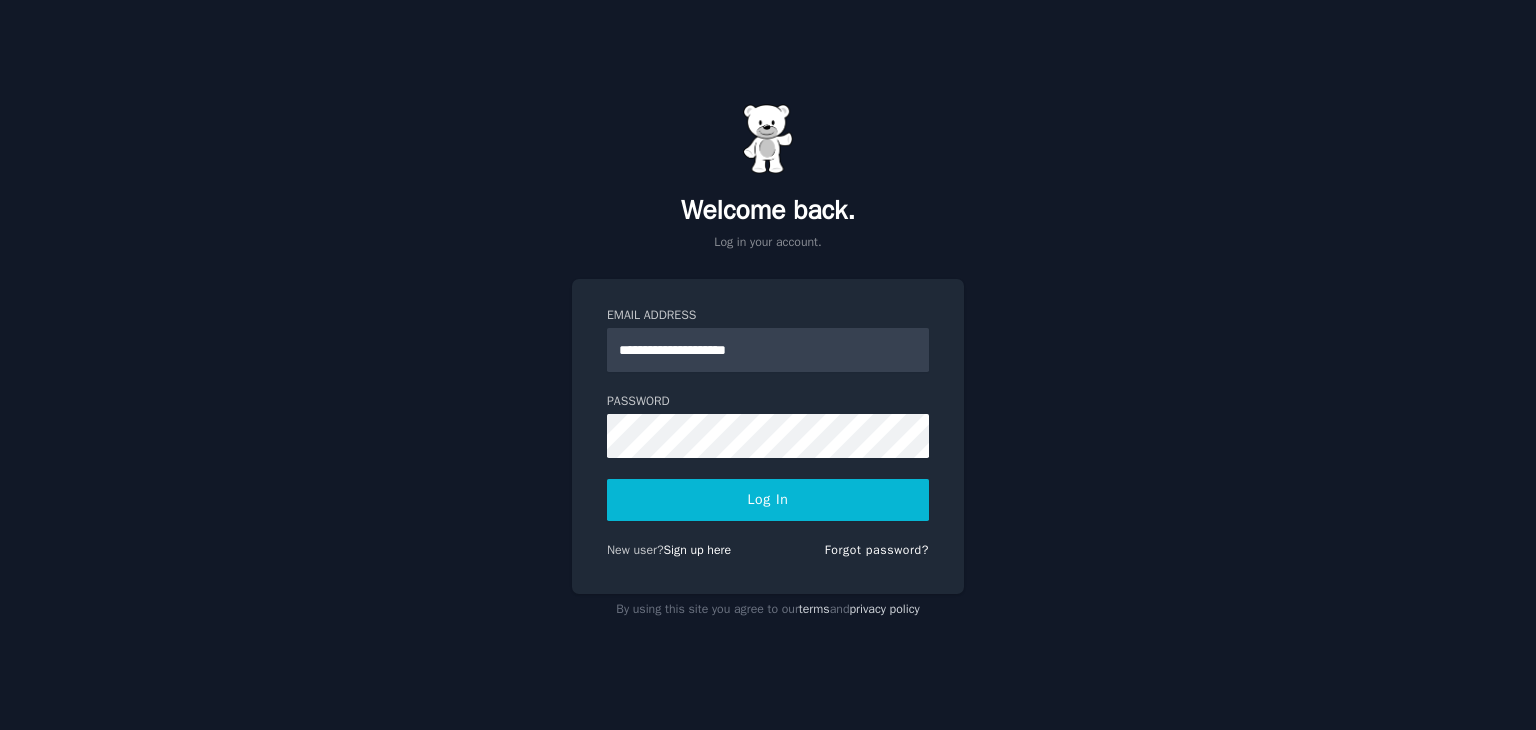 click on "Log In" at bounding box center (768, 500) 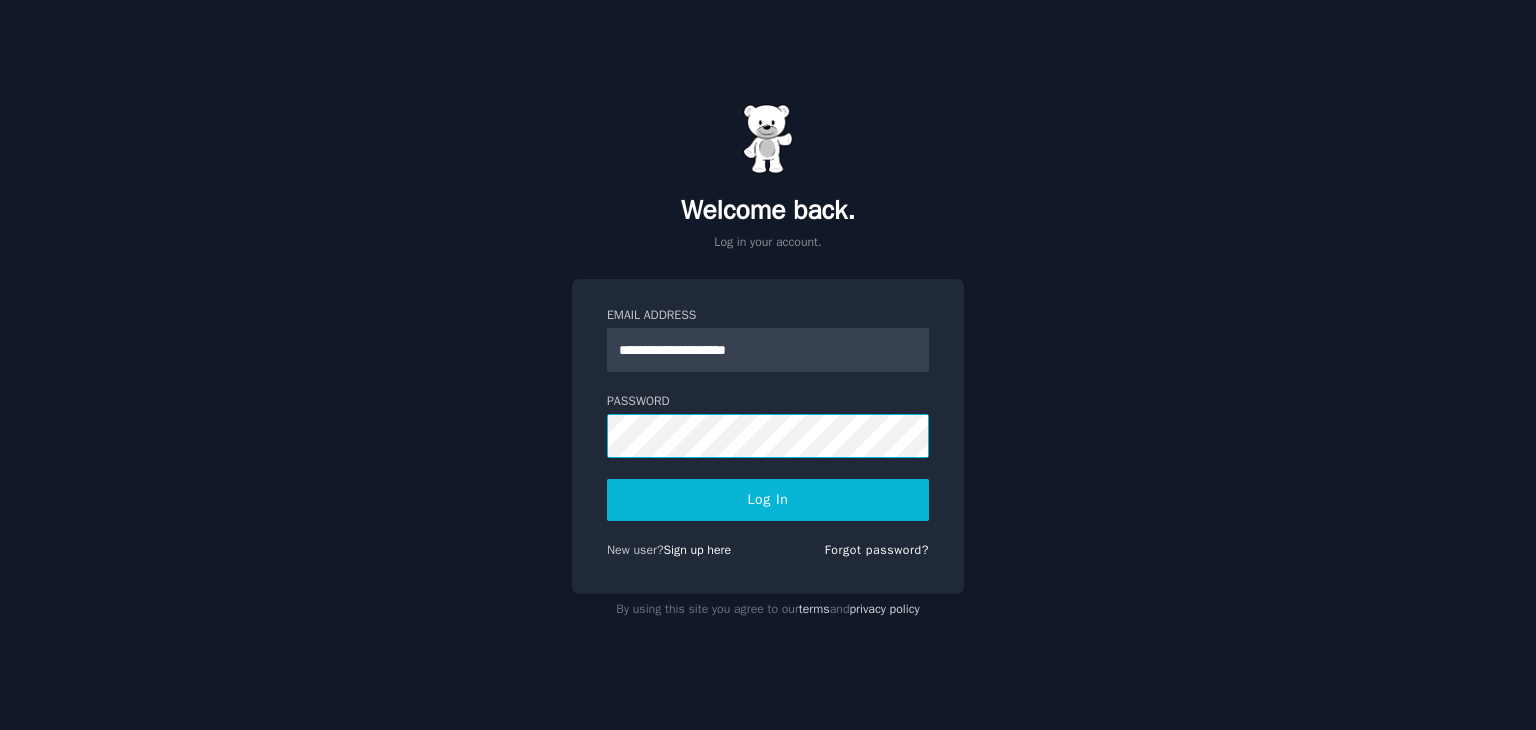 click on "Log In" at bounding box center [768, 500] 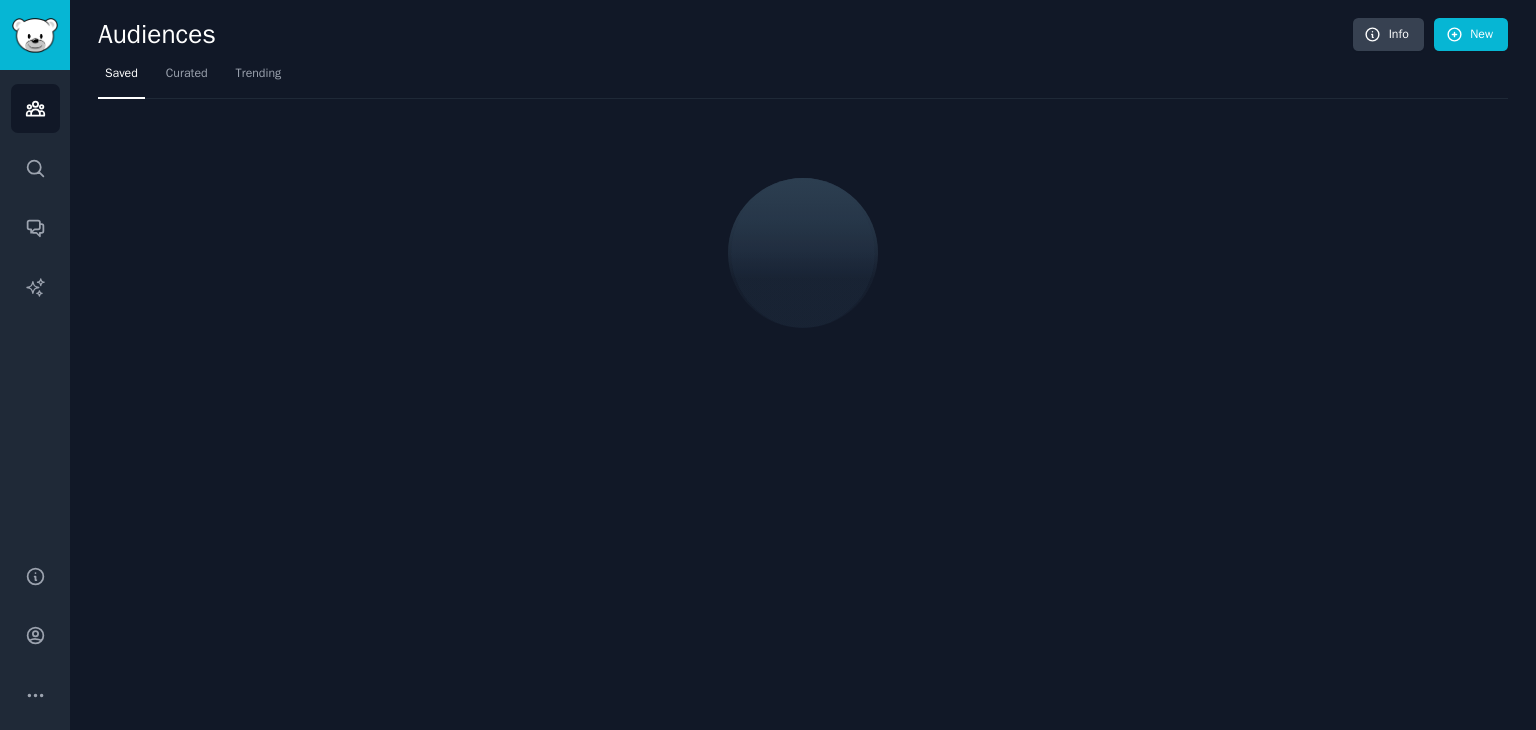 scroll, scrollTop: 0, scrollLeft: 0, axis: both 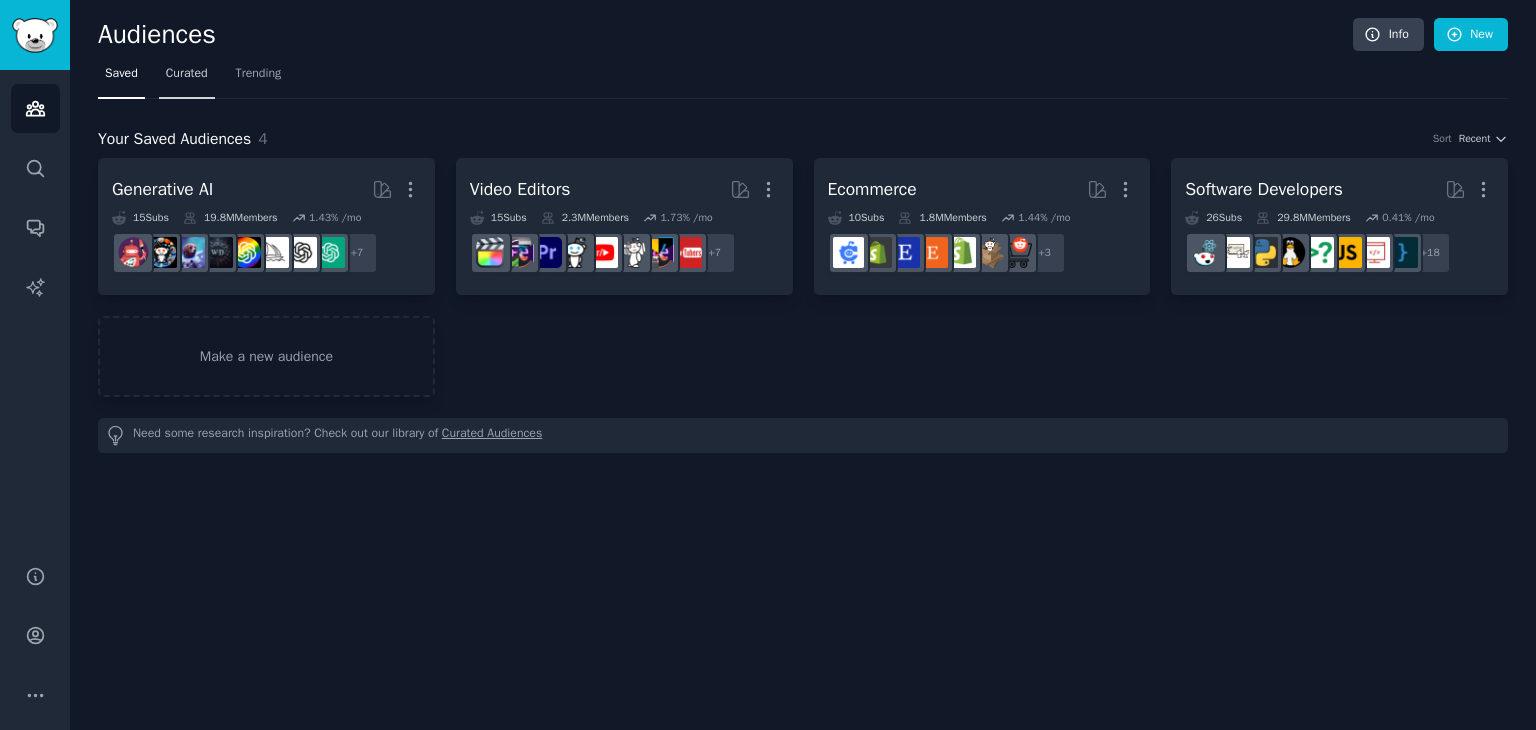 click on "Curated" at bounding box center (187, 78) 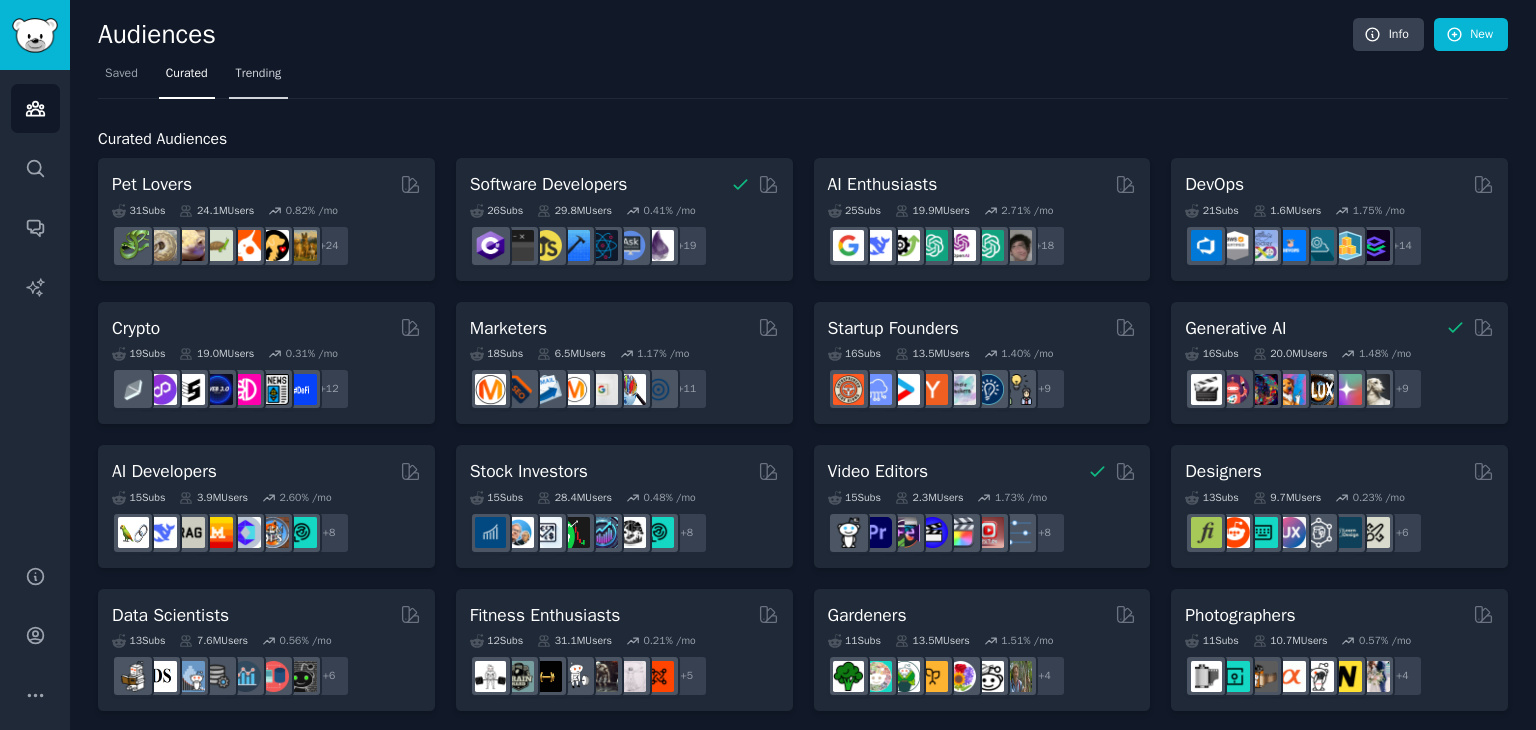 click on "Trending" at bounding box center (259, 74) 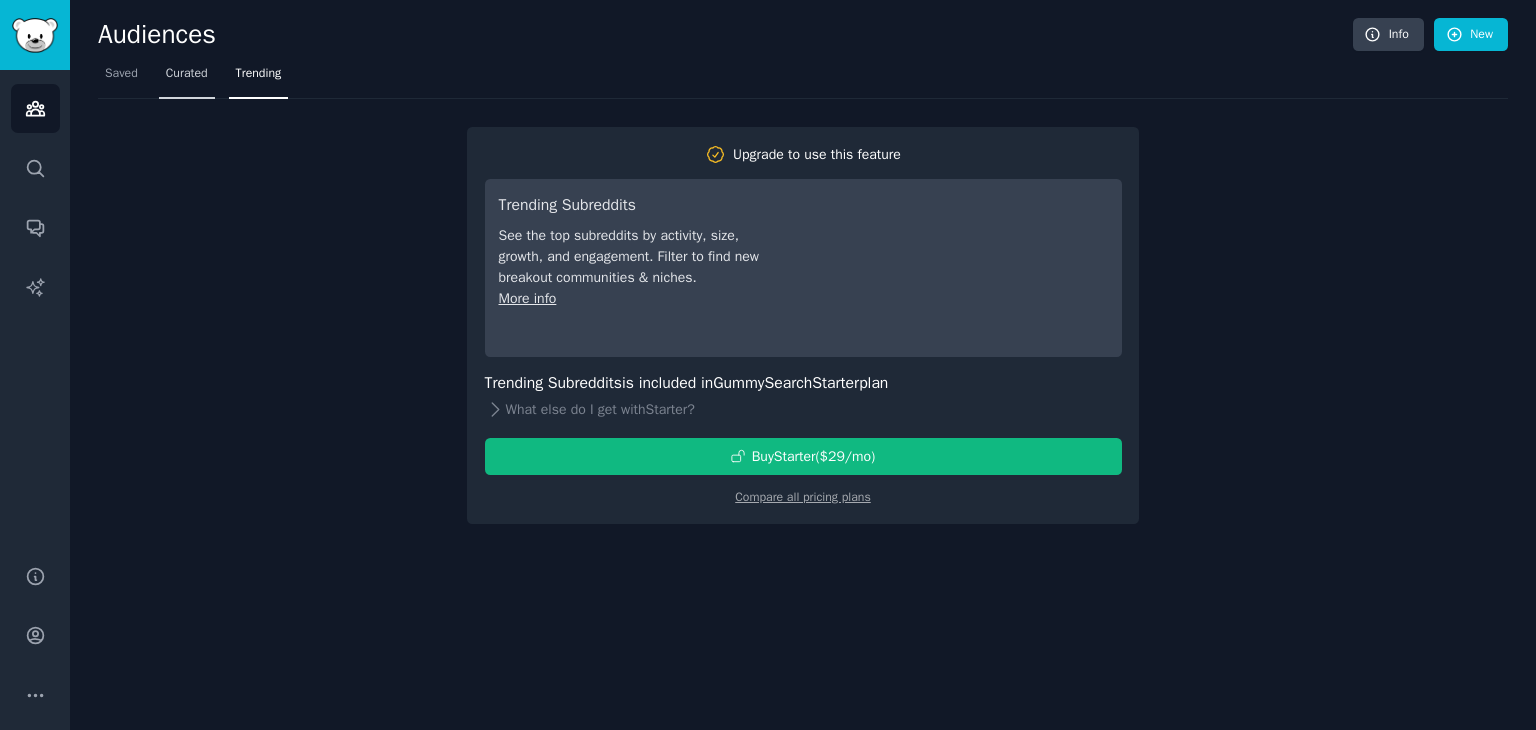click on "Curated" at bounding box center [187, 74] 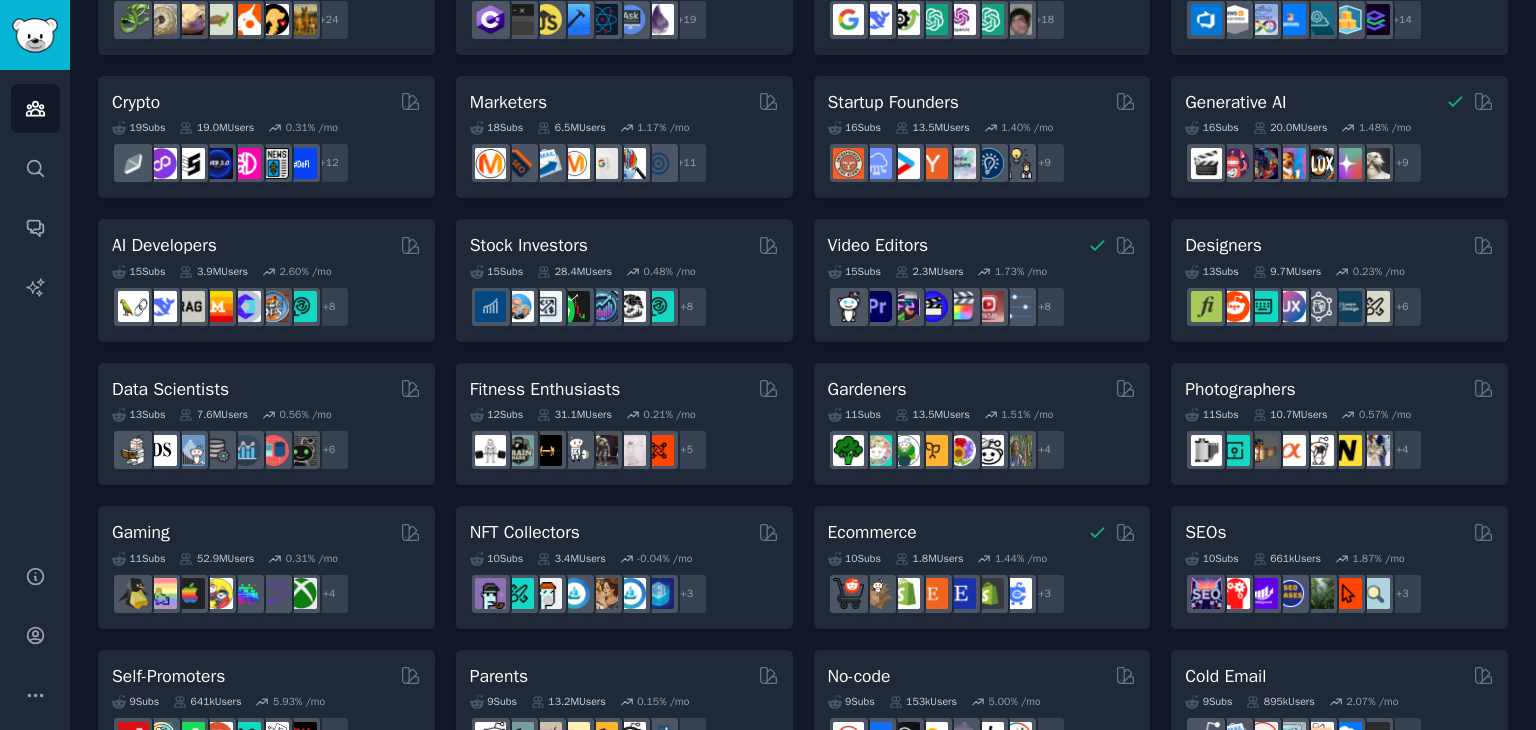 scroll, scrollTop: 226, scrollLeft: 0, axis: vertical 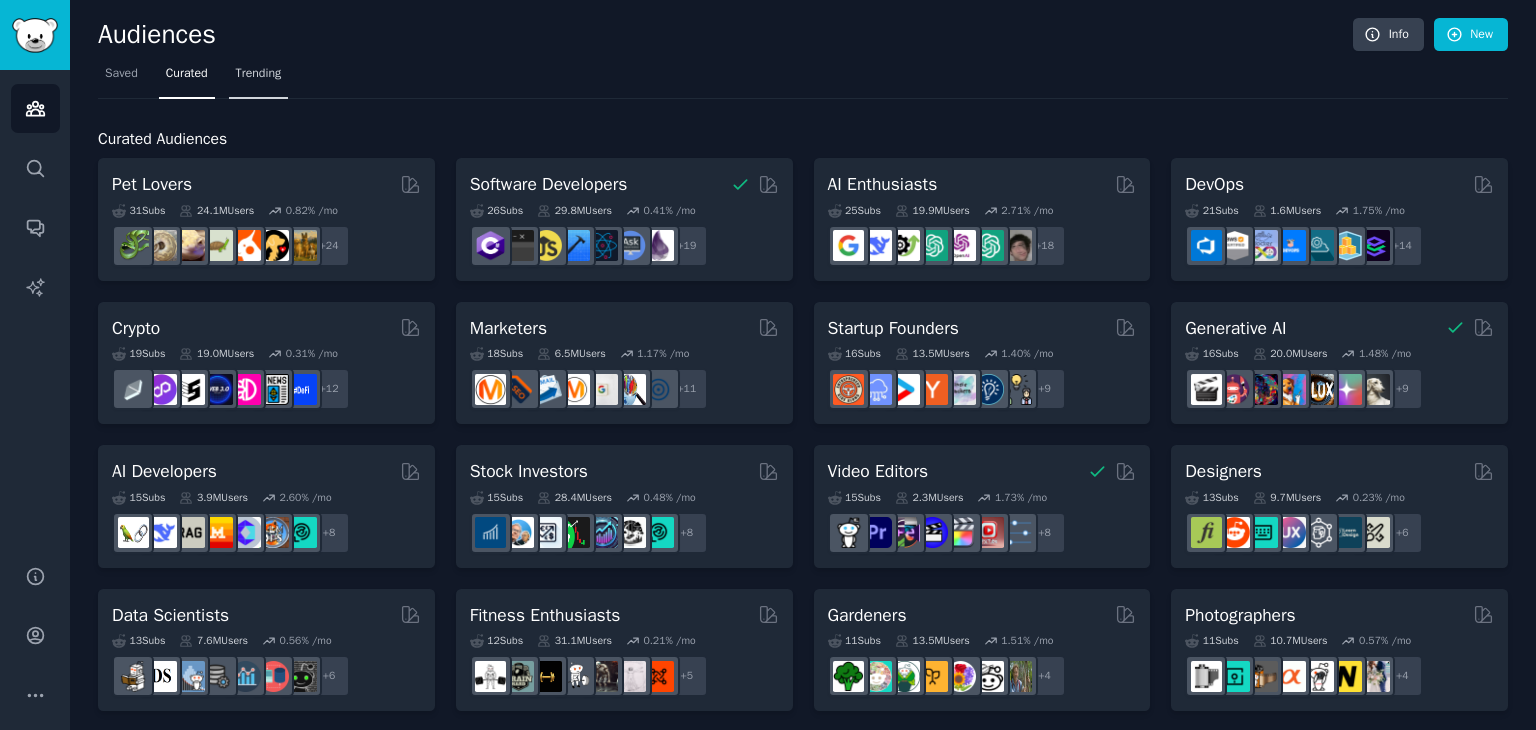 click on "Trending" at bounding box center (259, 74) 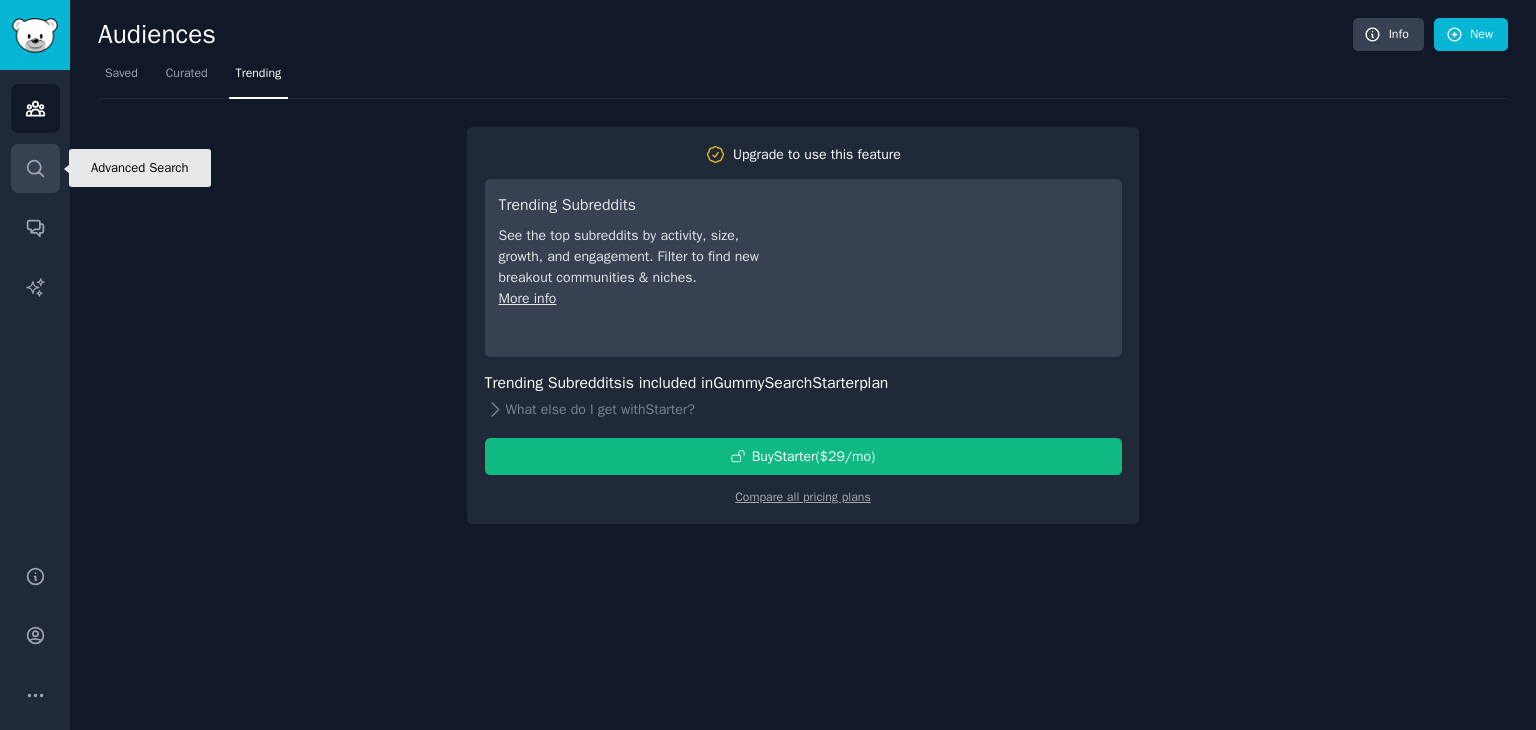 click on "Search" at bounding box center [35, 168] 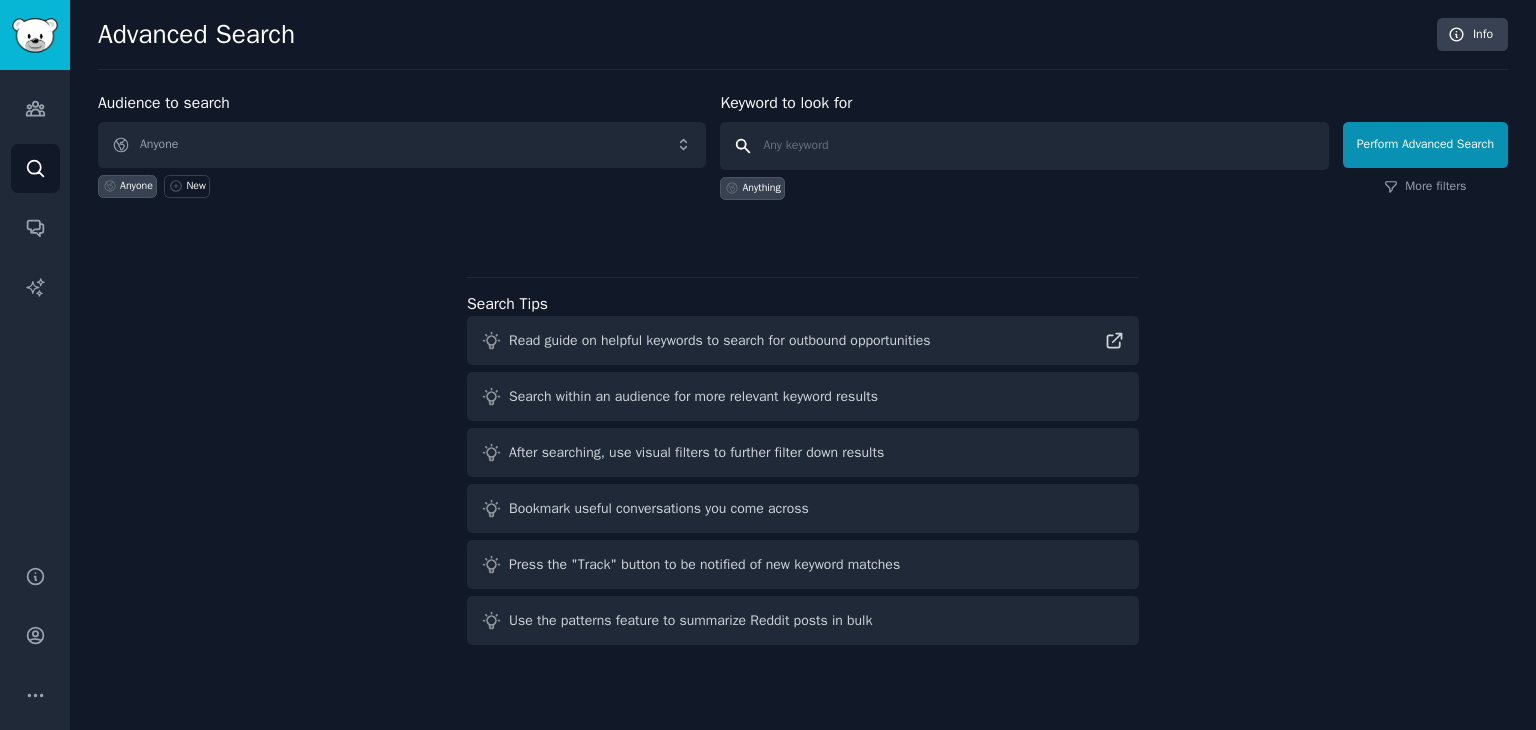 click at bounding box center (1024, 146) 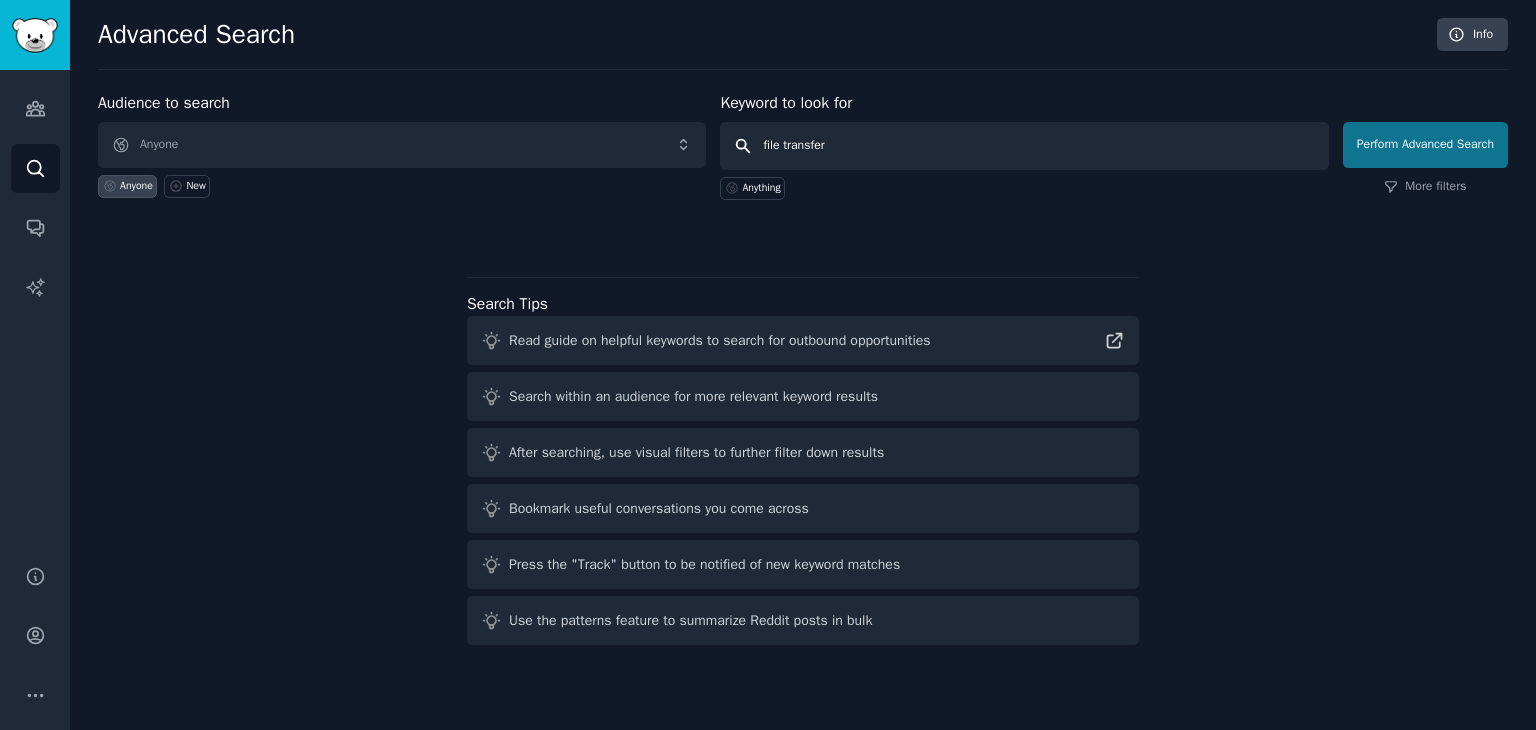 type on "file transfer" 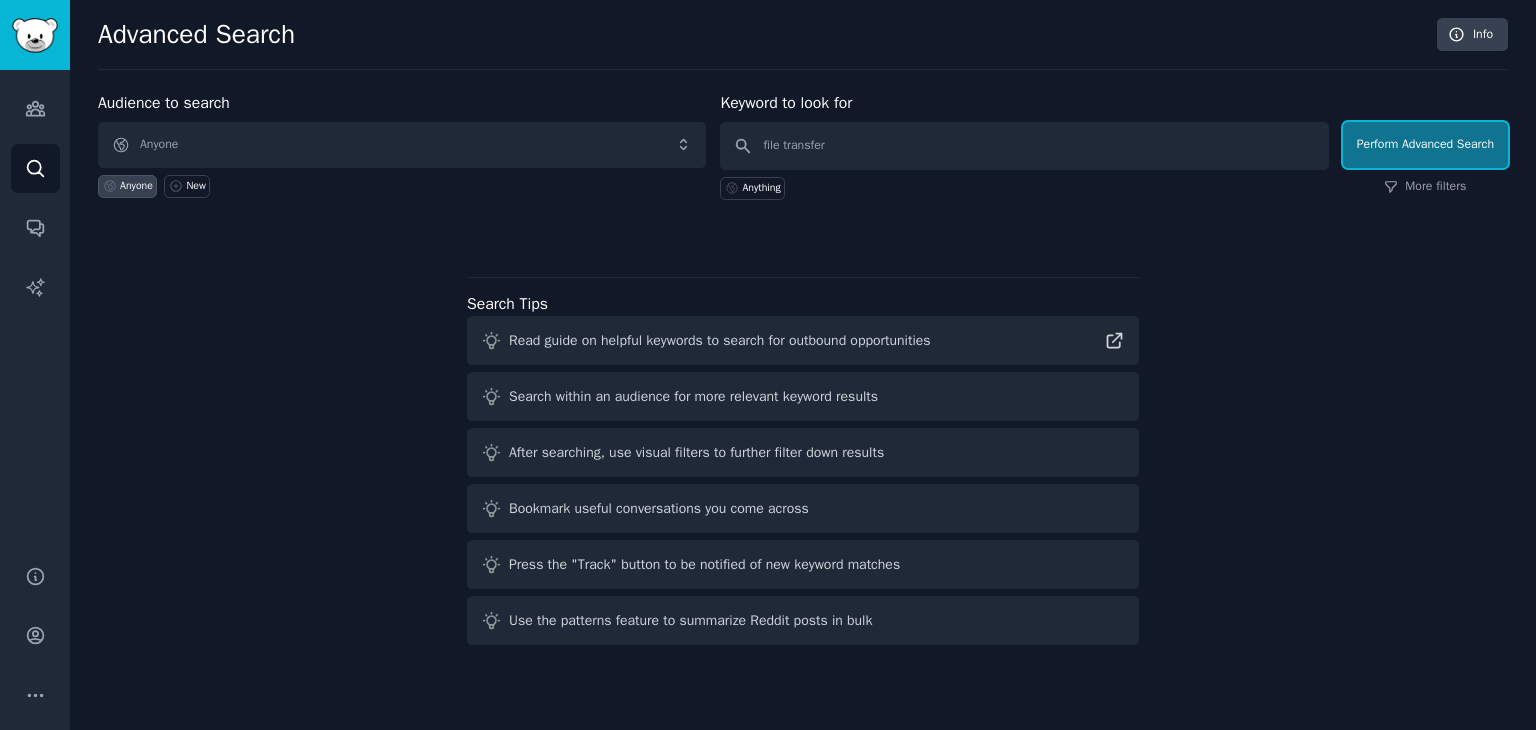 click on "Perform Advanced Search" at bounding box center (1425, 145) 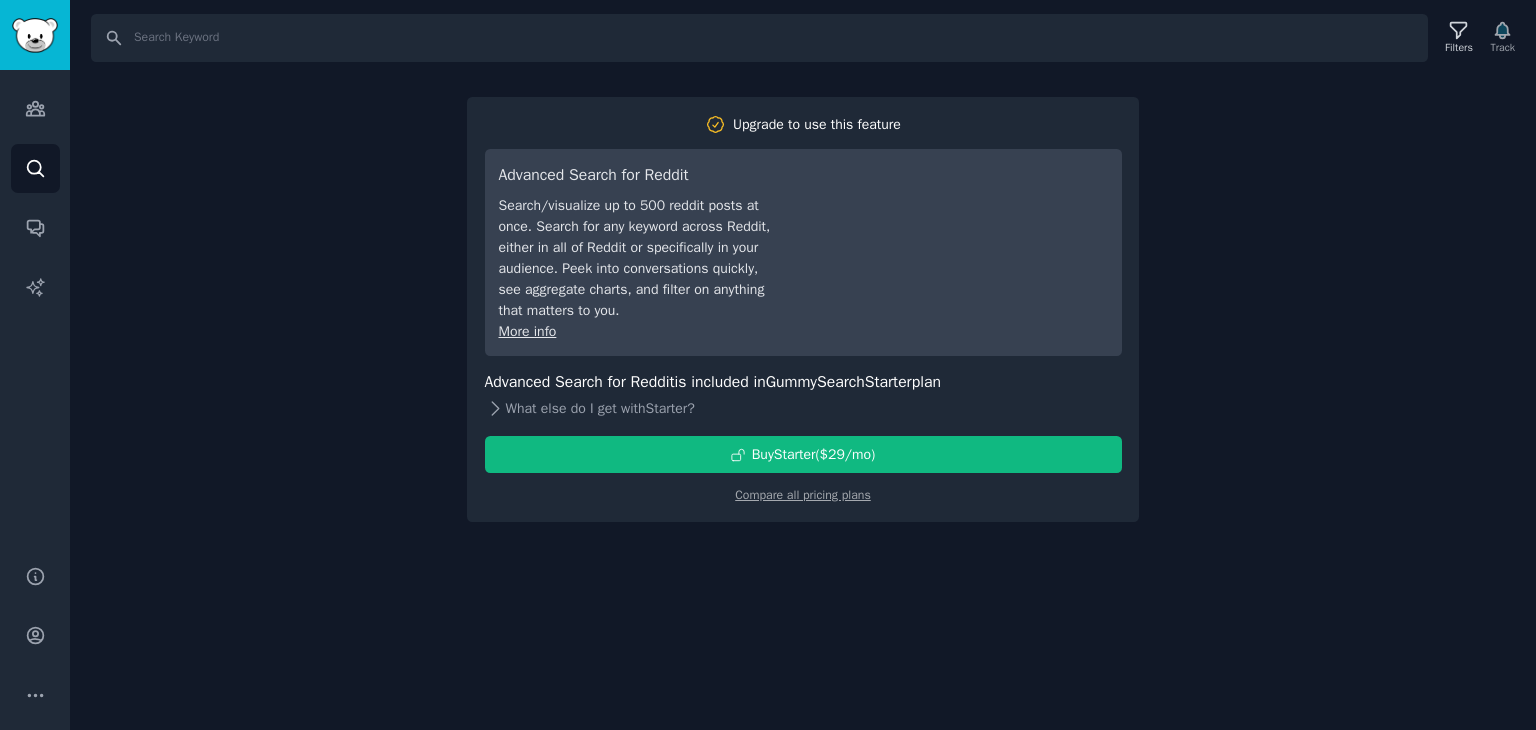 click 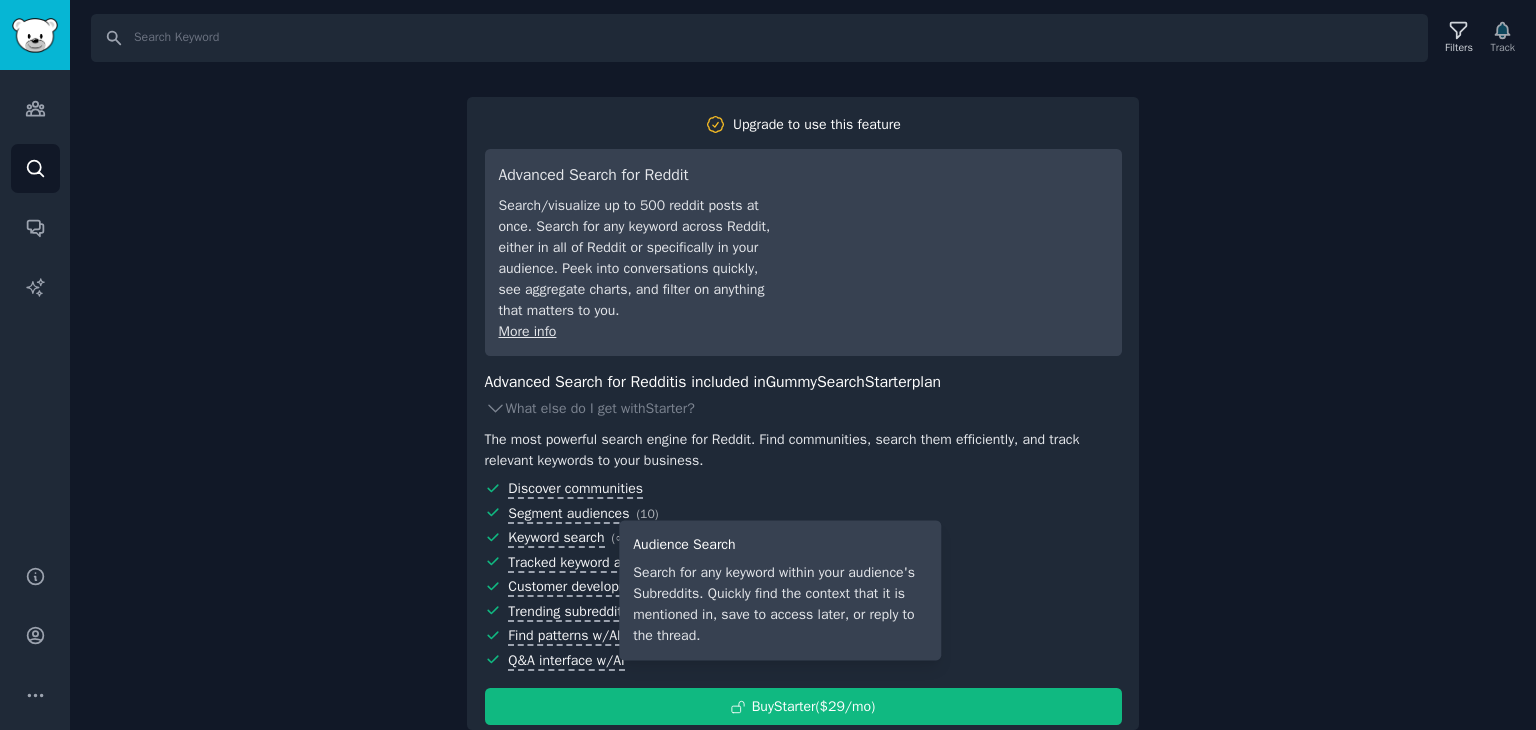 scroll, scrollTop: 43, scrollLeft: 0, axis: vertical 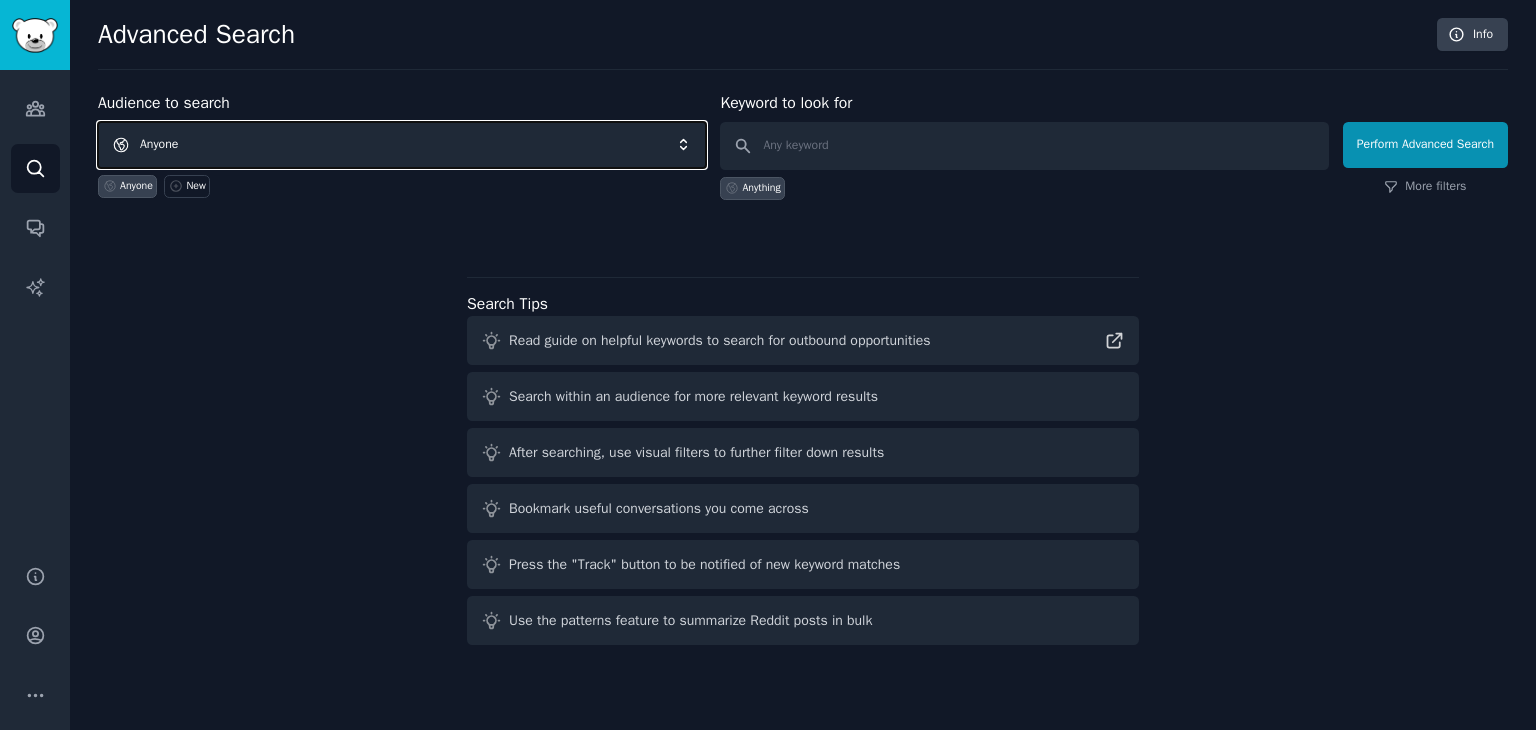 click on "Anyone" at bounding box center (402, 145) 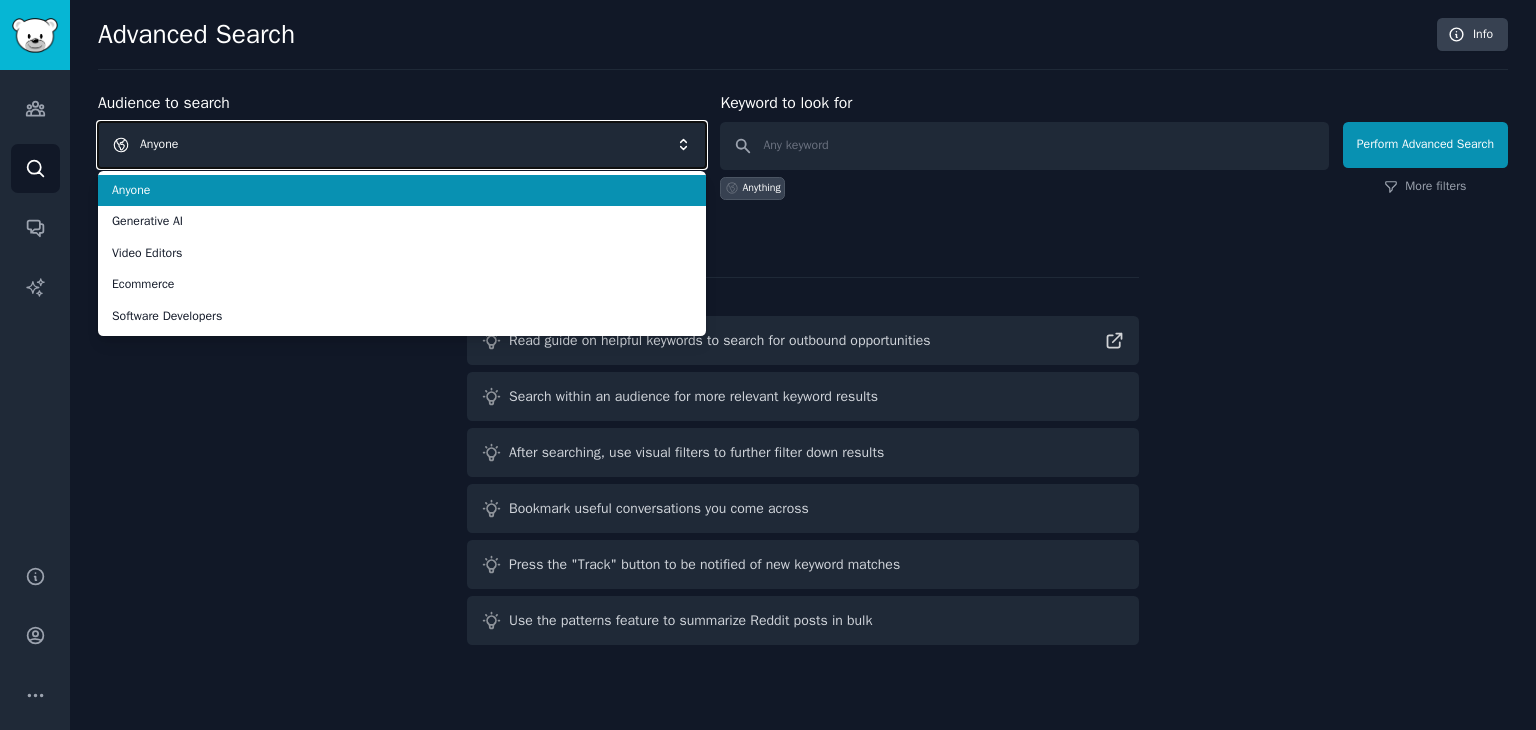 click on "Anyone" at bounding box center [402, 145] 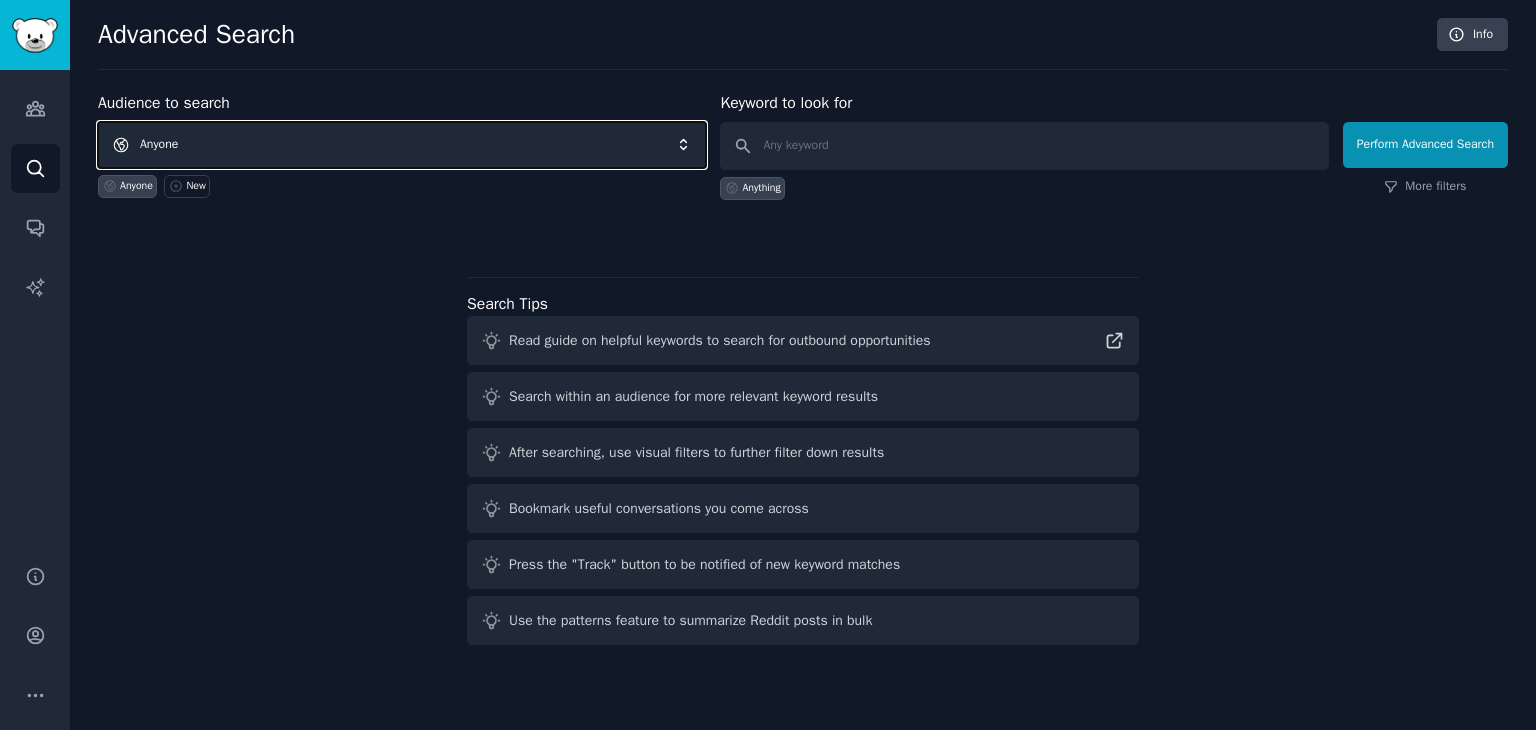click on "Anyone" at bounding box center (402, 145) 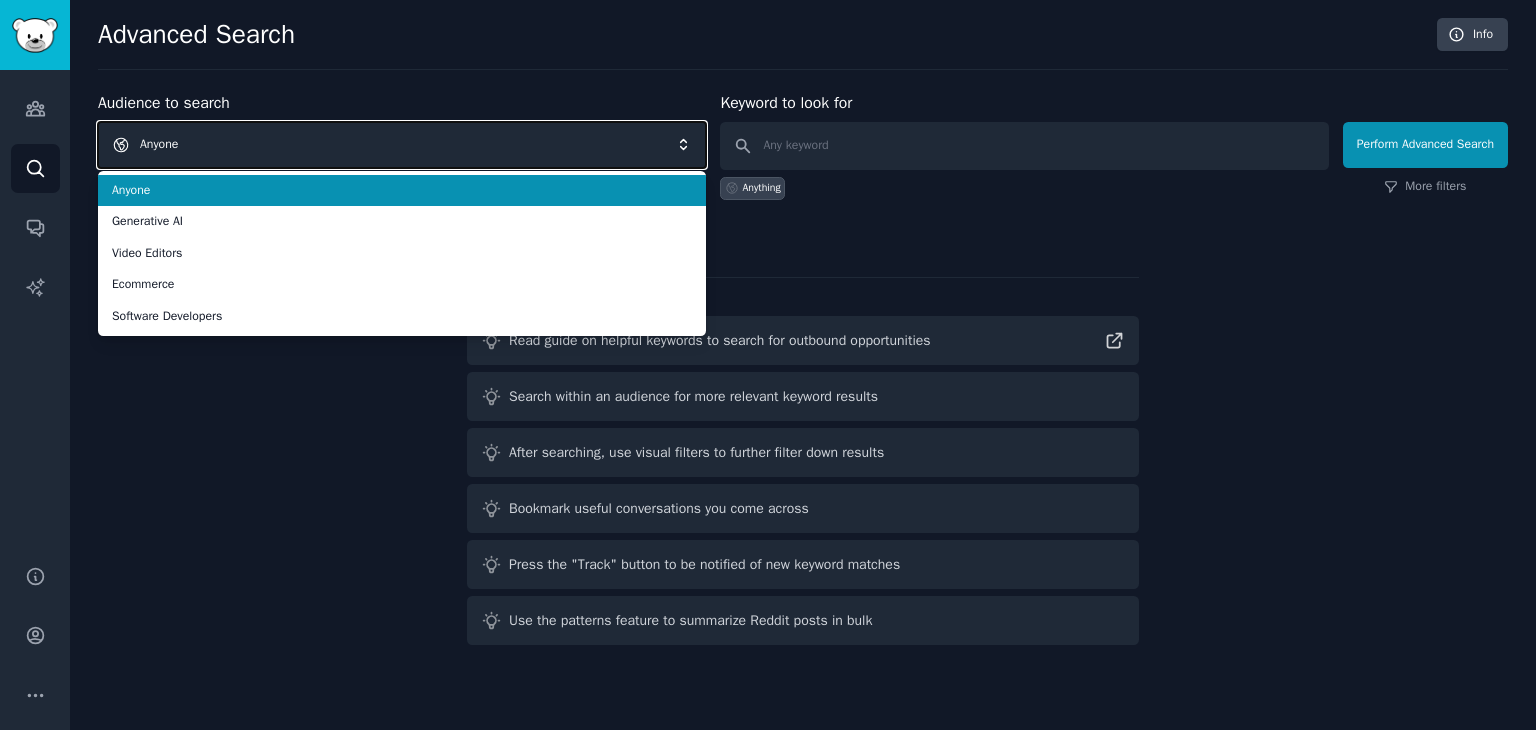 click on "Anyone" at bounding box center (402, 145) 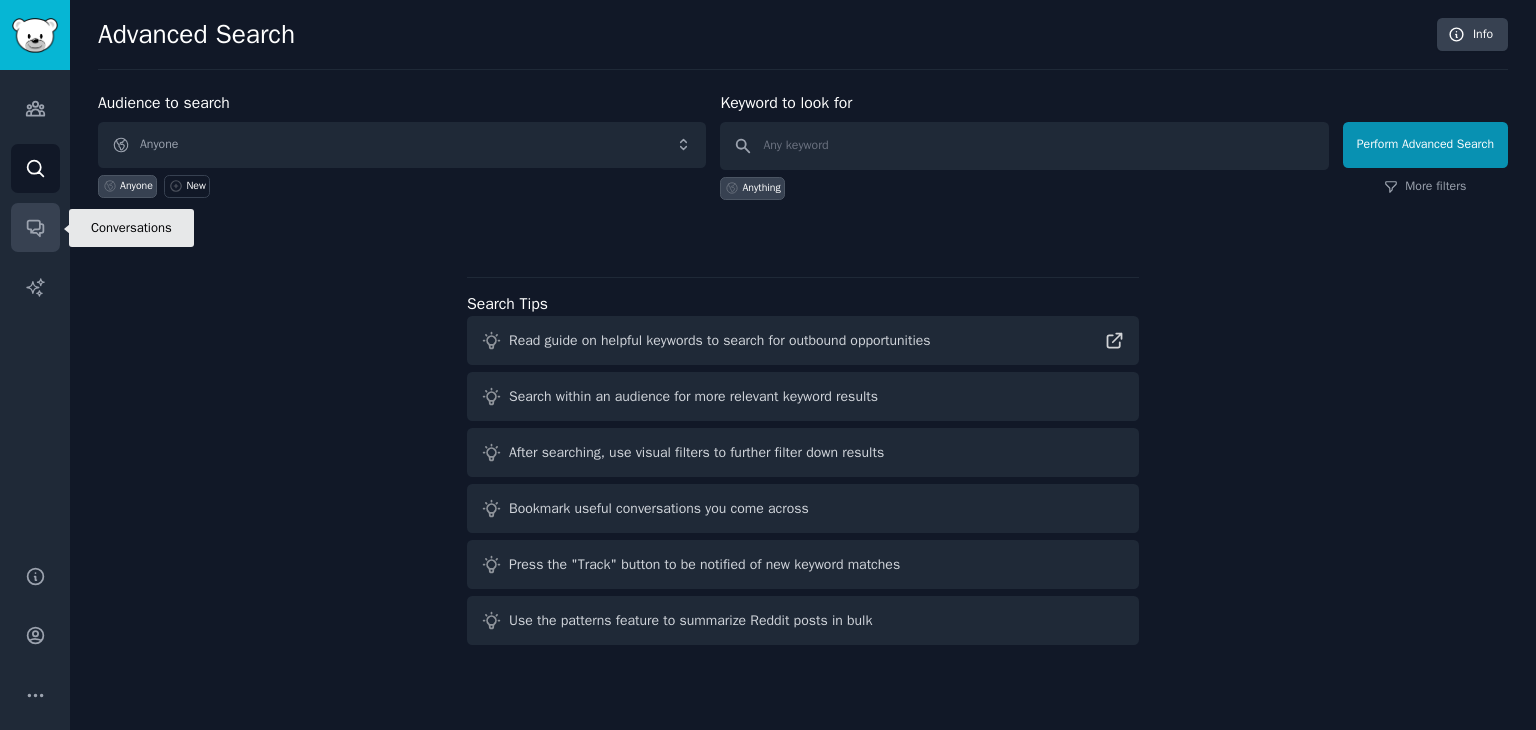 click 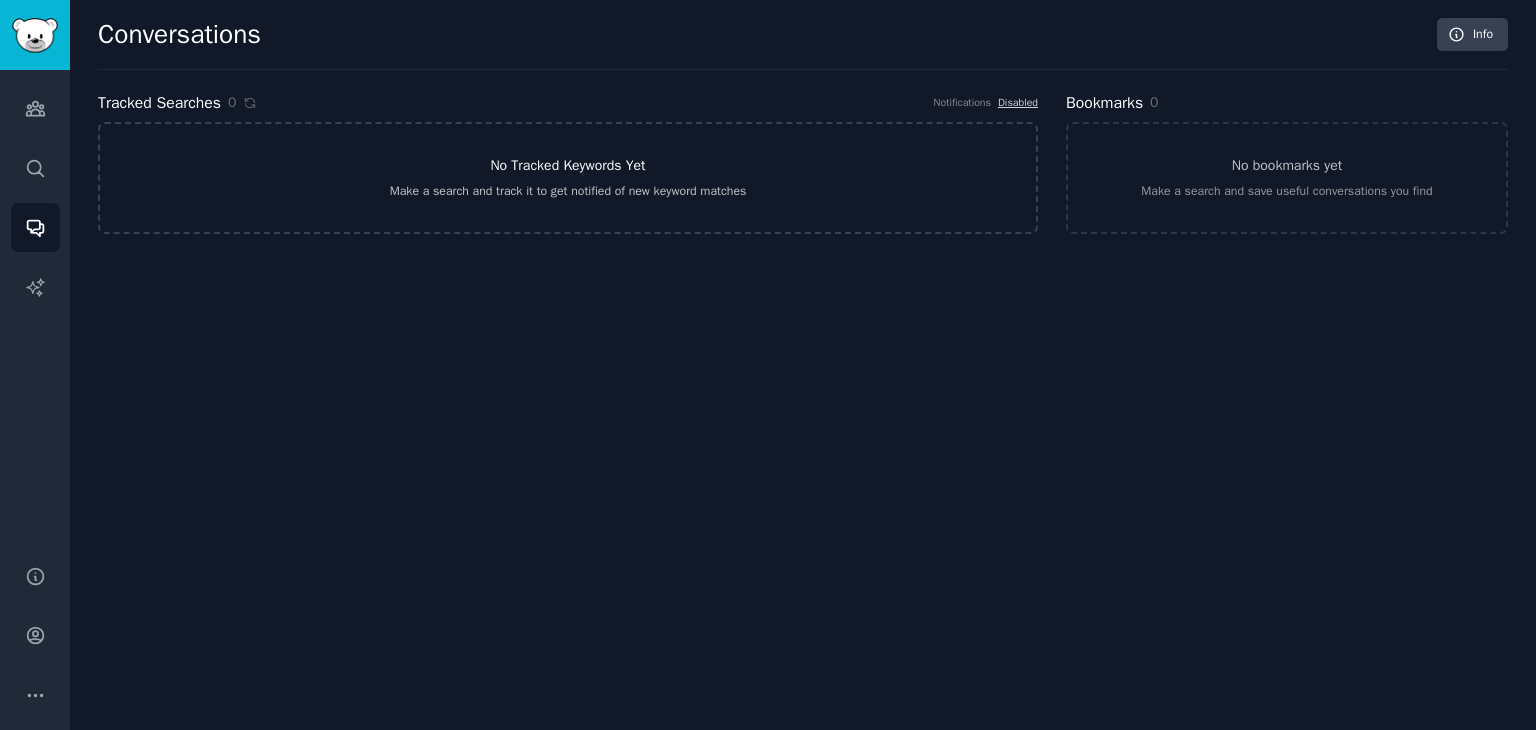 click on "No Tracked Keywords Yet Make a search and track it to get notified of new keyword matches" at bounding box center (568, 178) 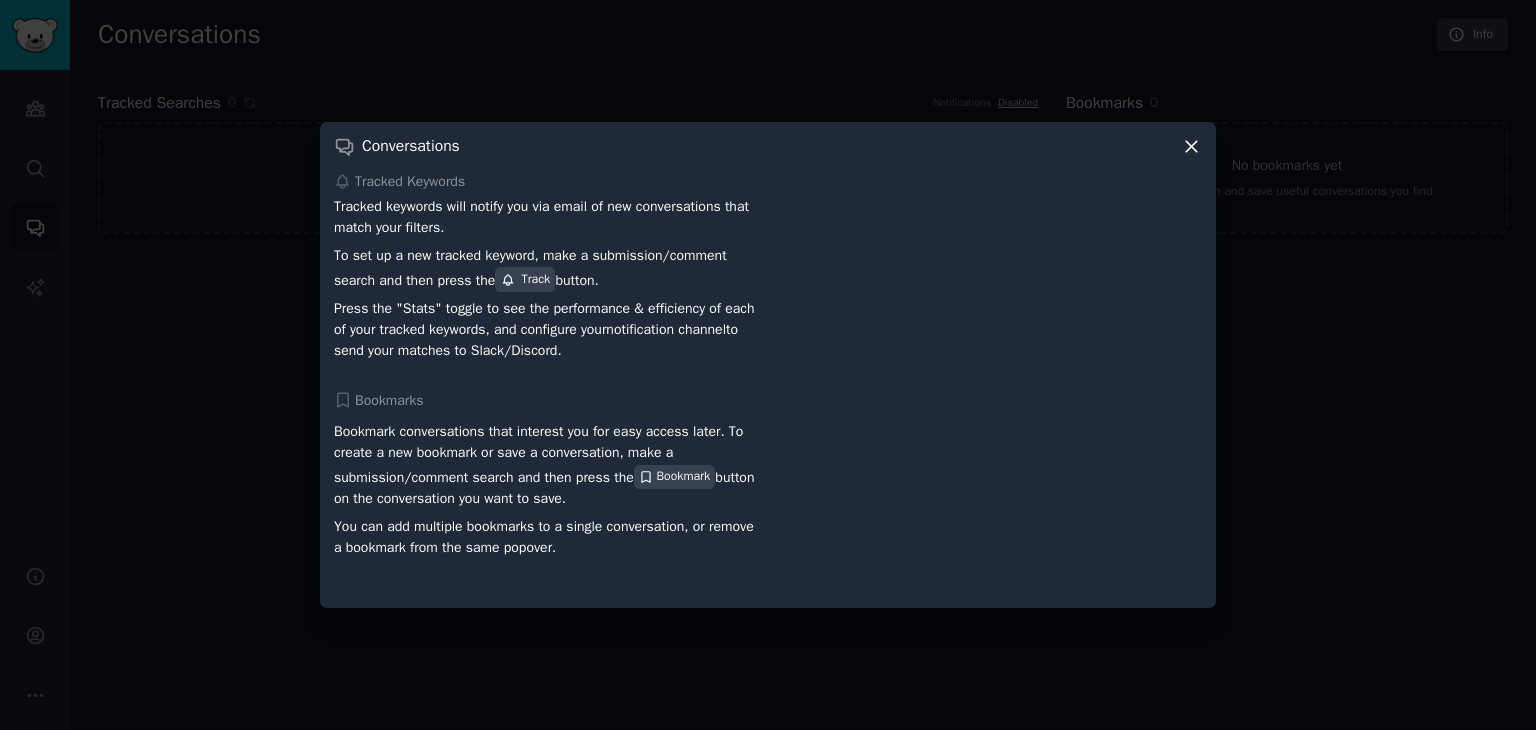 click 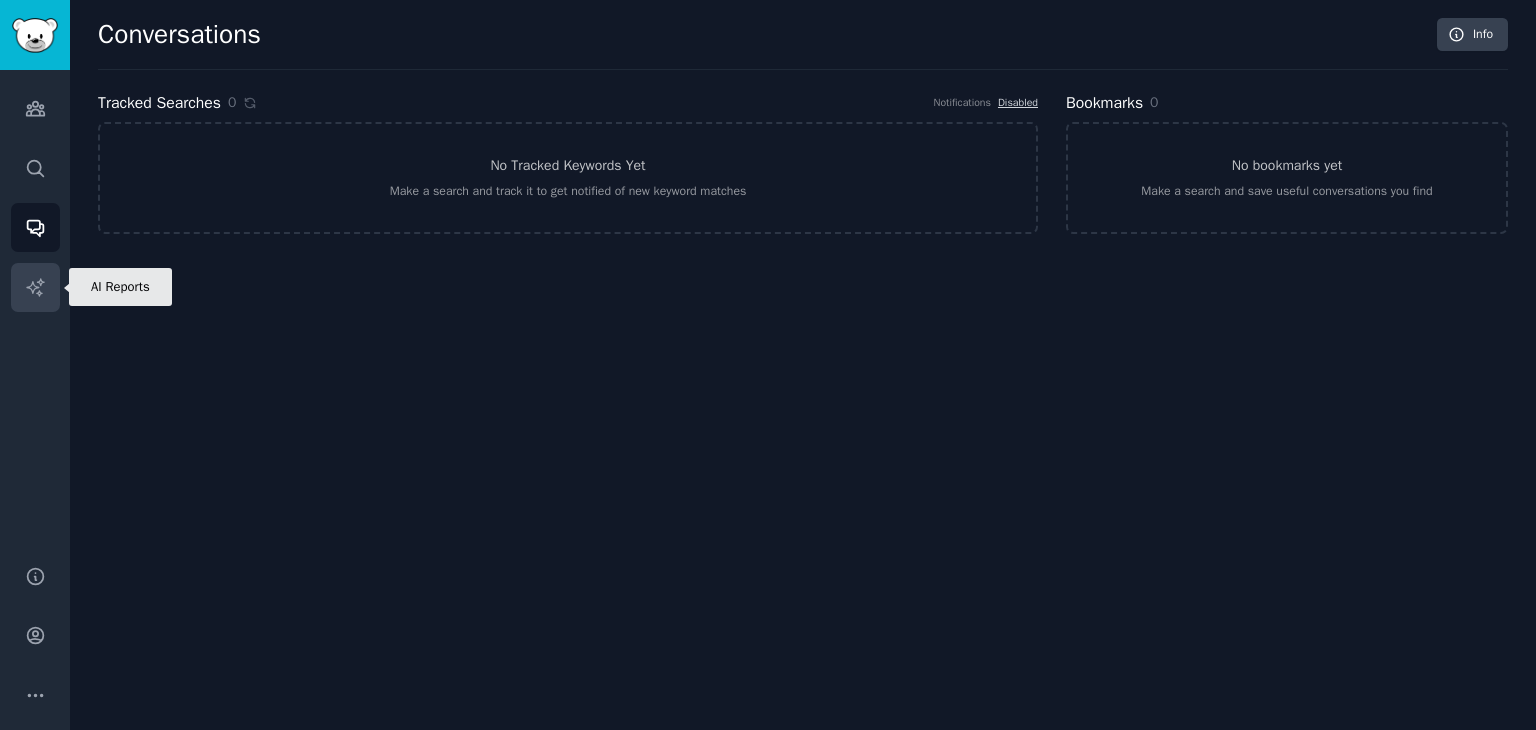 click 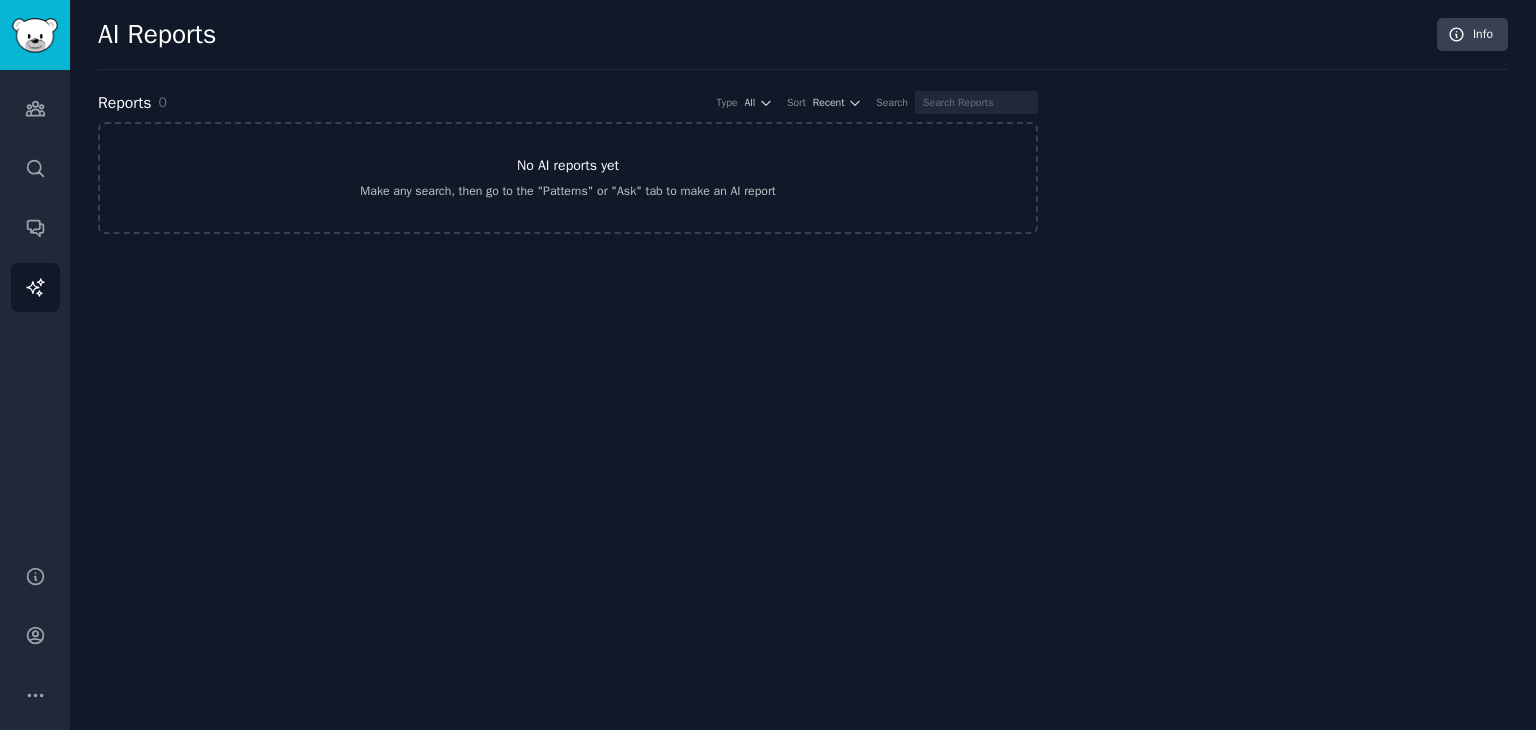click on "No AI reports yet  Make any search, then go to the "Patterns" or "Ask" tab to make an AI report" at bounding box center (568, 178) 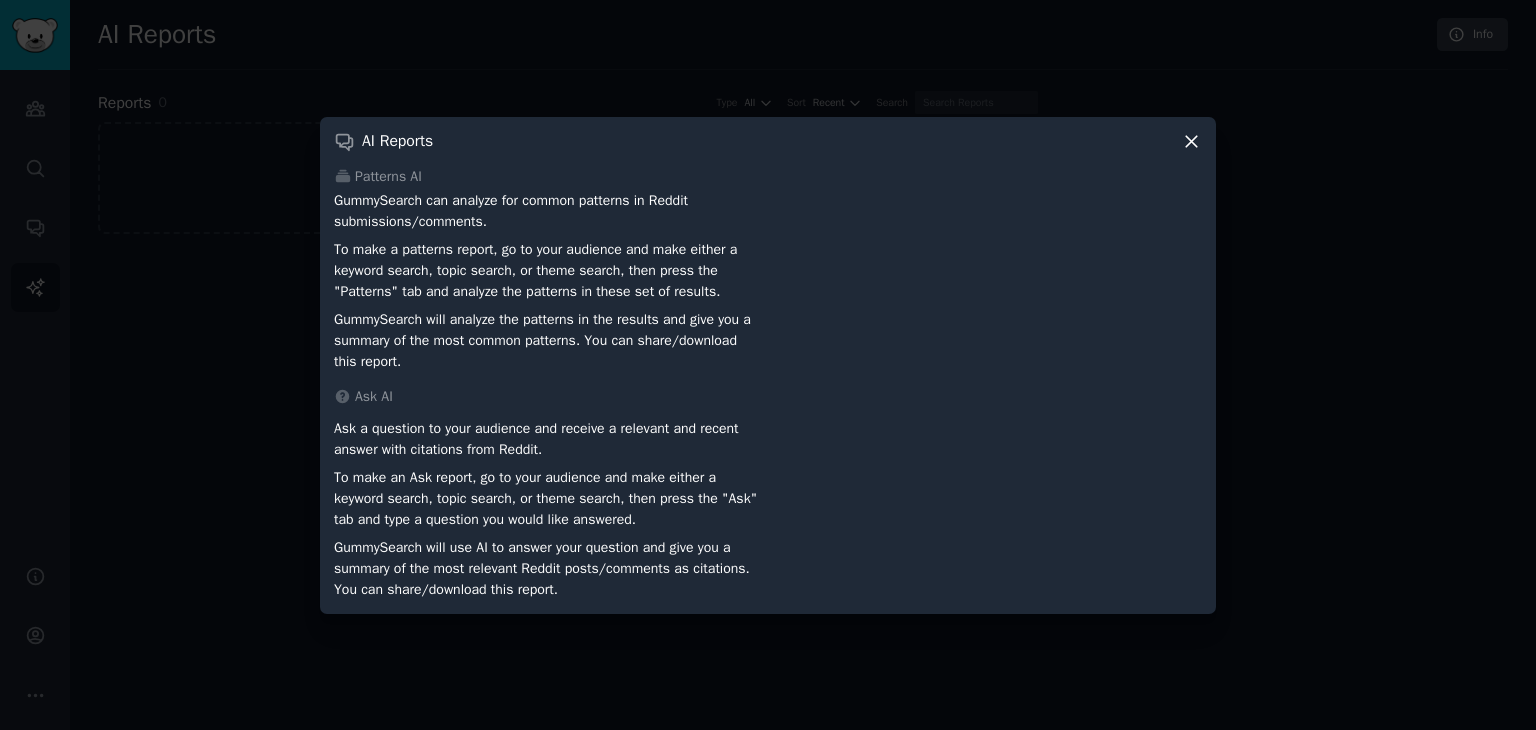 click at bounding box center (768, 365) 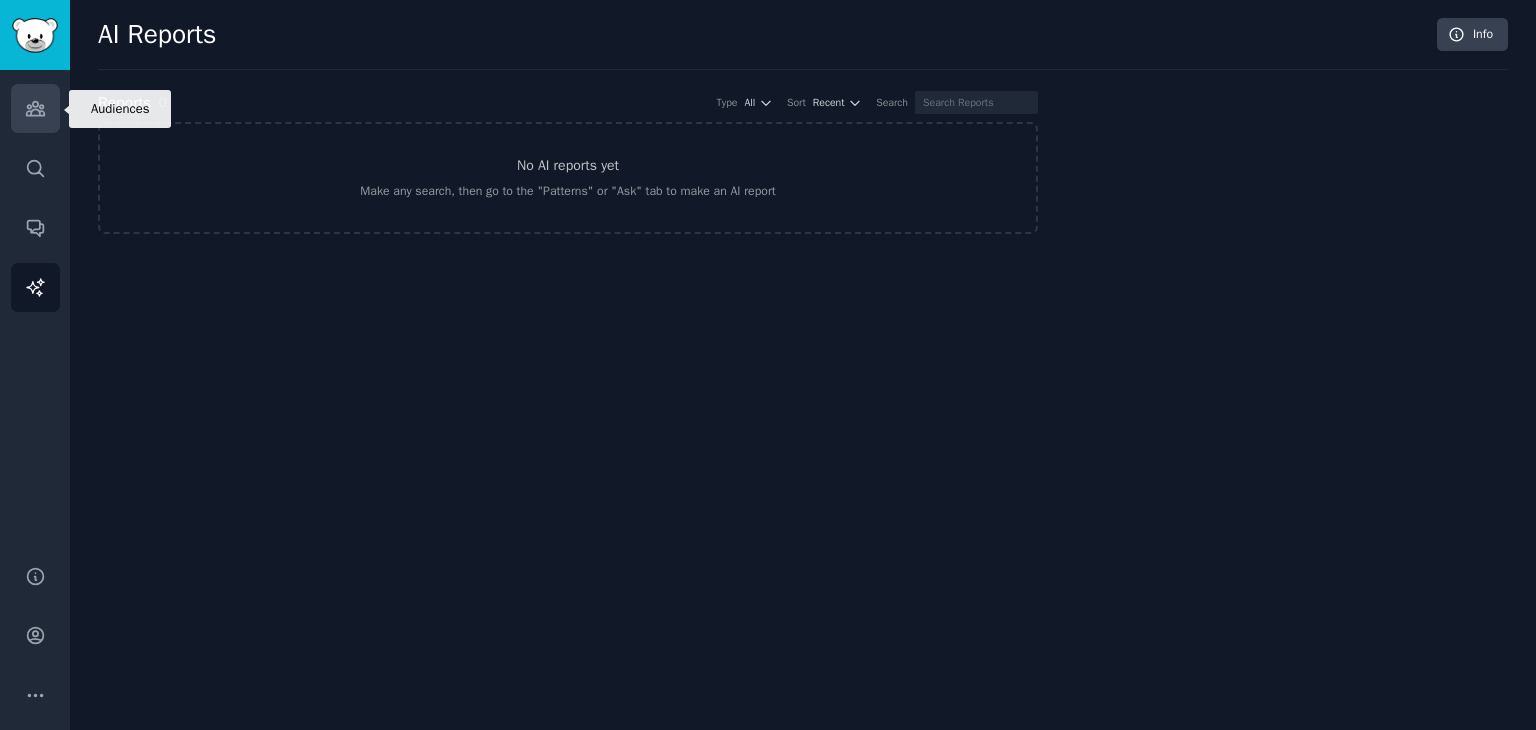 click on "Audiences" at bounding box center (35, 108) 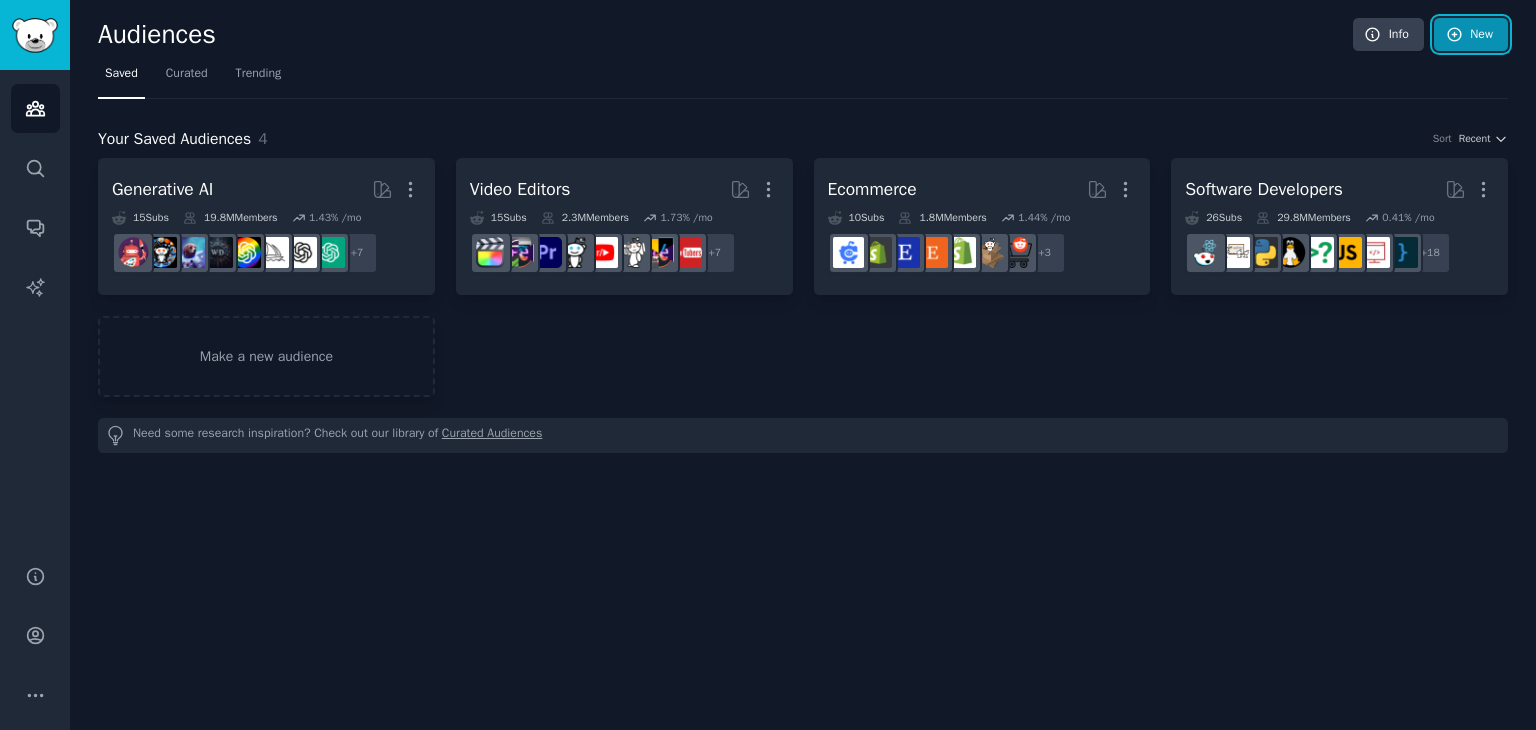 click on "New" at bounding box center (1471, 35) 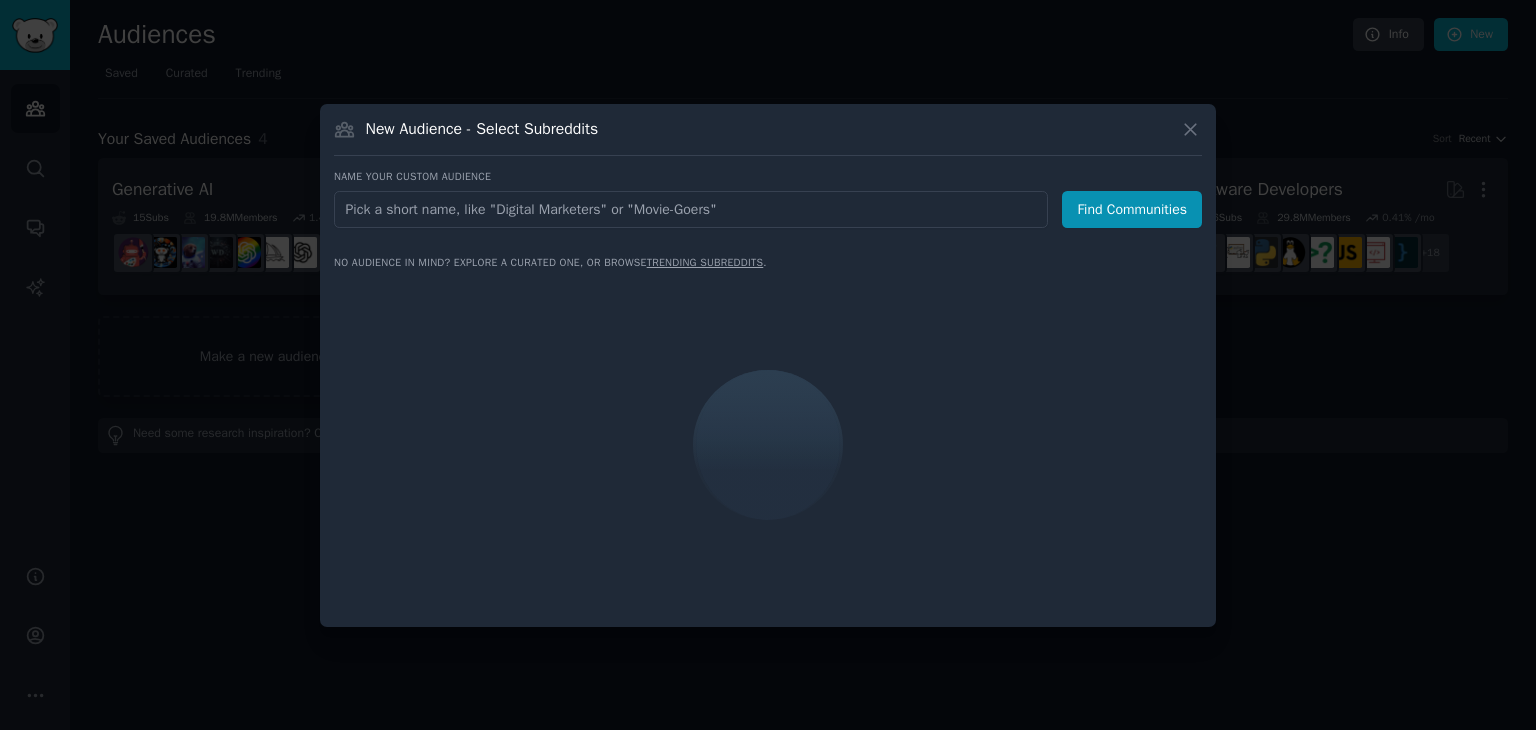 click at bounding box center [691, 209] 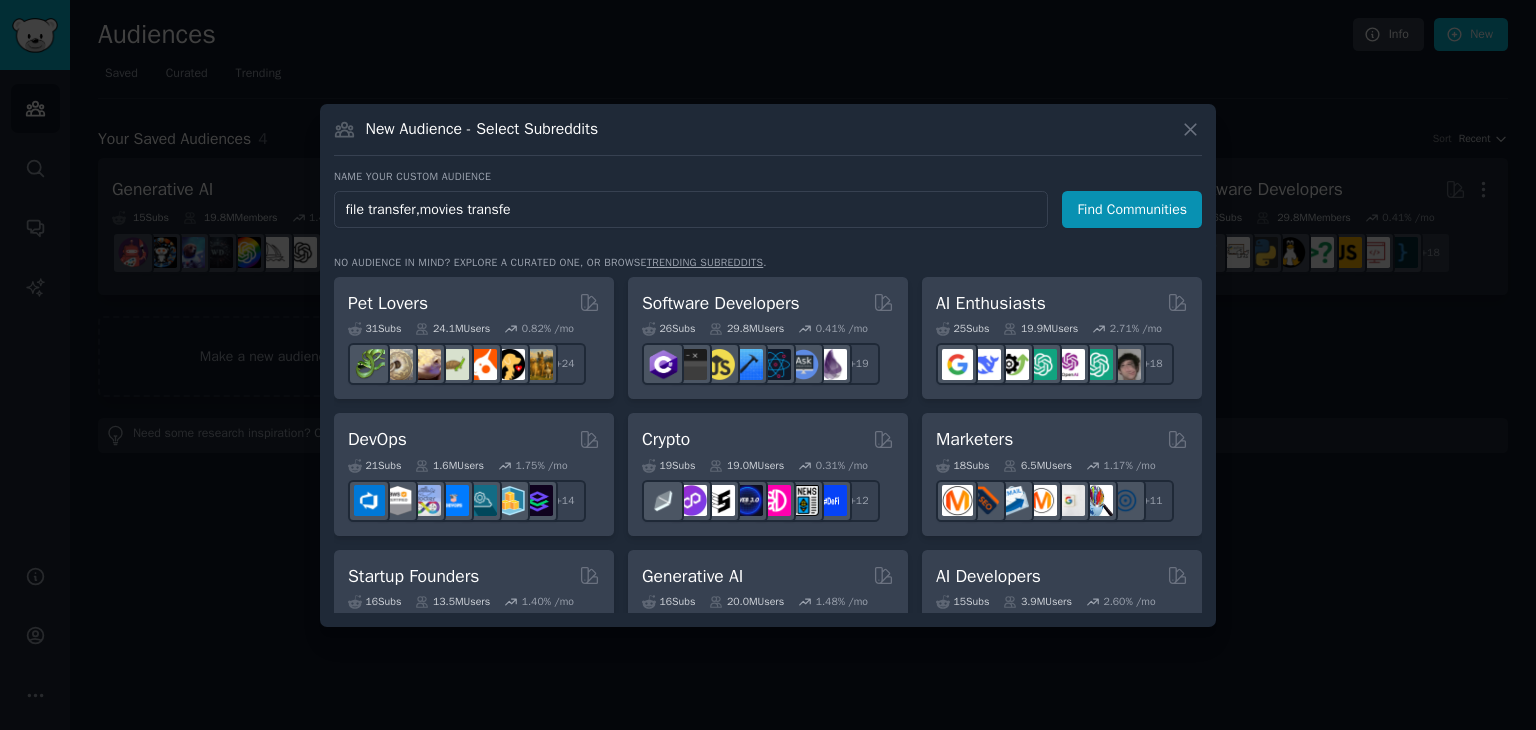 type on "file transfer,movies transfer" 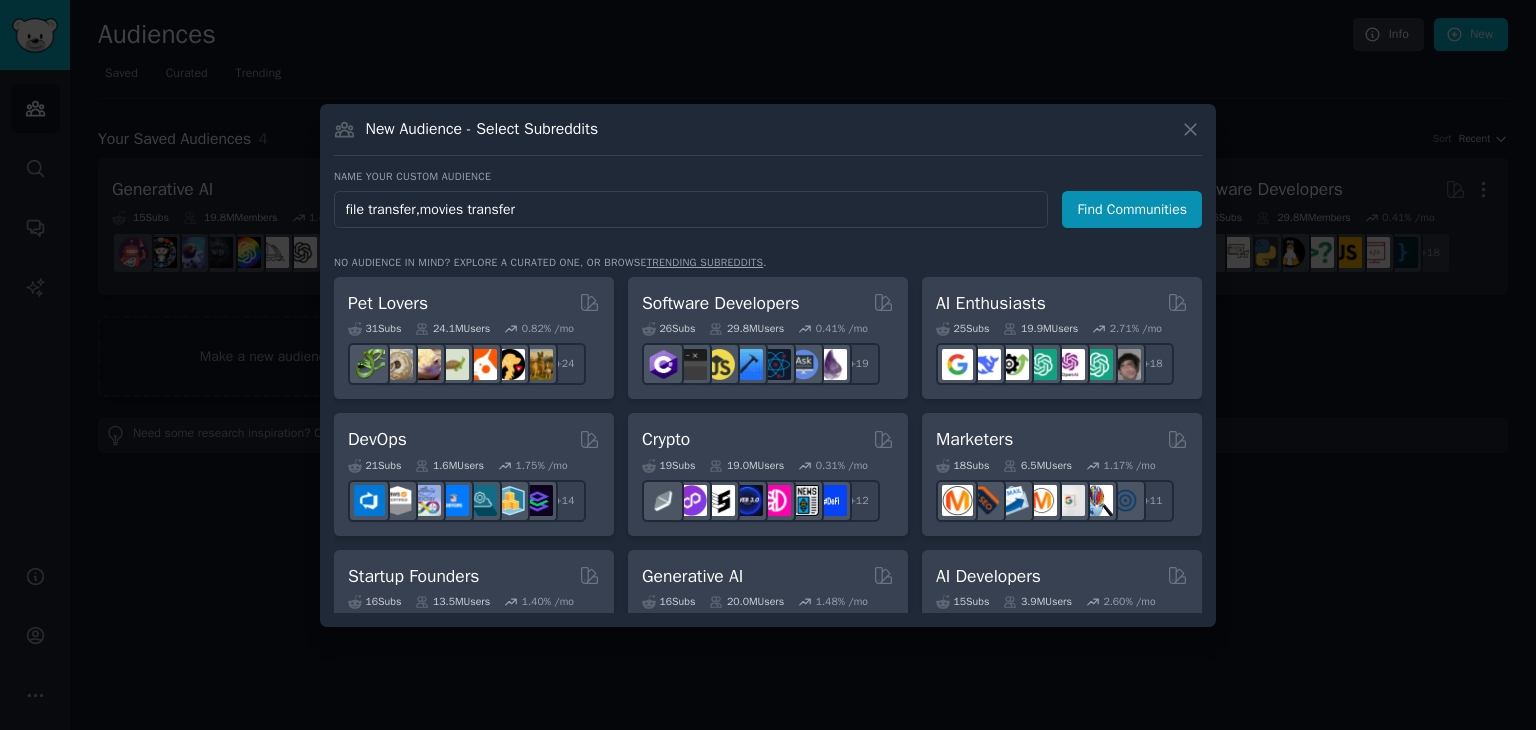 click on "Find Communities" at bounding box center [1132, 209] 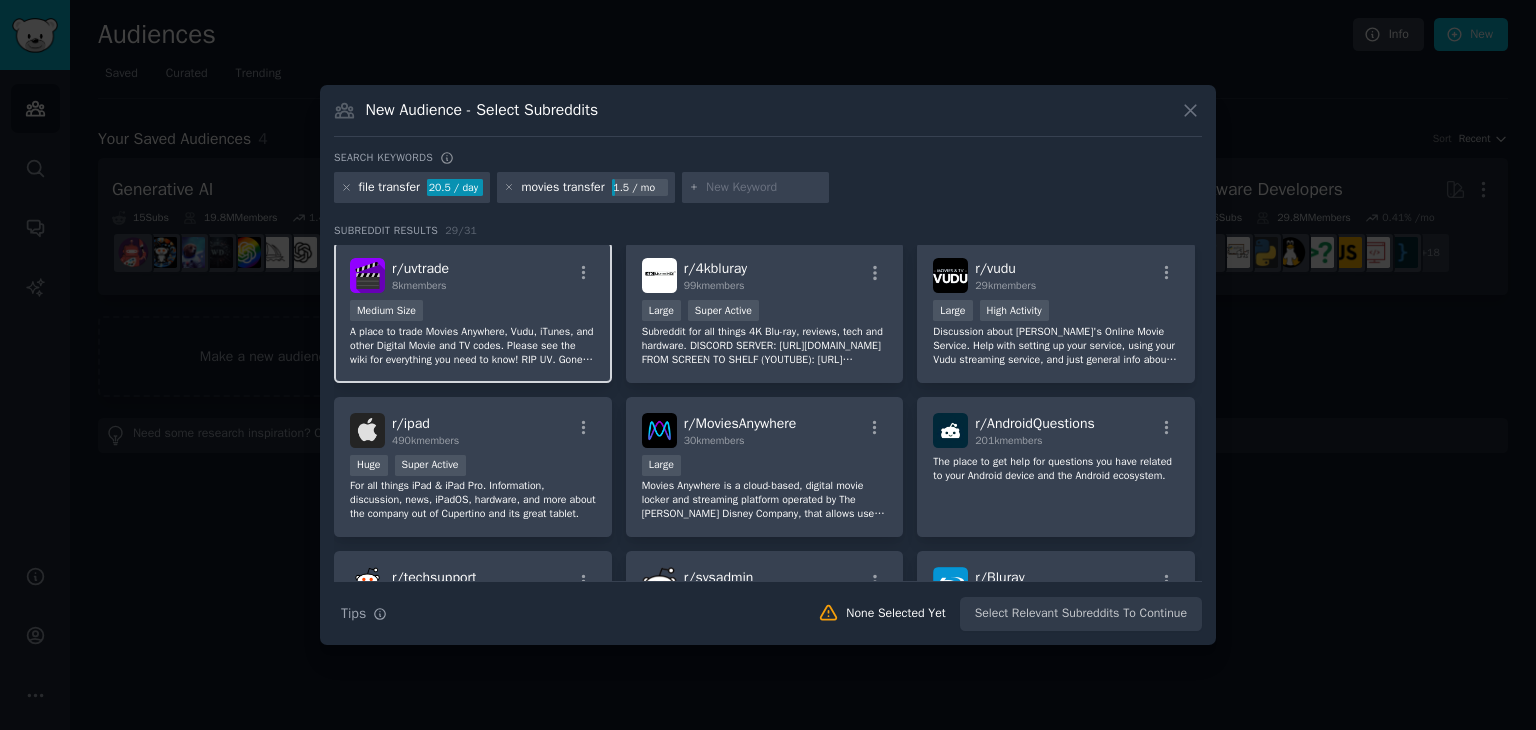 scroll, scrollTop: 0, scrollLeft: 0, axis: both 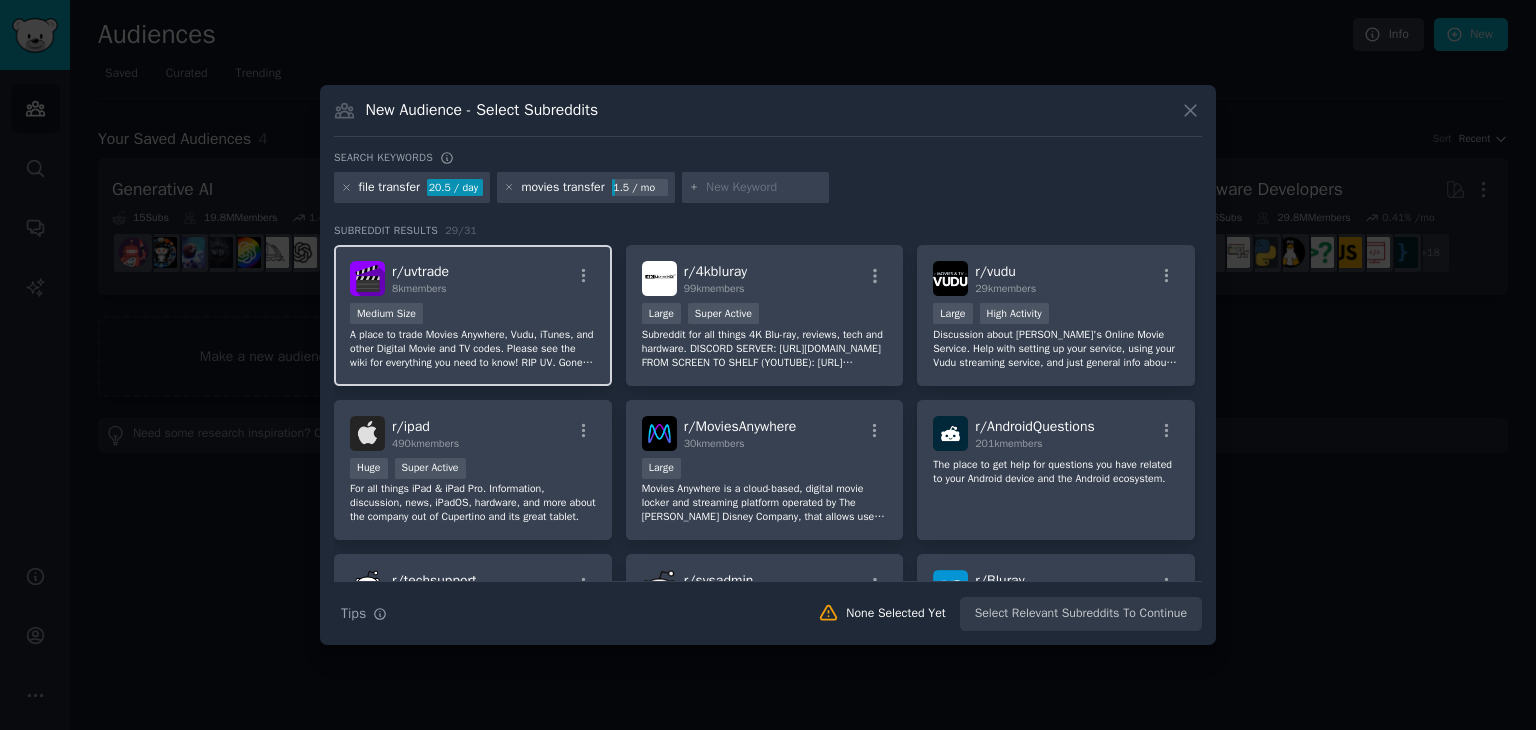 click on "A place to trade Movies Anywhere, Vudu, iTunes, and other Digital Movie and TV codes.  Please see the wiki for everything you need to know!
RIP UV. Gone but never forgotten. A gentle service in a cruel world, ripped from our hearts too soon.  From your ashes, Movies Anywhere was born but this sub REMEMBERS UV and your memory shall live on through us." at bounding box center (473, 349) 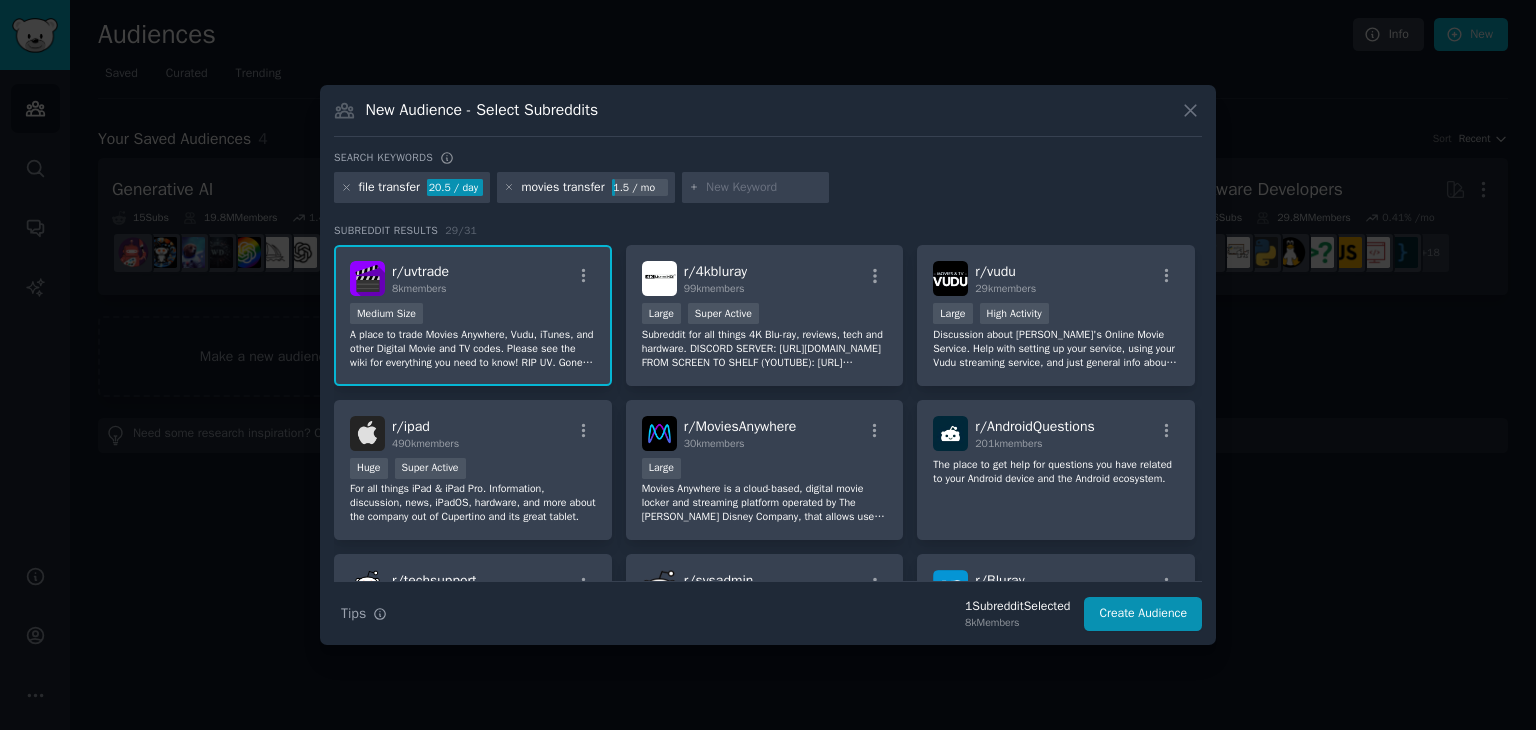 click on "A place to trade Movies Anywhere, Vudu, iTunes, and other Digital Movie and TV codes.  Please see the wiki for everything you need to know!
RIP UV. Gone but never forgotten. A gentle service in a cruel world, ripped from our hearts too soon.  From your ashes, Movies Anywhere was born but this sub REMEMBERS UV and your memory shall live on through us." at bounding box center [473, 349] 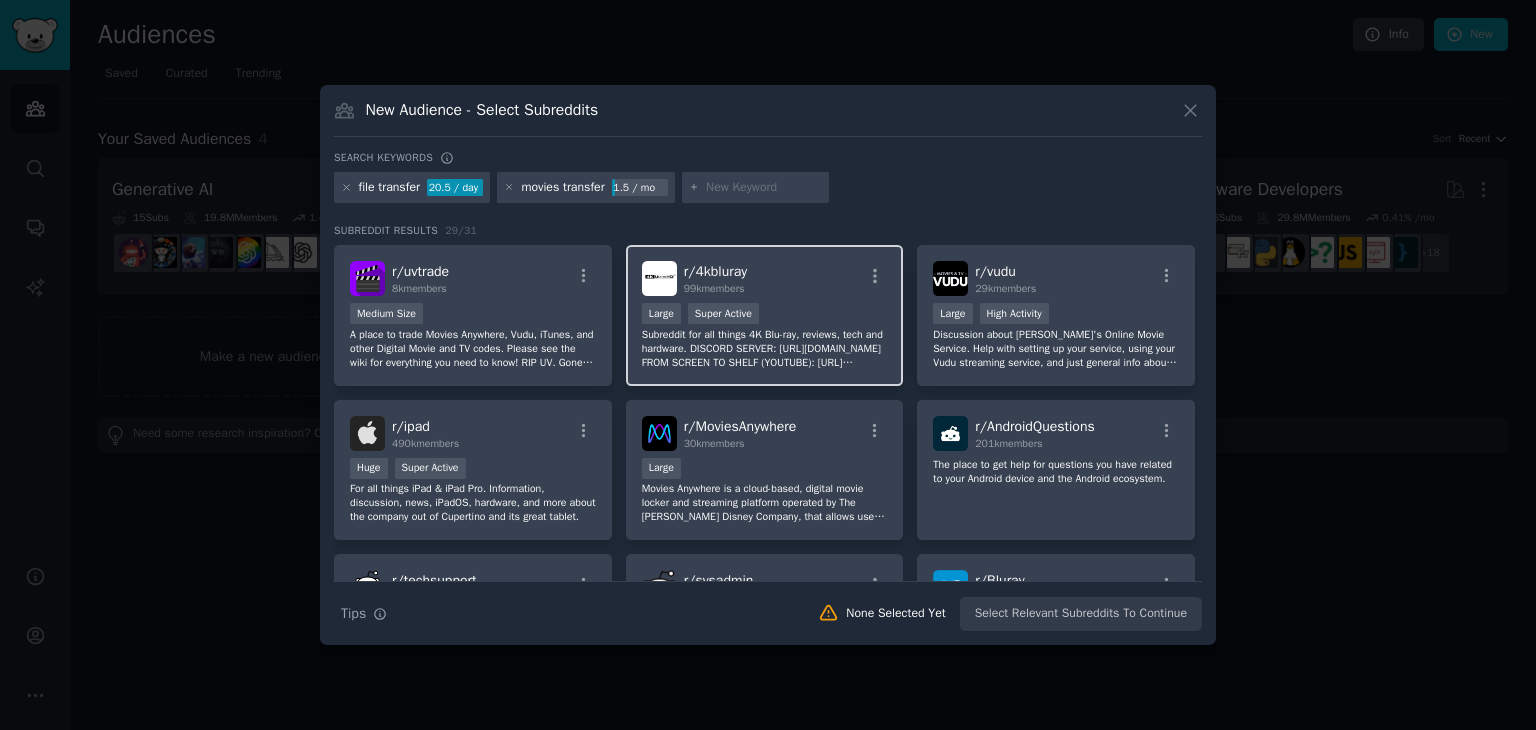 click on "r/ 4kbluray 99k  members >= 95th percentile for submissions / day Large Super Active Subreddit for all things 4K Blu-ray, reviews, tech and hardware.
DISCORD SERVER:
[URL][DOMAIN_NAME]
FROM SCREEN TO SHELF (YOUTUBE):
[URL][DOMAIN_NAME]
FROM SCREEN TO SHELF (SPOTIFY):
[URL][DOMAIN_NAME])
ZAVVI AFFILIATE:
[URL][PERSON_NAME][DOMAIN_NAME]
(Commissions Earned)" at bounding box center (765, 315) 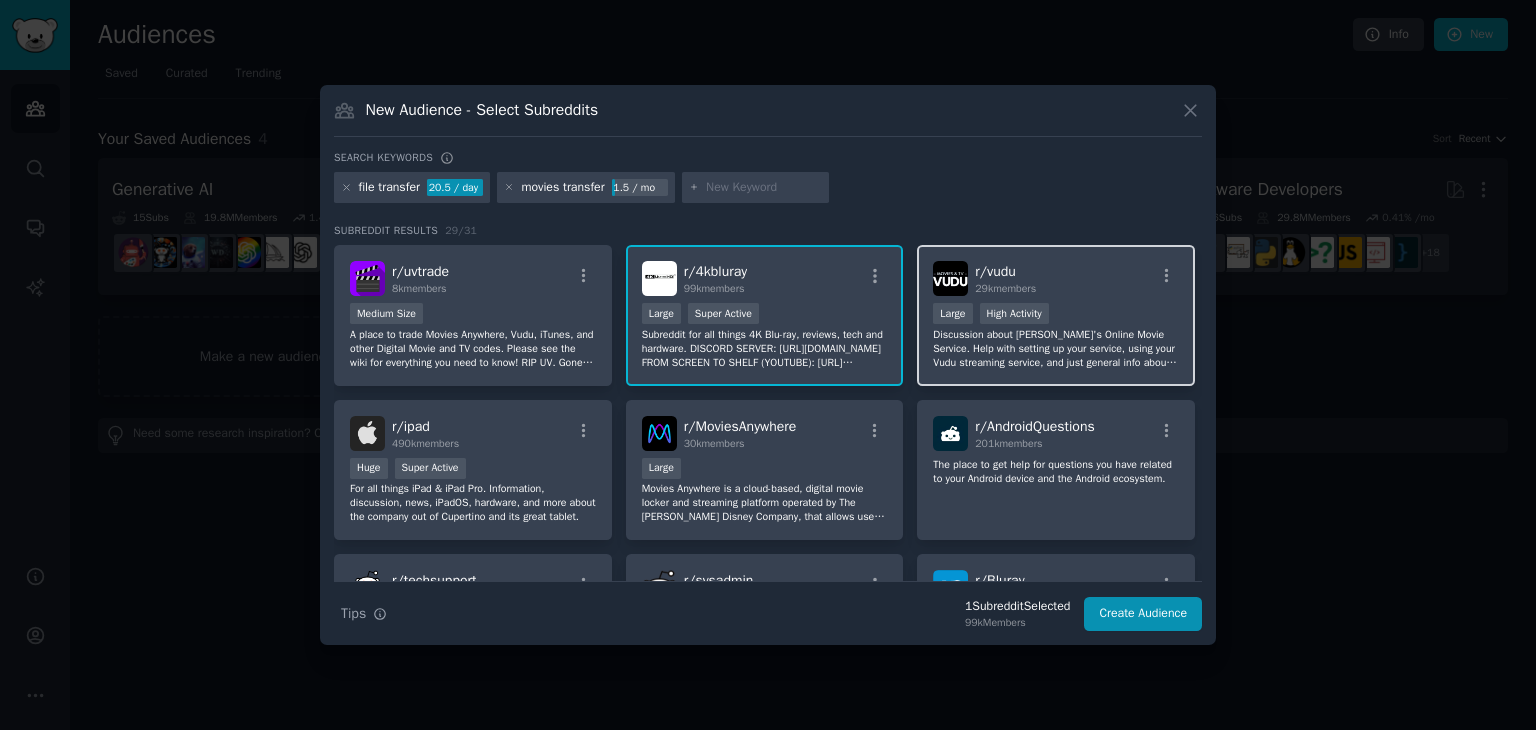 click on "Discussion about [PERSON_NAME]'s Online Movie Service. Help with setting up your service, using your Vudu streaming service, and just general info about Vudu / "Fandango at Home"." at bounding box center (1056, 349) 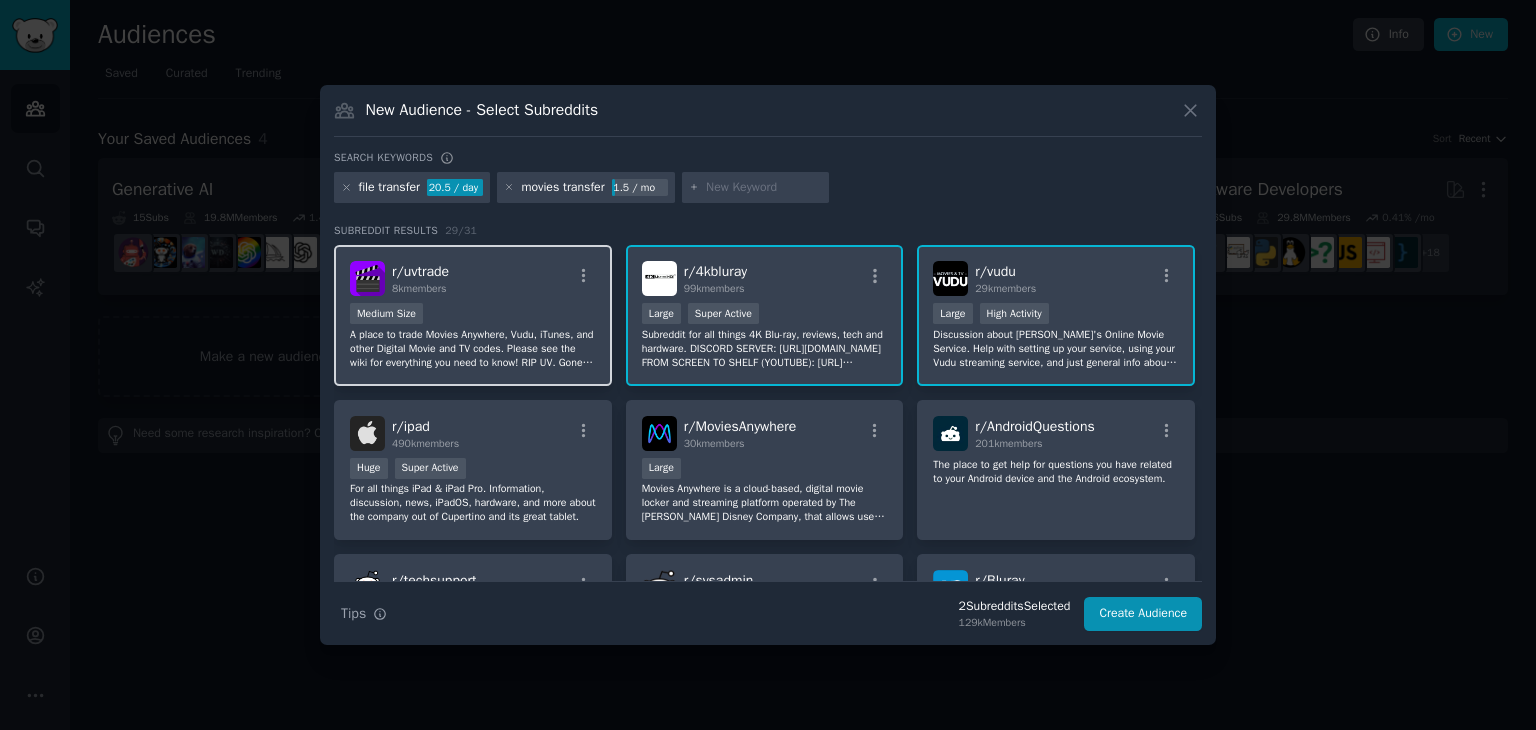 click on "Medium Size" at bounding box center (473, 315) 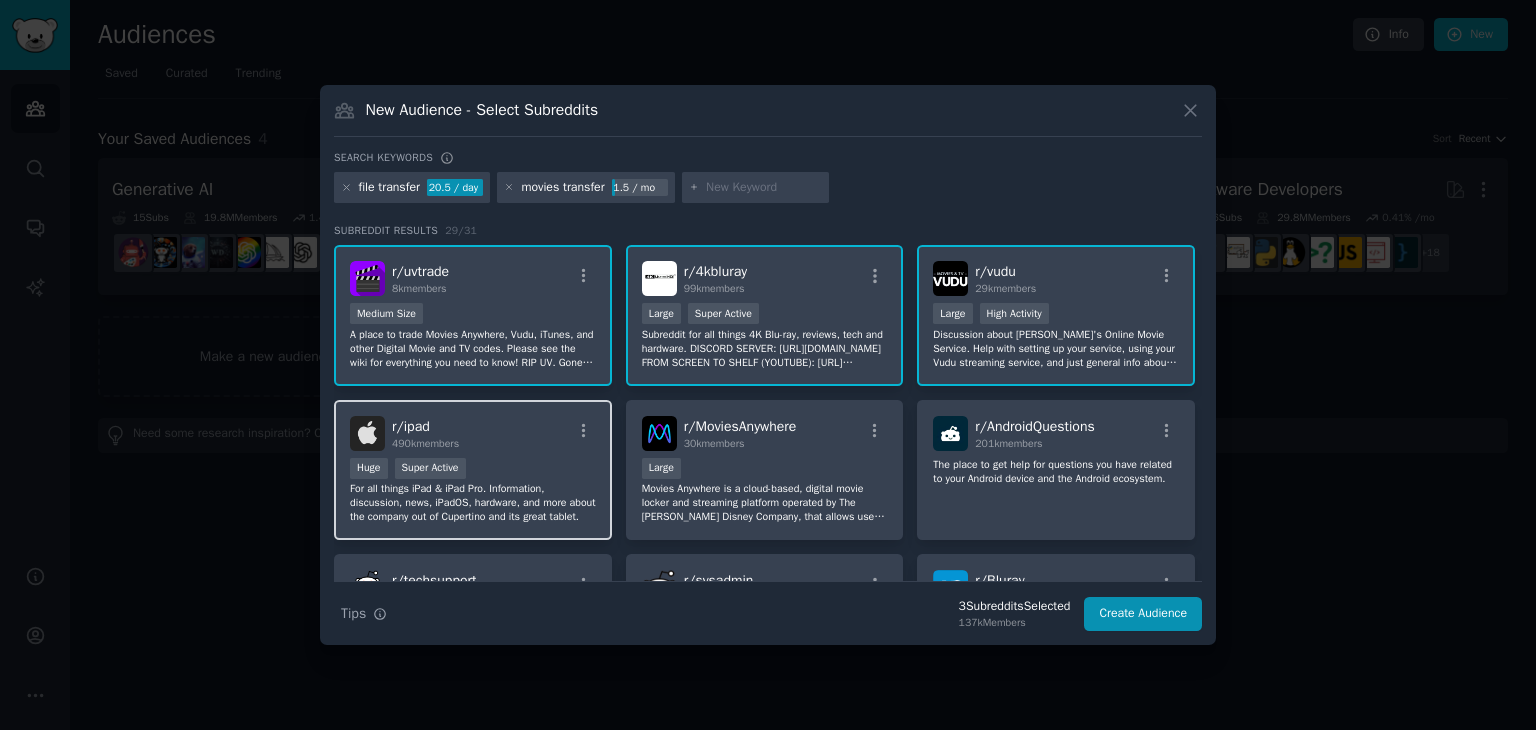 click on "r/ ipad 490k  members Huge Super Active For all things iPad & iPad Pro. Information, discussion, news, iPadOS, hardware, and more about the company out of Cupertino and its great tablet." at bounding box center [473, 470] 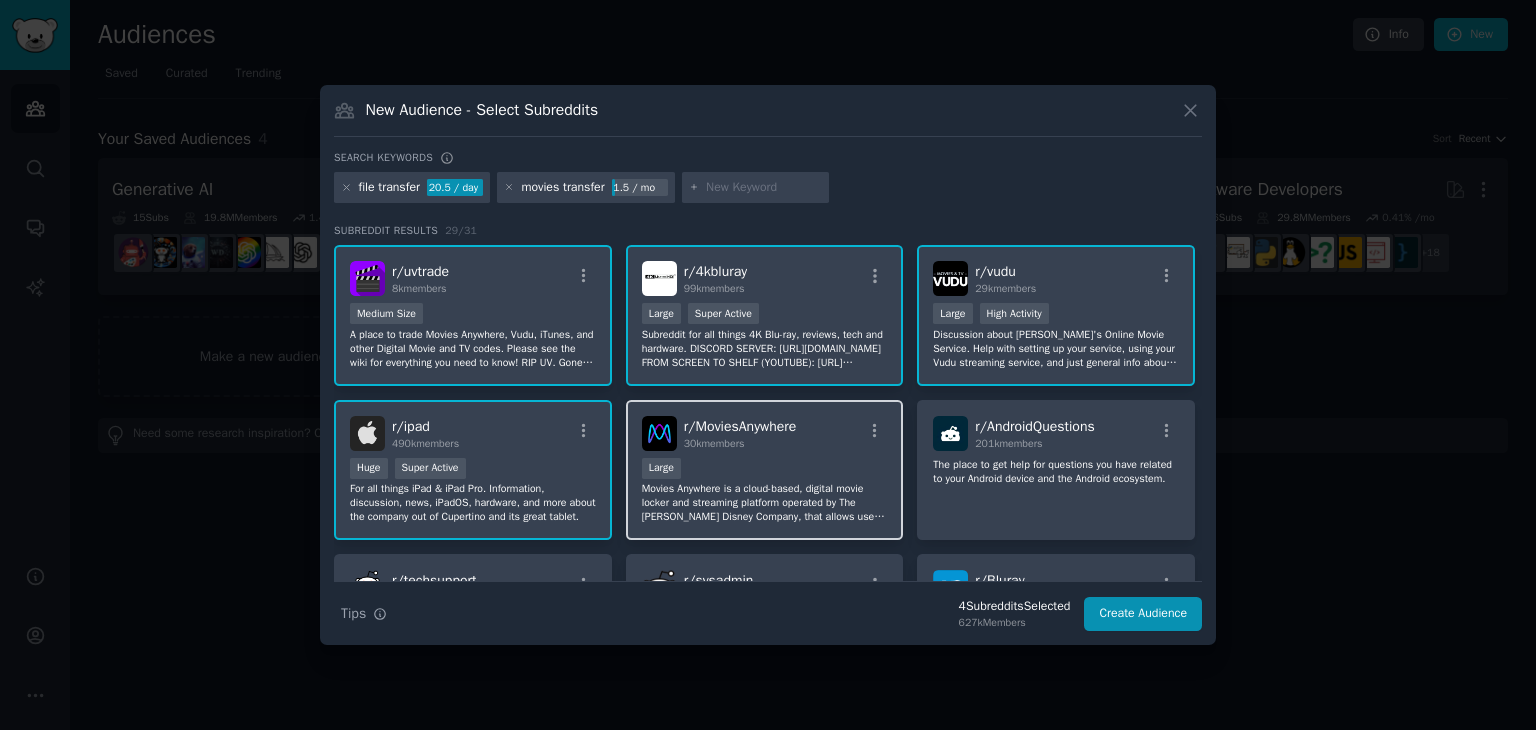 click on "r/ MoviesAnywhere" at bounding box center [740, 426] 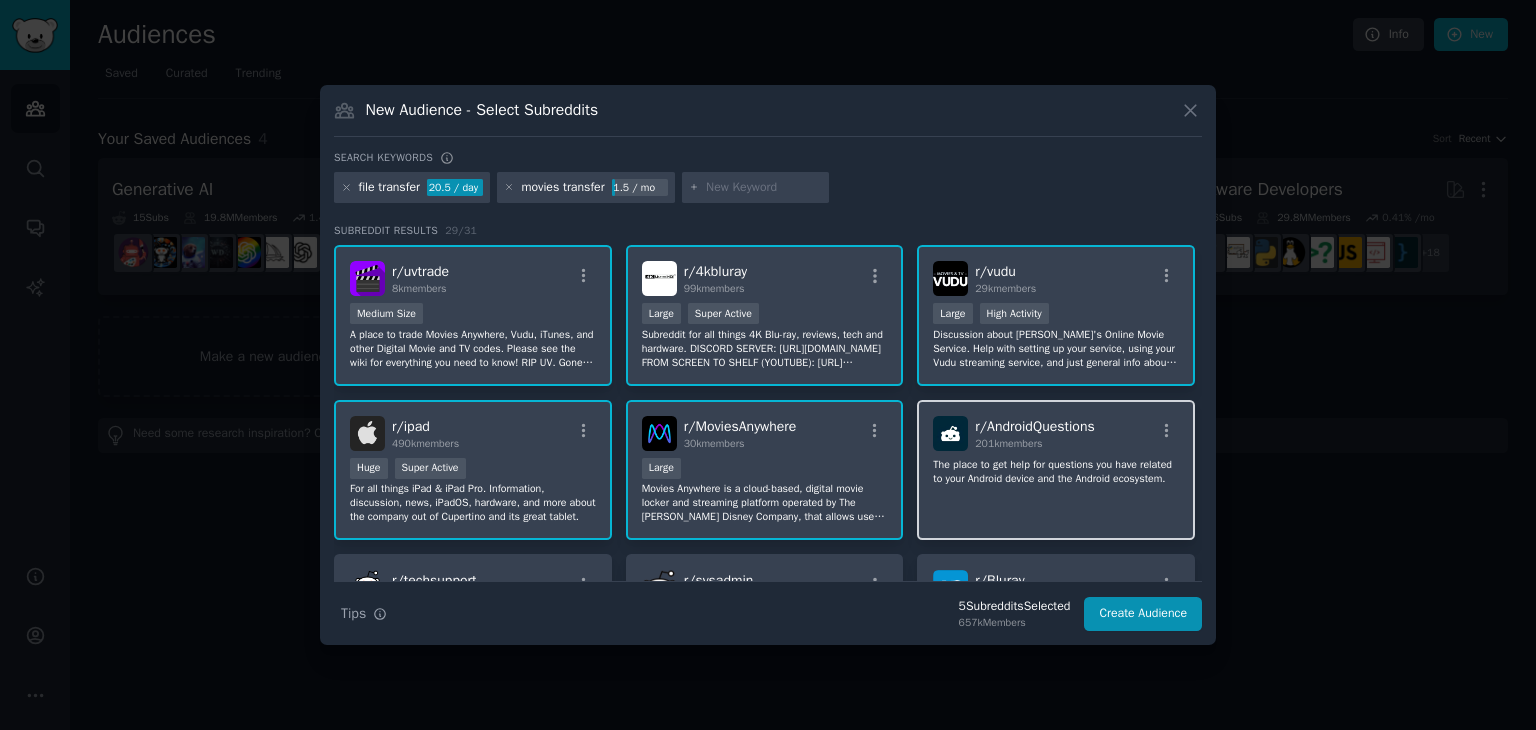 click on "r/ AndroidQuestions" at bounding box center (1034, 426) 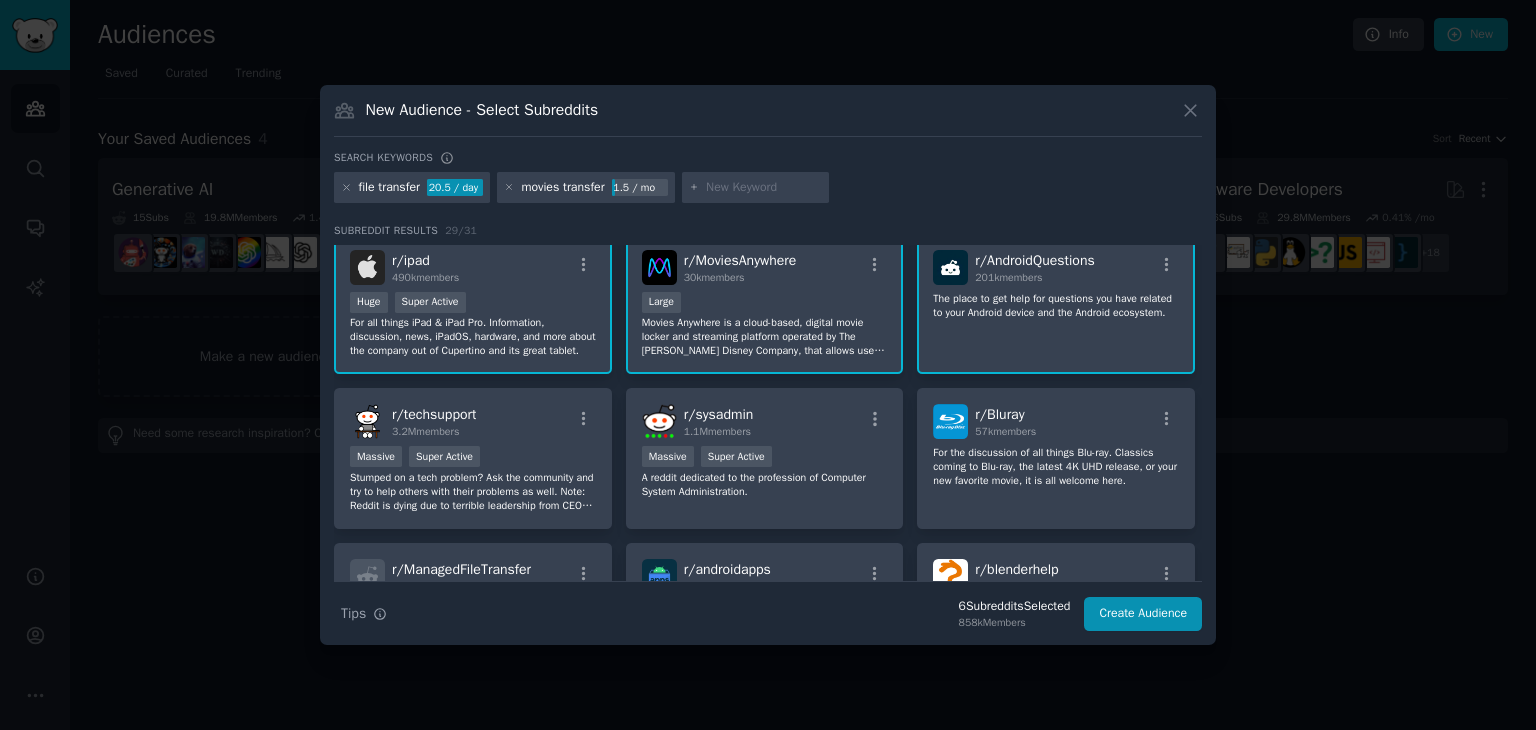 scroll, scrollTop: 167, scrollLeft: 0, axis: vertical 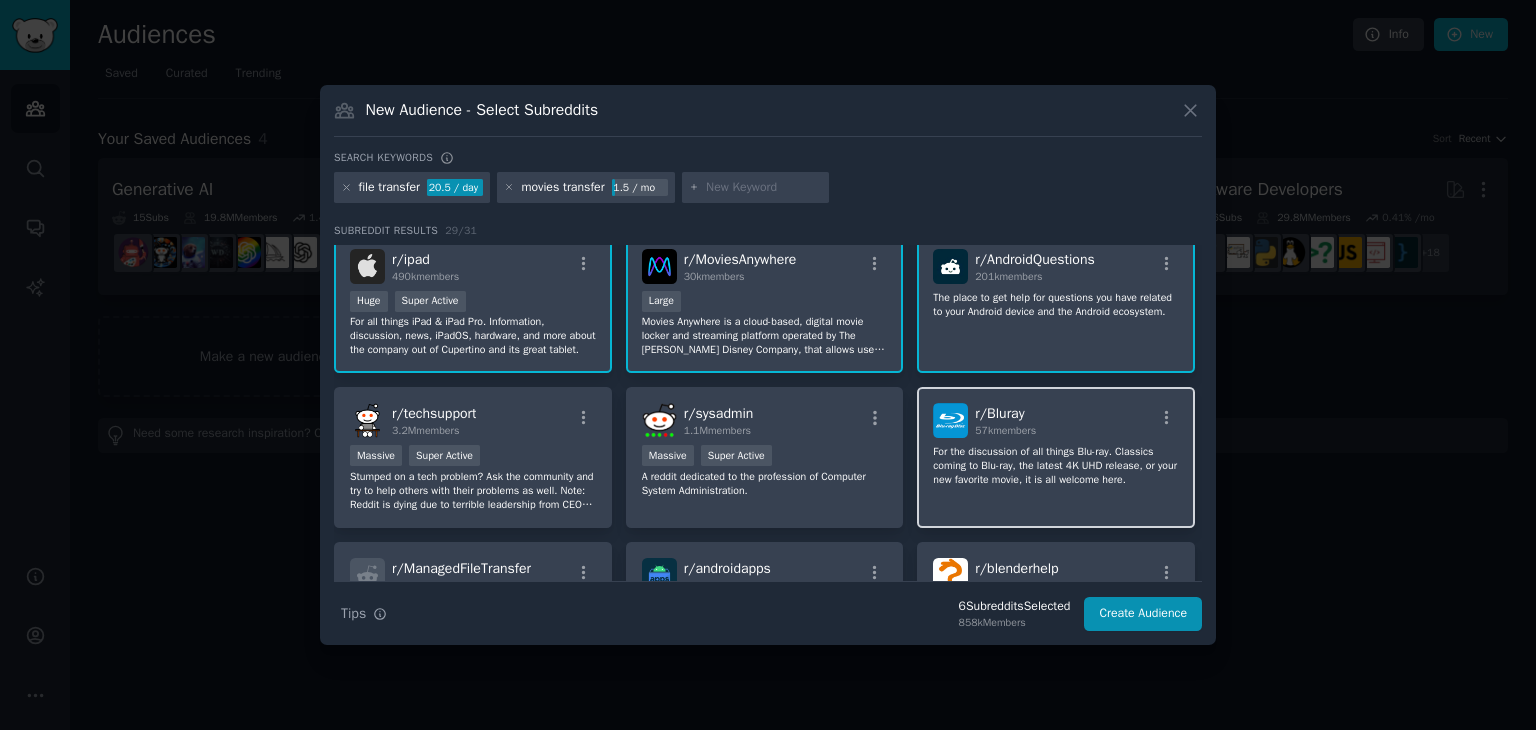 click on "57k  members" at bounding box center (1005, 430) 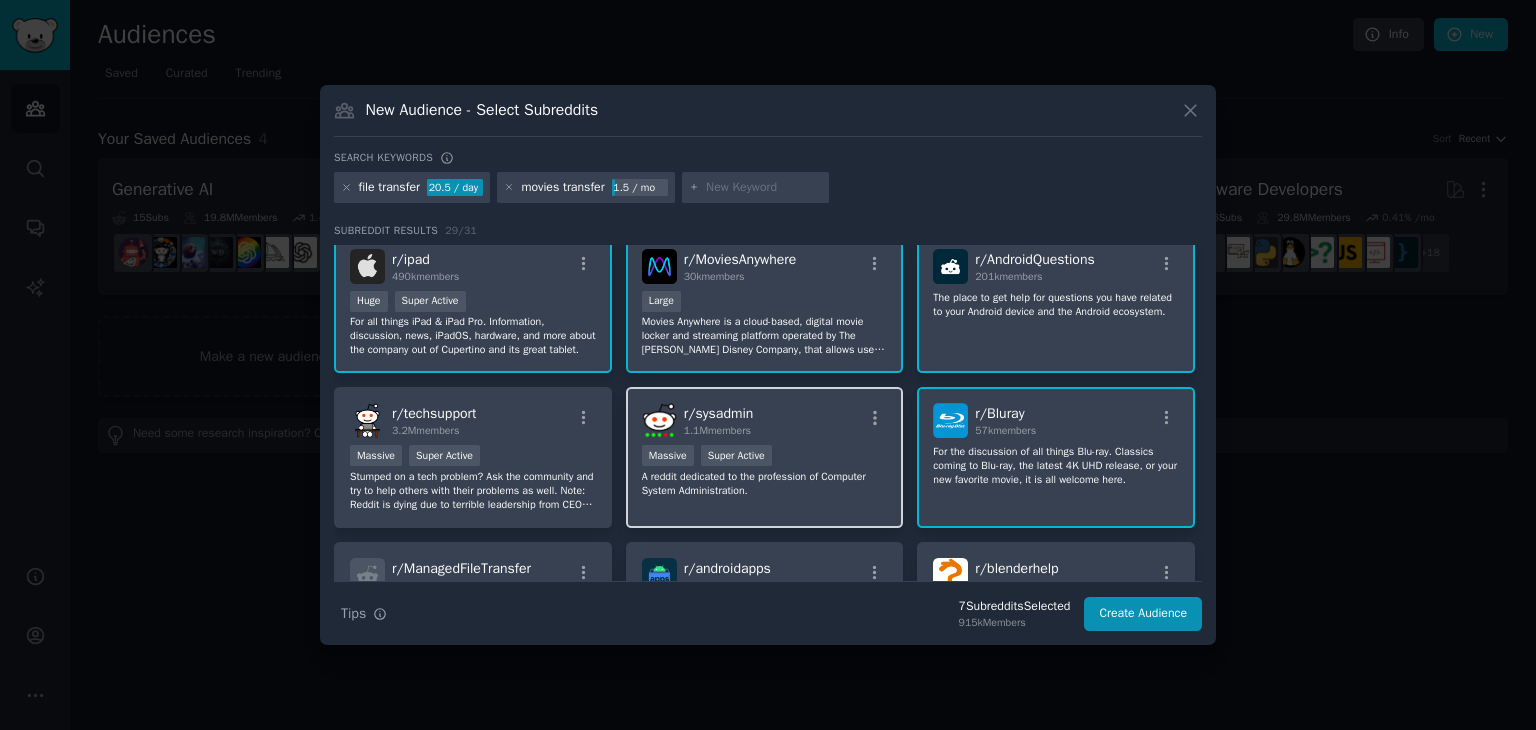 click on "r/ sysadmin 1.1M  members" at bounding box center [765, 420] 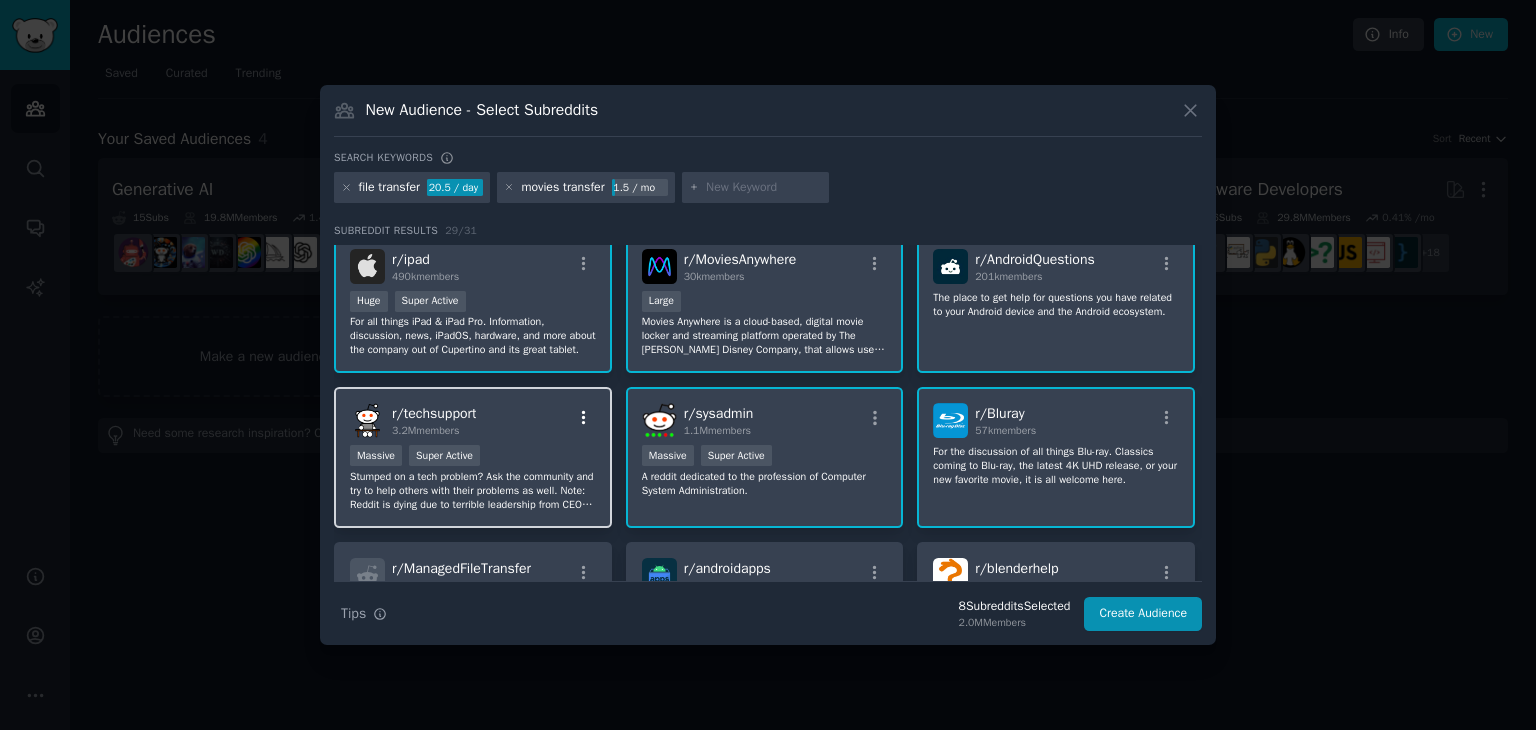 click at bounding box center (583, 418) 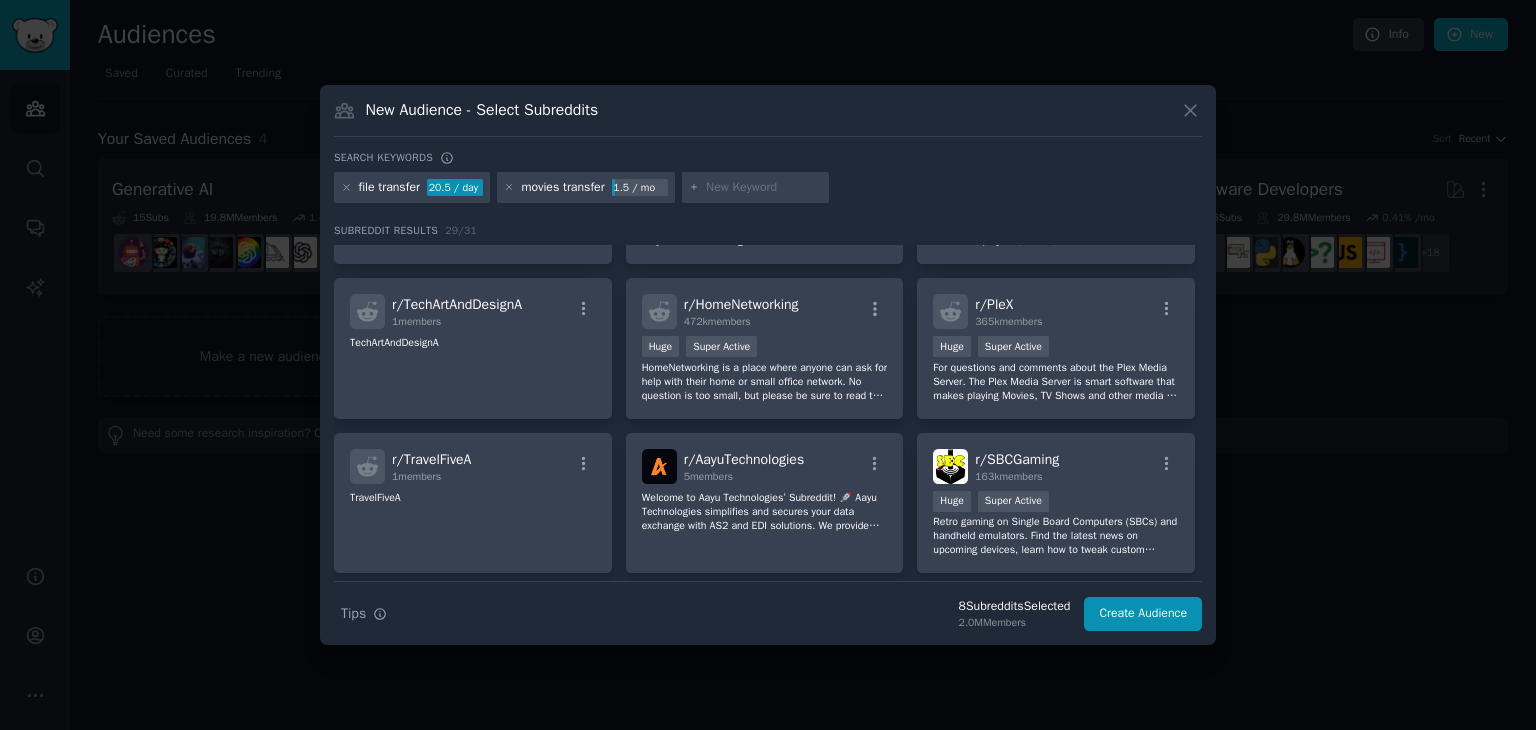 scroll, scrollTop: 893, scrollLeft: 0, axis: vertical 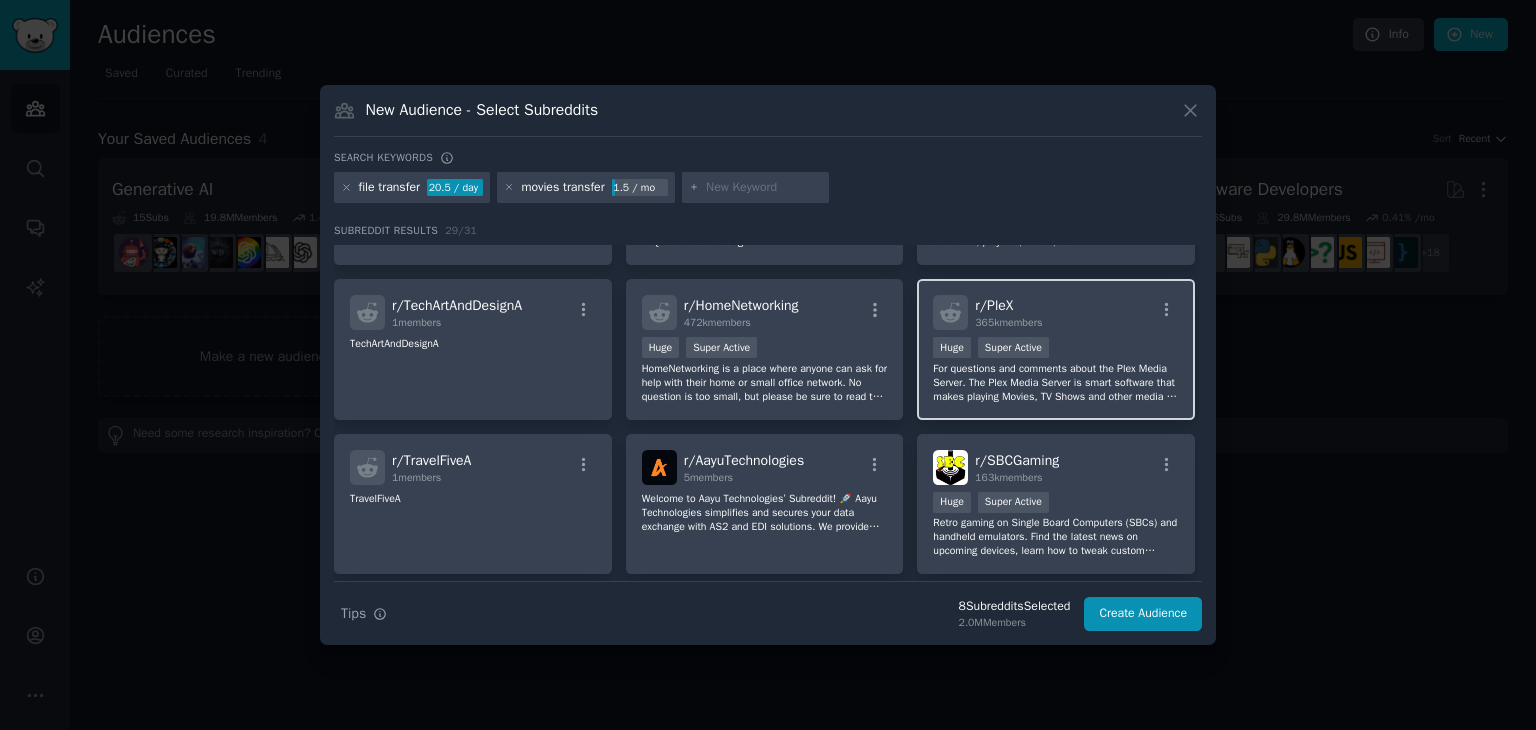 click on "For questions and comments about the Plex Media Server. The Plex Media Server is smart software that makes playing Movies, TV Shows and other media on your computer simple.
This page is community-driven and not run by or affiliated with Plex, Inc." at bounding box center [1056, 383] 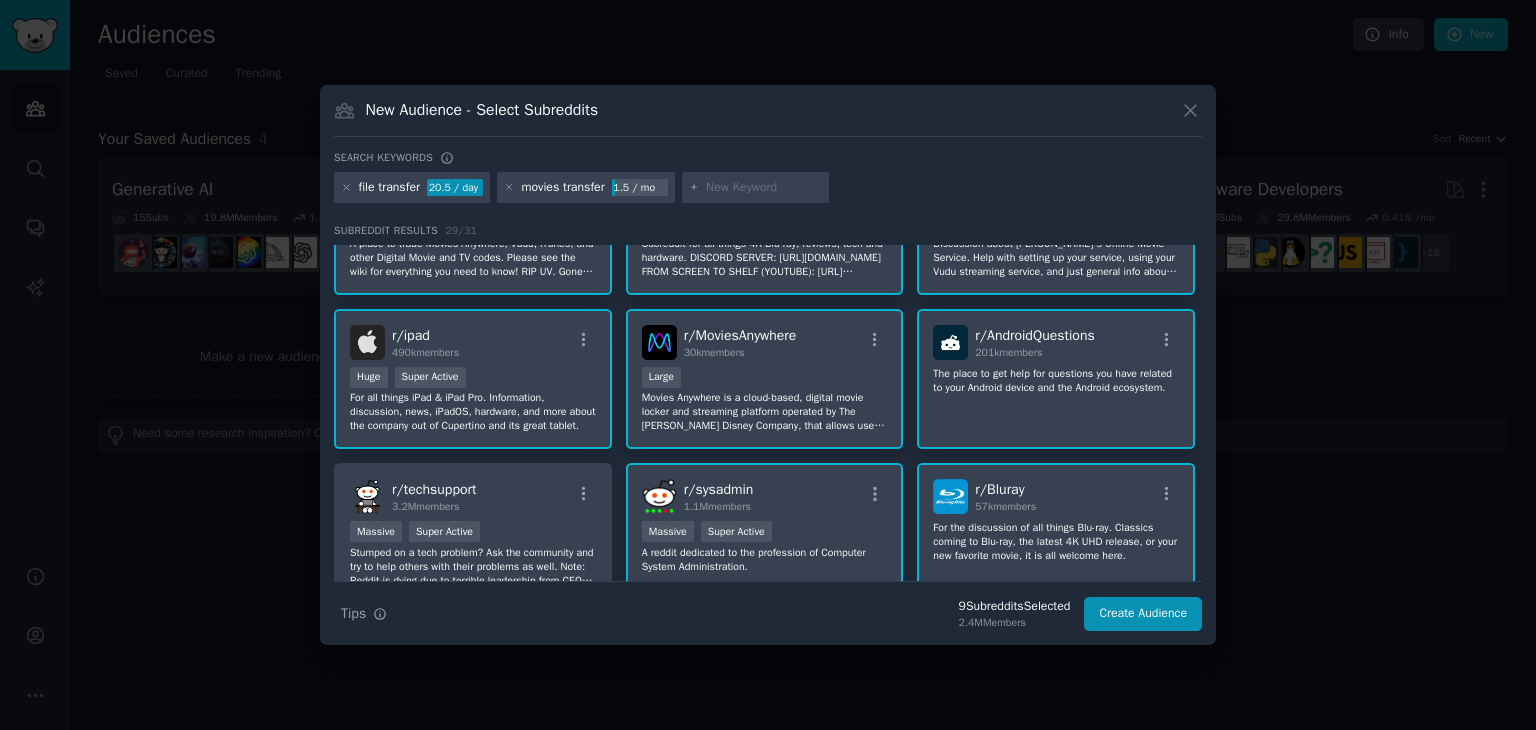 scroll, scrollTop: 0, scrollLeft: 0, axis: both 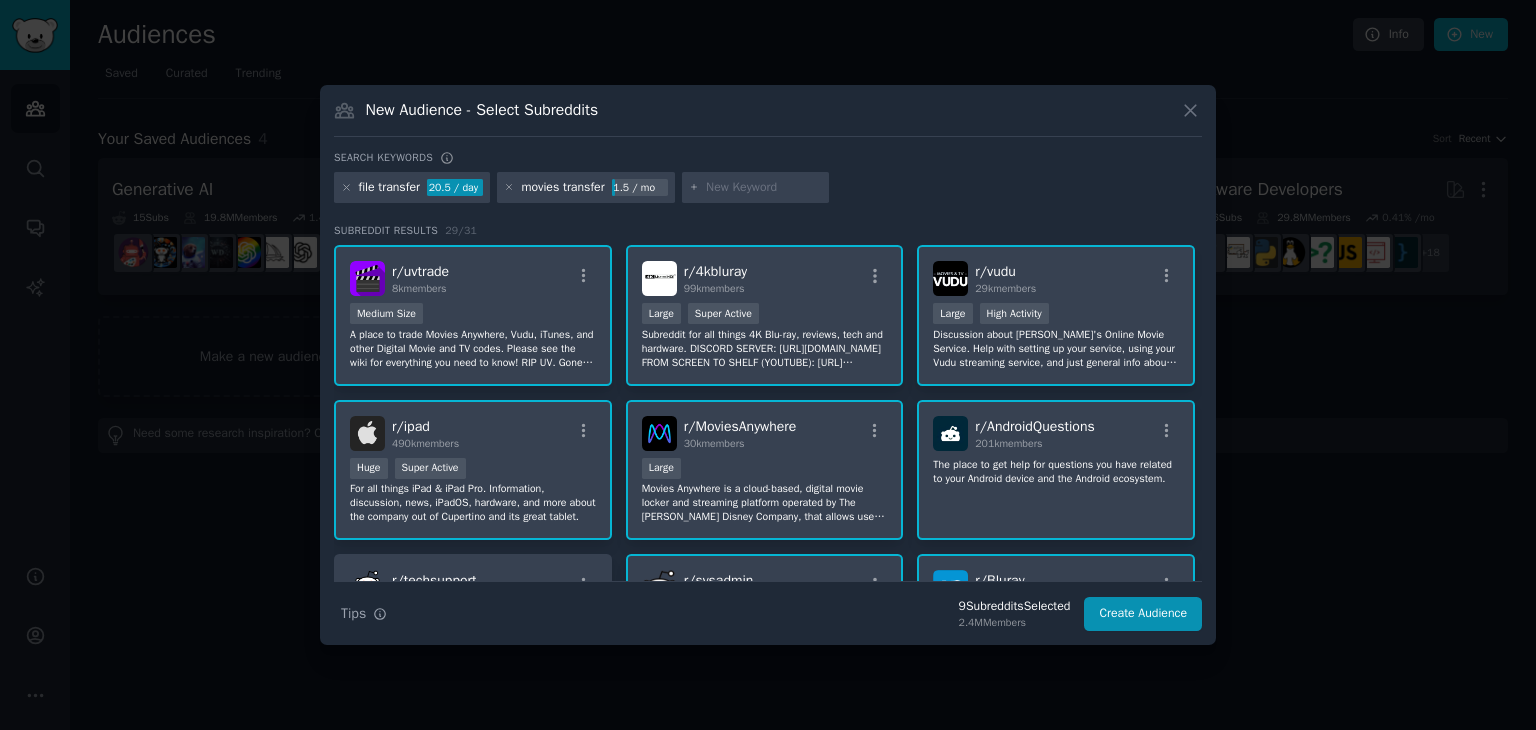 click at bounding box center (764, 188) 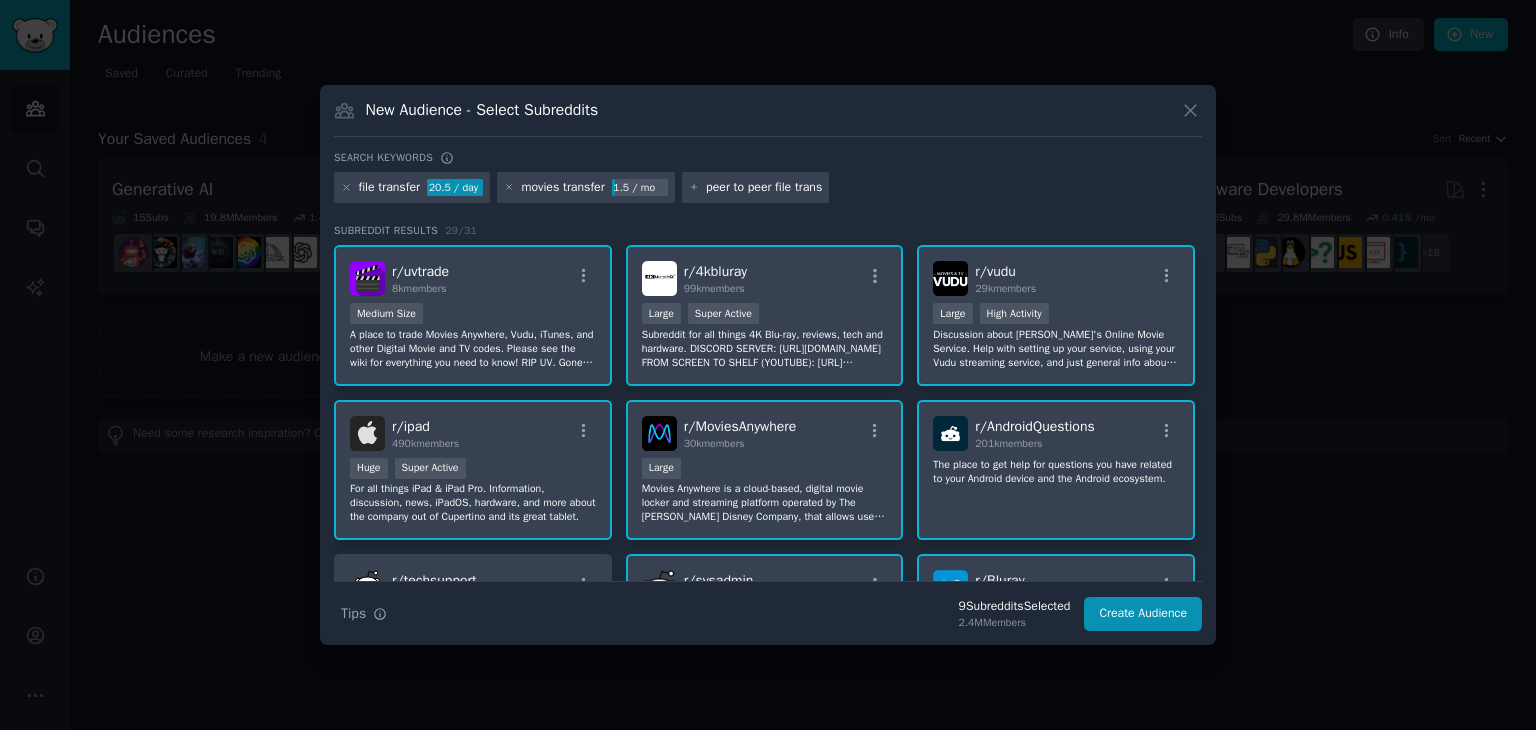 type on "peer to peer file transfer" 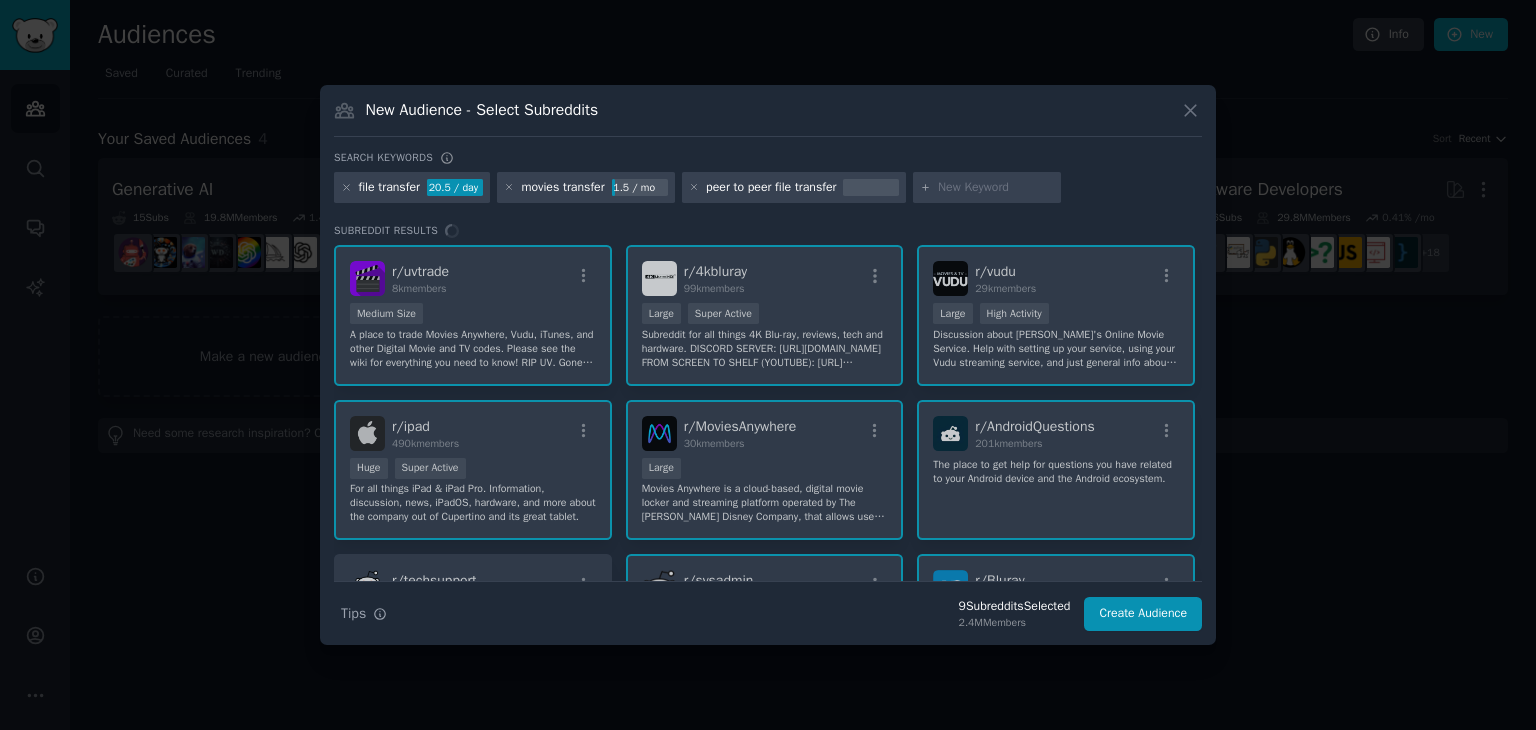 click at bounding box center (996, 188) 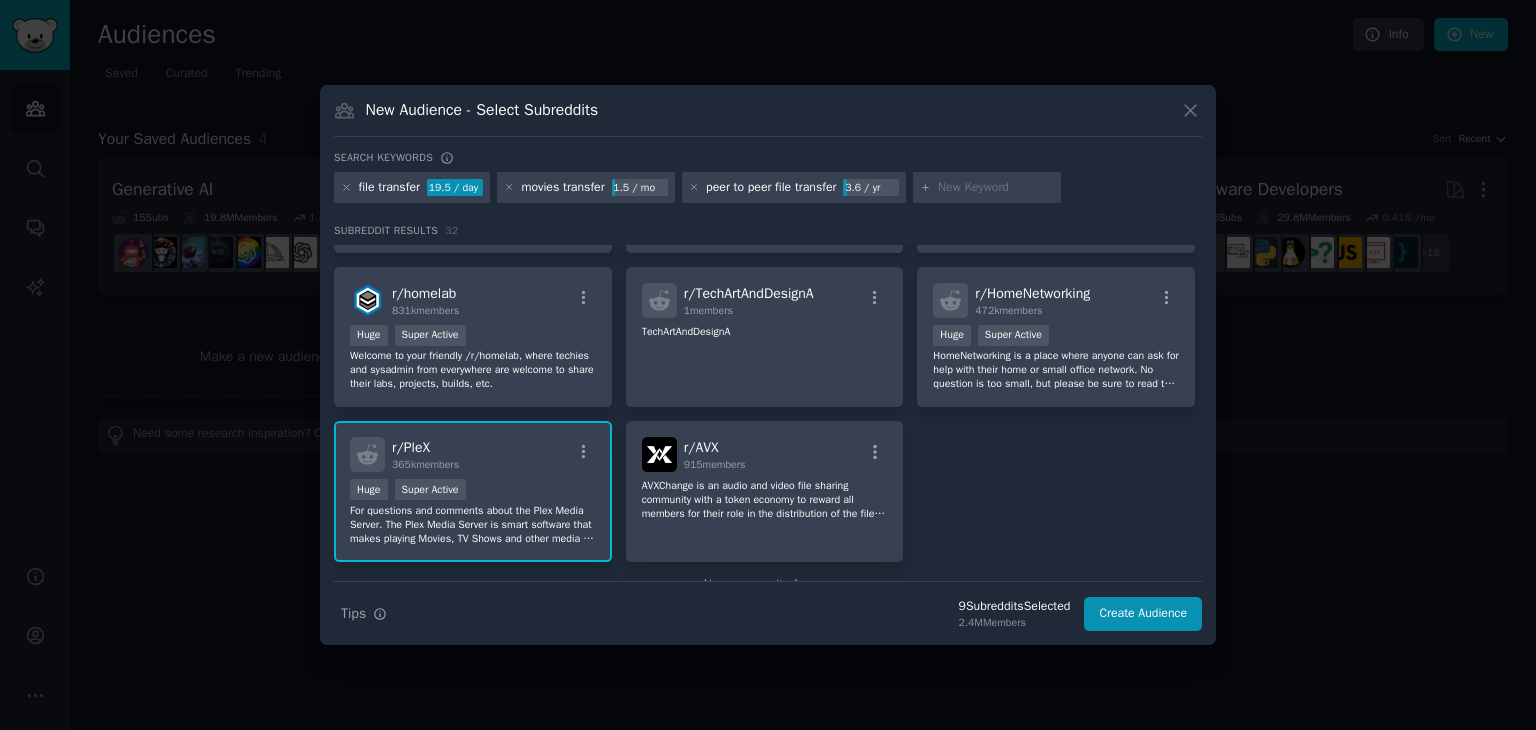 scroll, scrollTop: 1368, scrollLeft: 0, axis: vertical 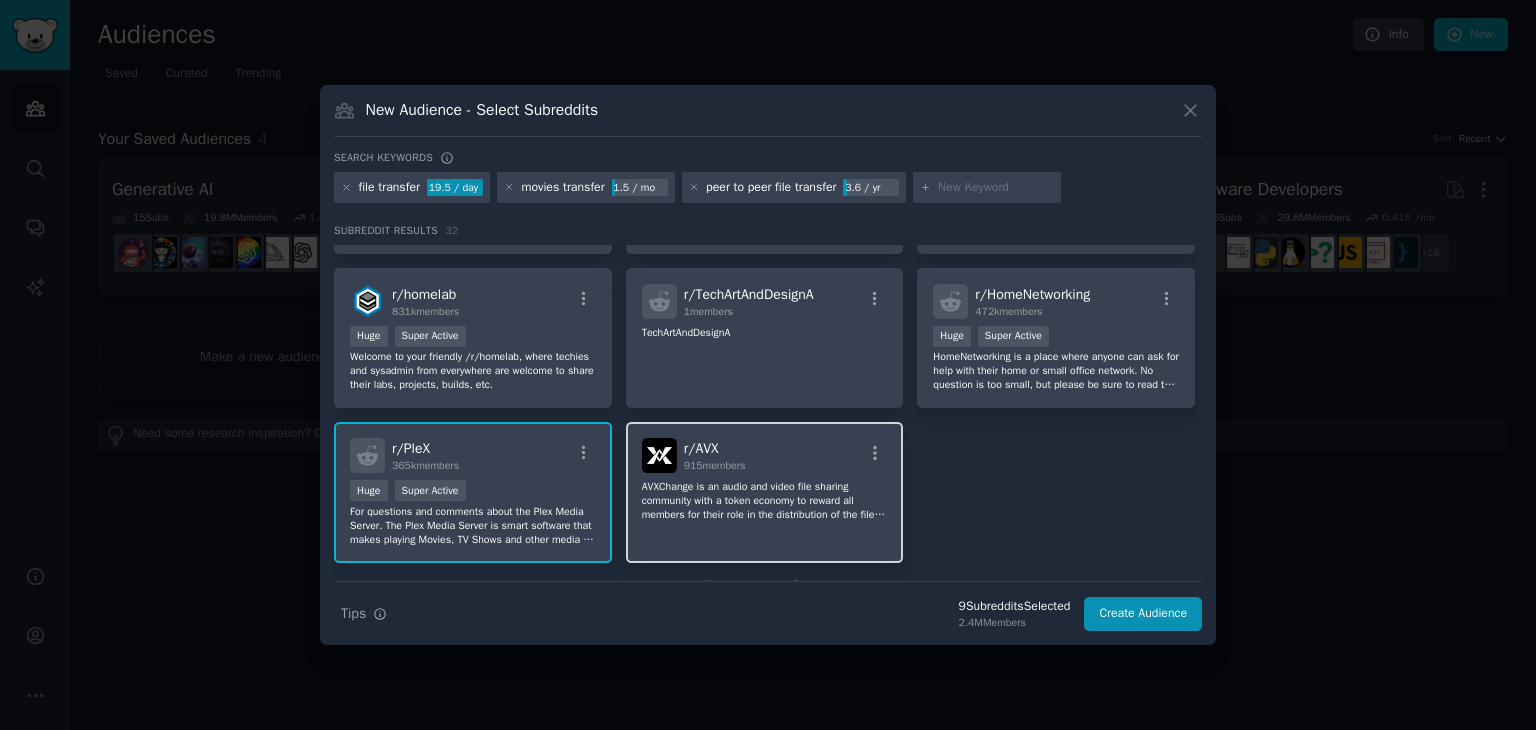 click on "AVXChange is an audio and video file sharing community with a token economy to reward all members for their role in the distribution of the files. AVXChange runs on a purpose built, custom distributed platform with elements of blockchain." 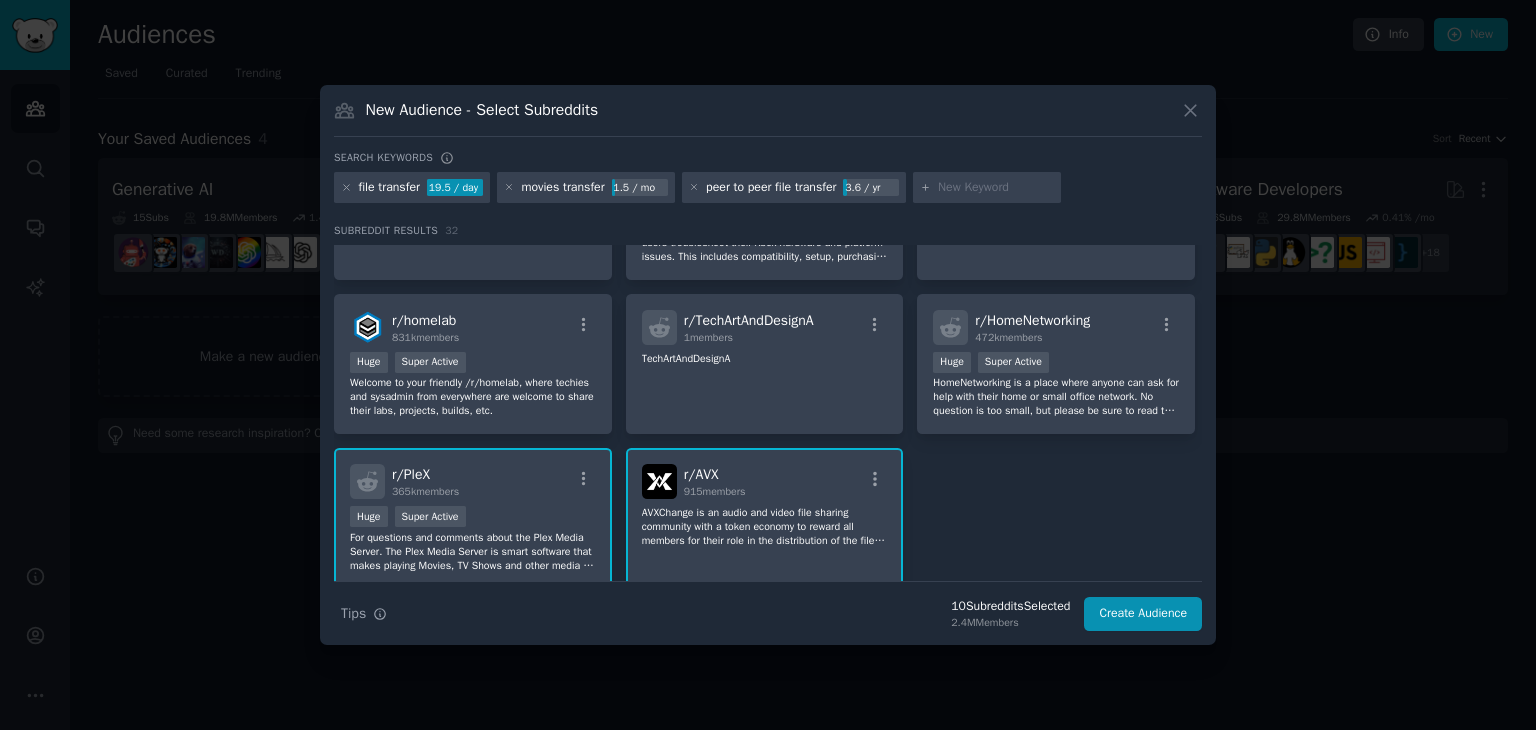 scroll, scrollTop: 1343, scrollLeft: 0, axis: vertical 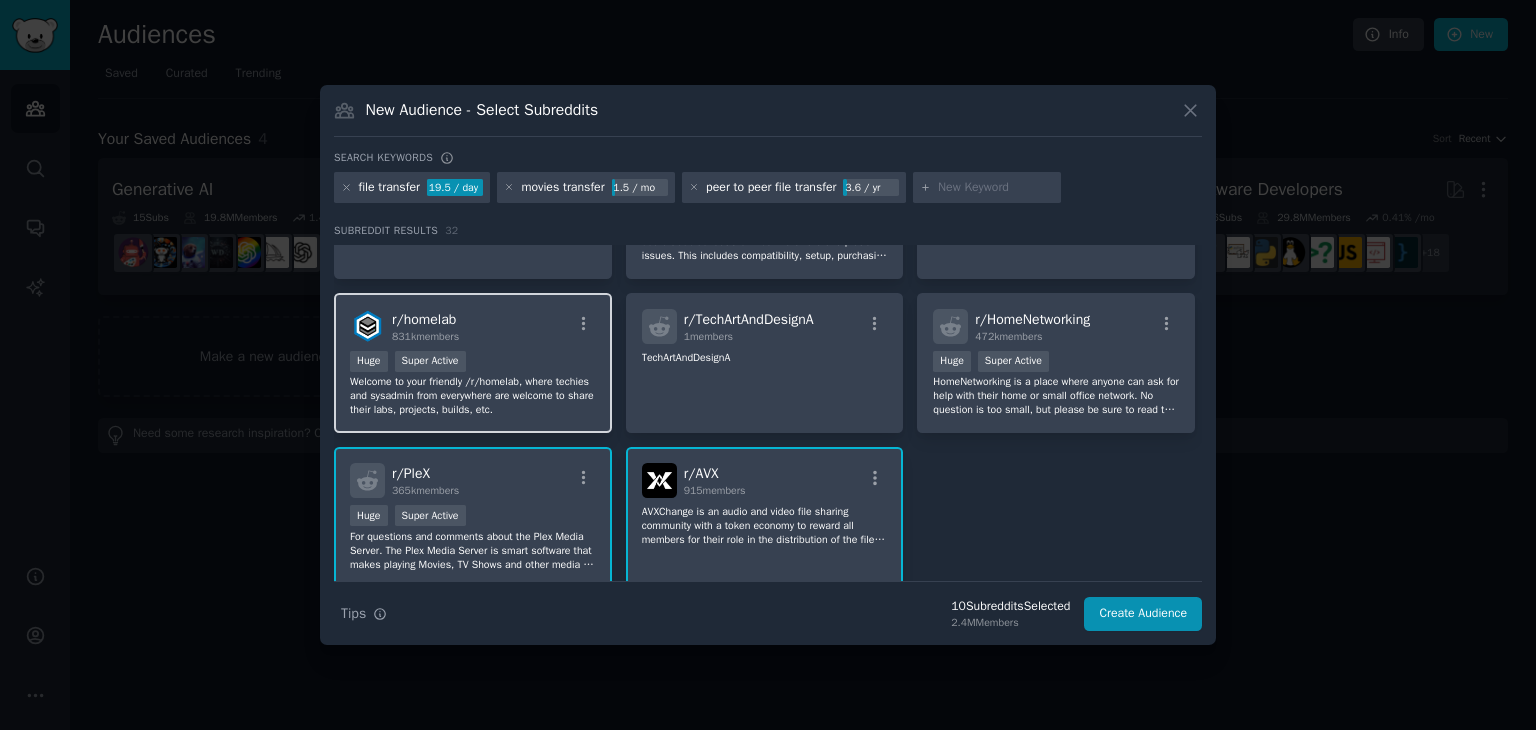 click on "Welcome to your friendly /r/homelab, where techies and sysadmin from everywhere are welcome to share their labs, projects, builds, etc." at bounding box center [473, 396] 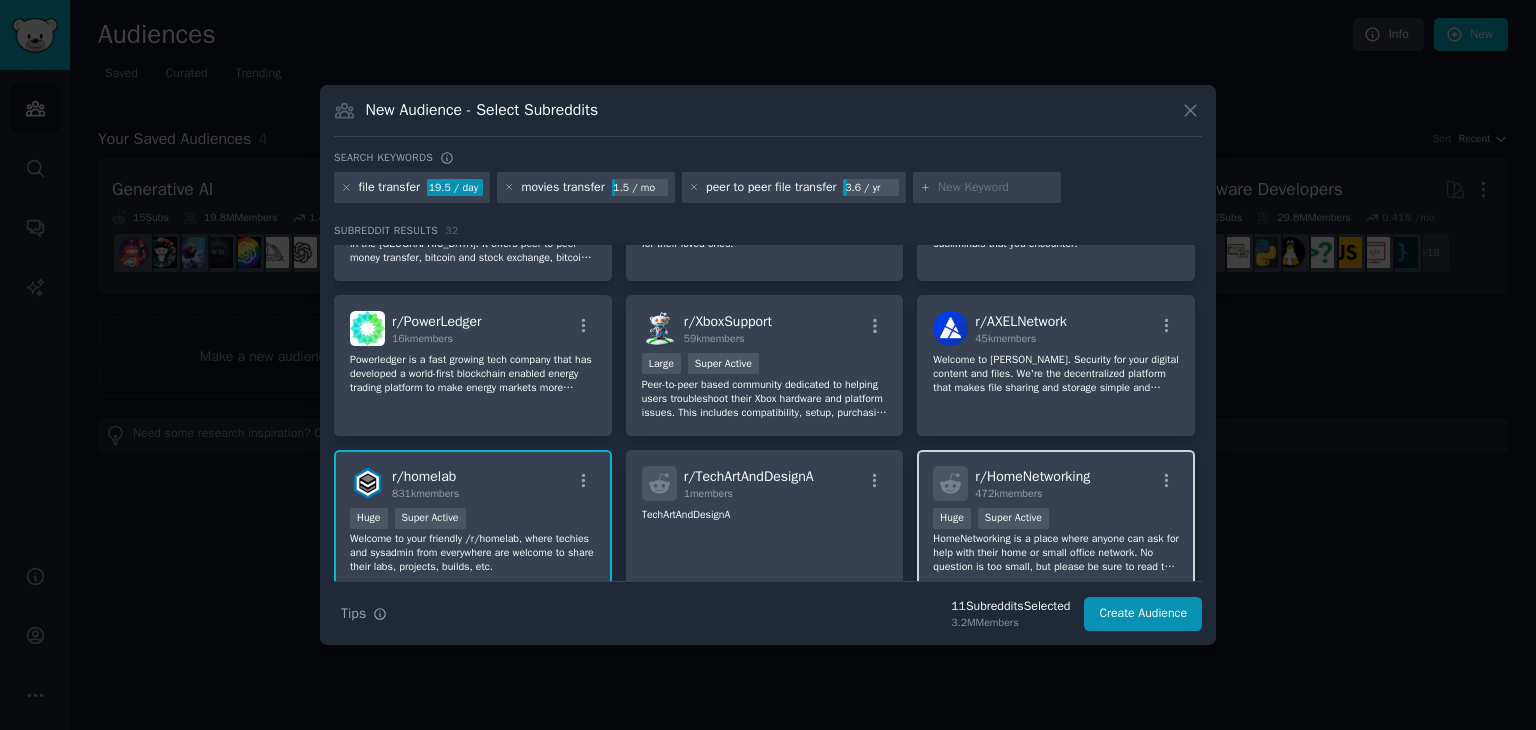 scroll, scrollTop: 1185, scrollLeft: 0, axis: vertical 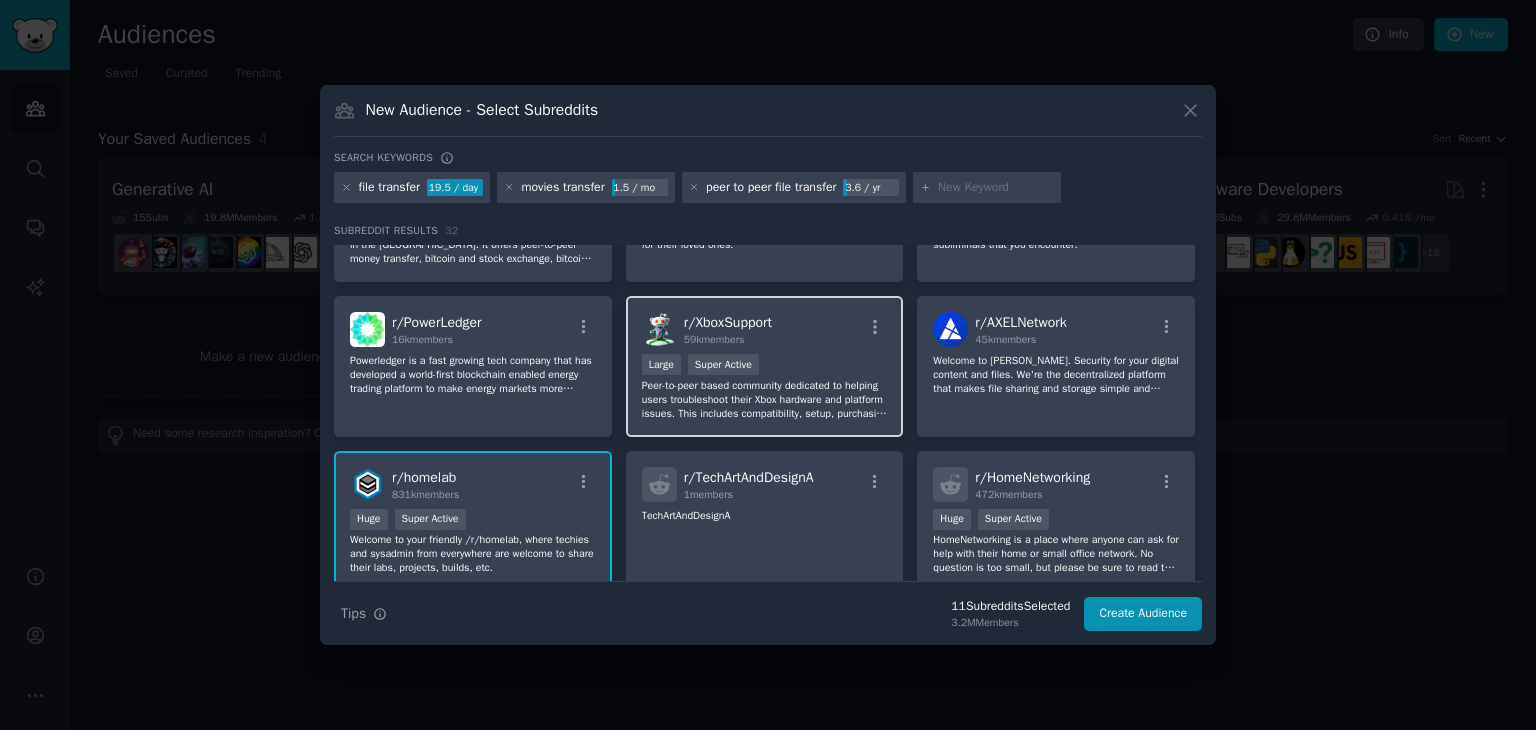 click on "Peer-to-peer based community dedicated to helping users troubleshoot their Xbox hardware and platform issues. This includes compatibility, setup, purchasing help (what to buy), and all related topics." at bounding box center (765, 400) 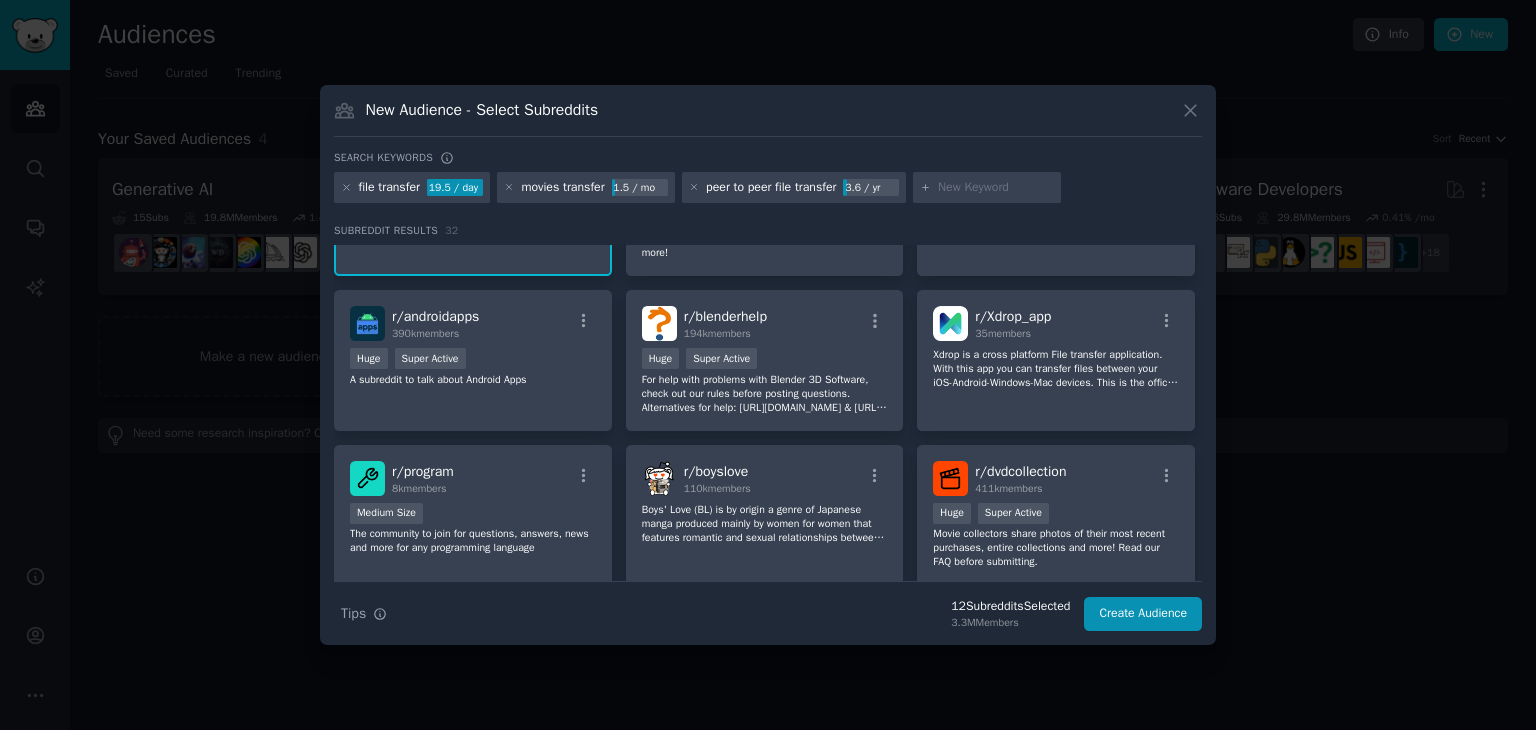 scroll, scrollTop: 563, scrollLeft: 0, axis: vertical 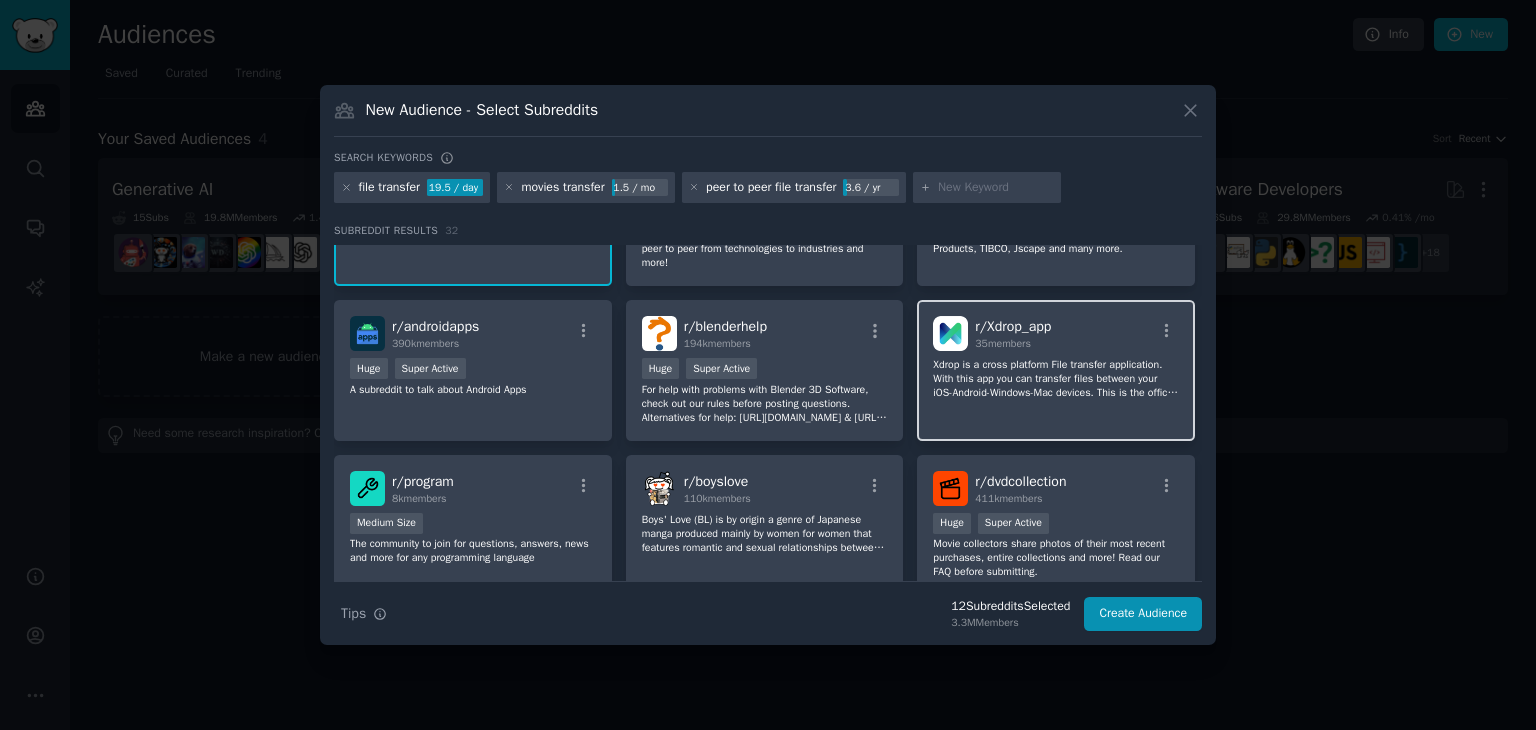 click on "Xdrop is a cross platform File transfer application. With this app you can transfer files between your iOS-Android-Windows-Mac devices. This is the official community to discuss issues, improvements, and bug fixes.
Discord: [URL][DOMAIN_NAME]" 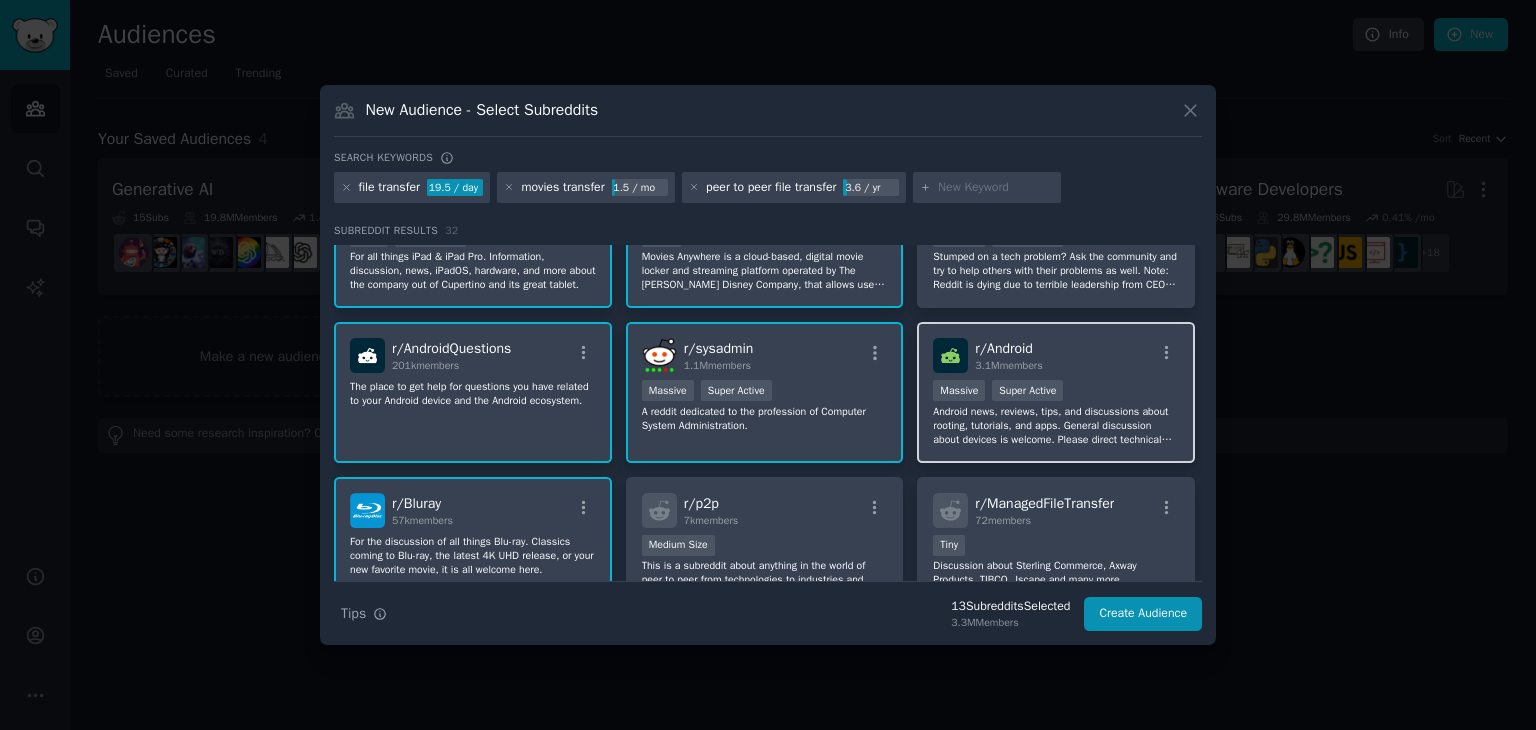 scroll, scrollTop: 0, scrollLeft: 0, axis: both 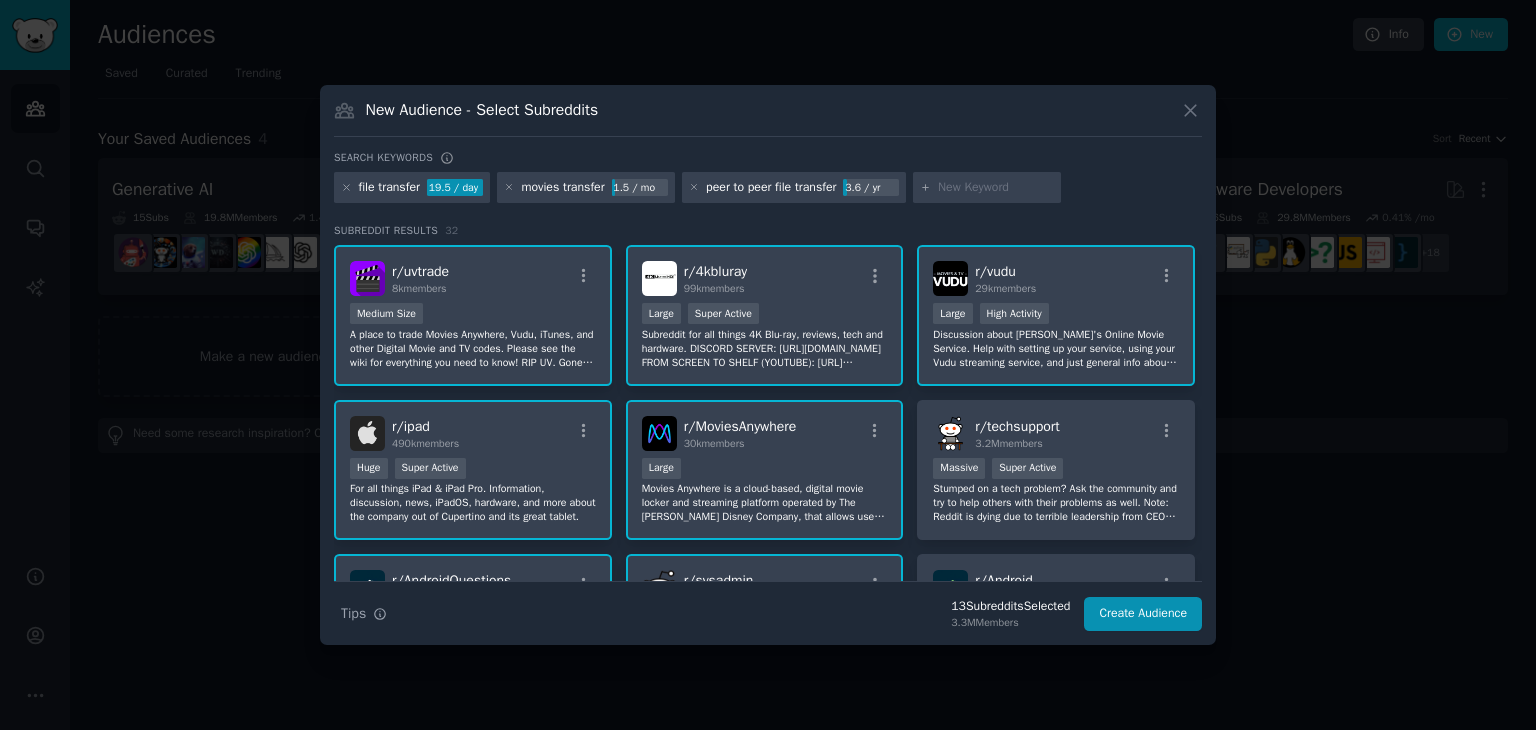 click at bounding box center (996, 188) 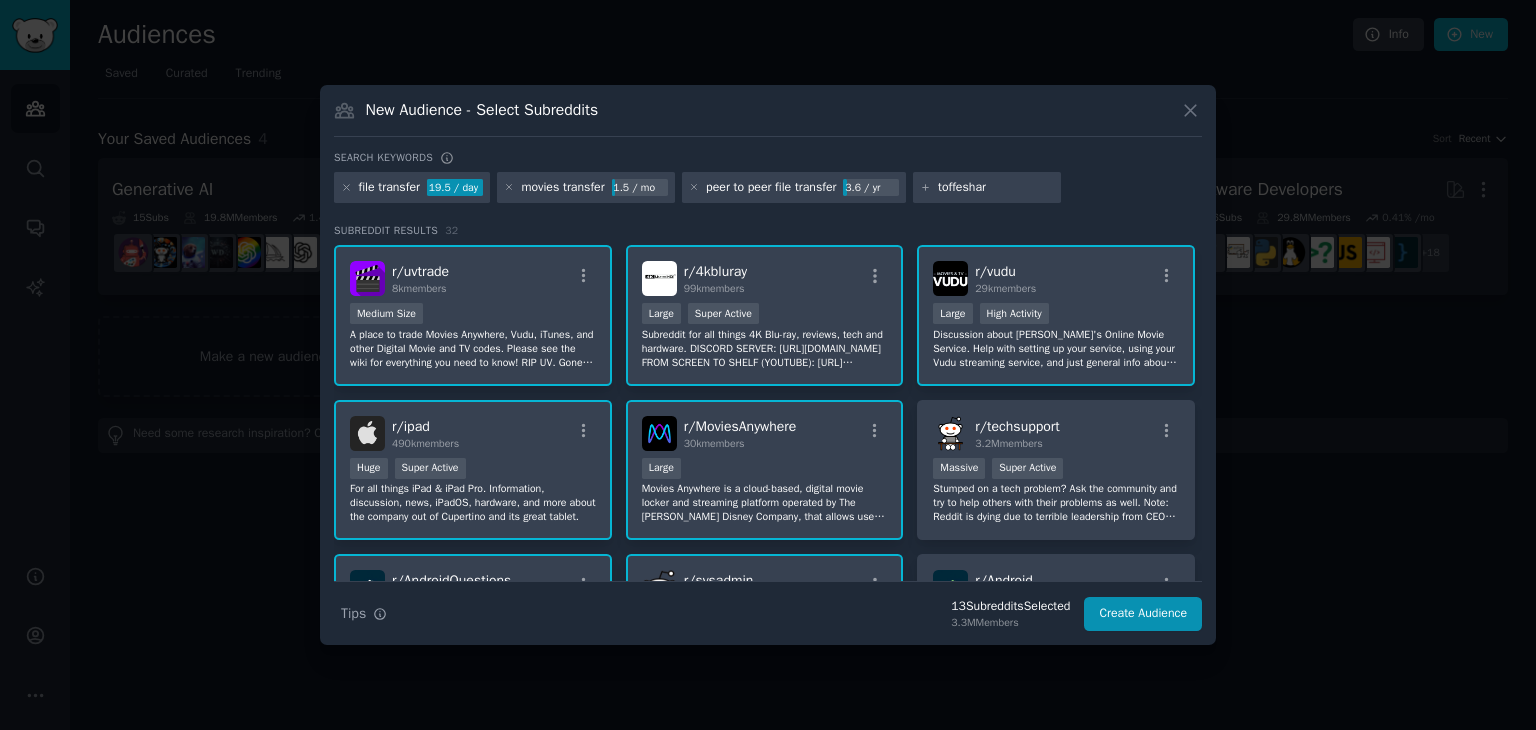 type on "toffeshare" 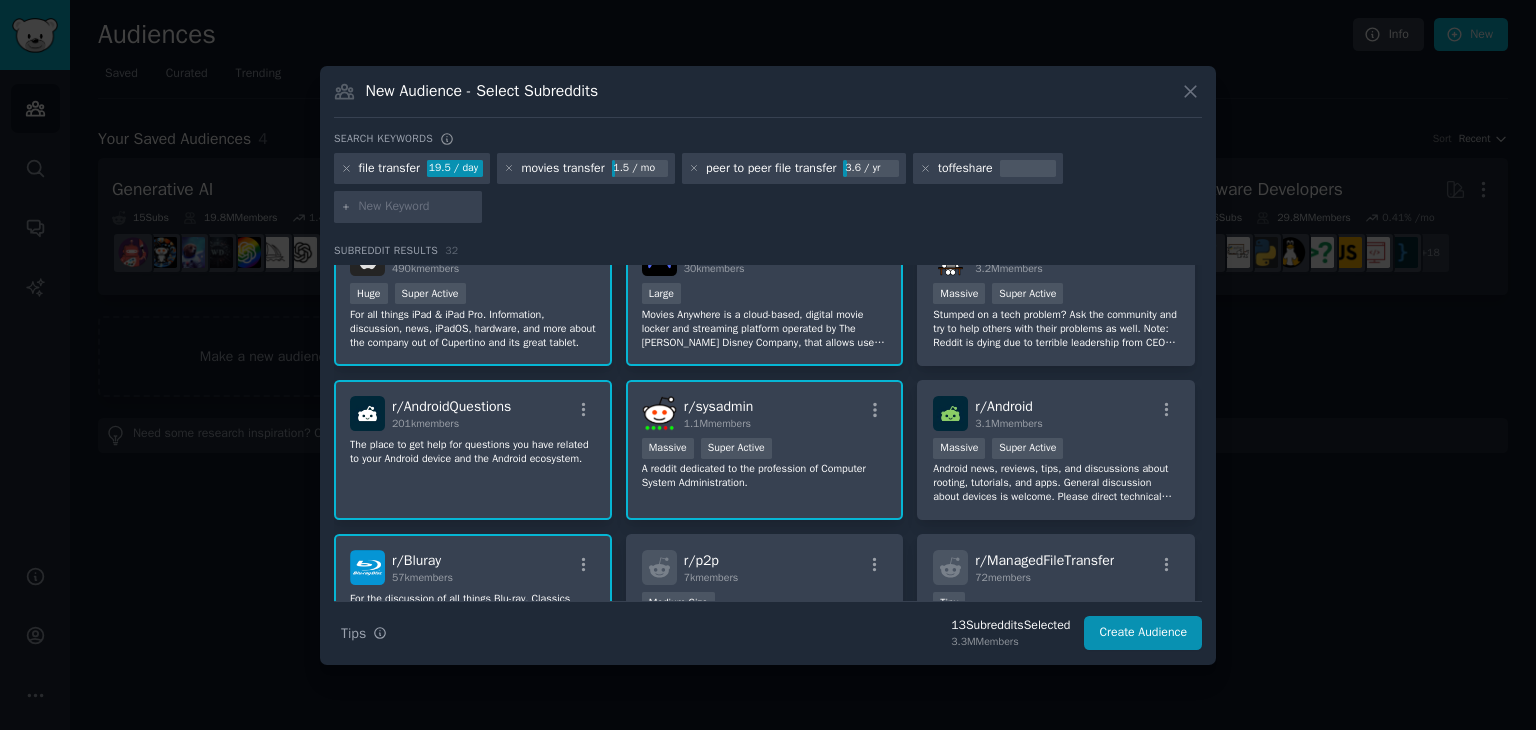 scroll, scrollTop: 0, scrollLeft: 0, axis: both 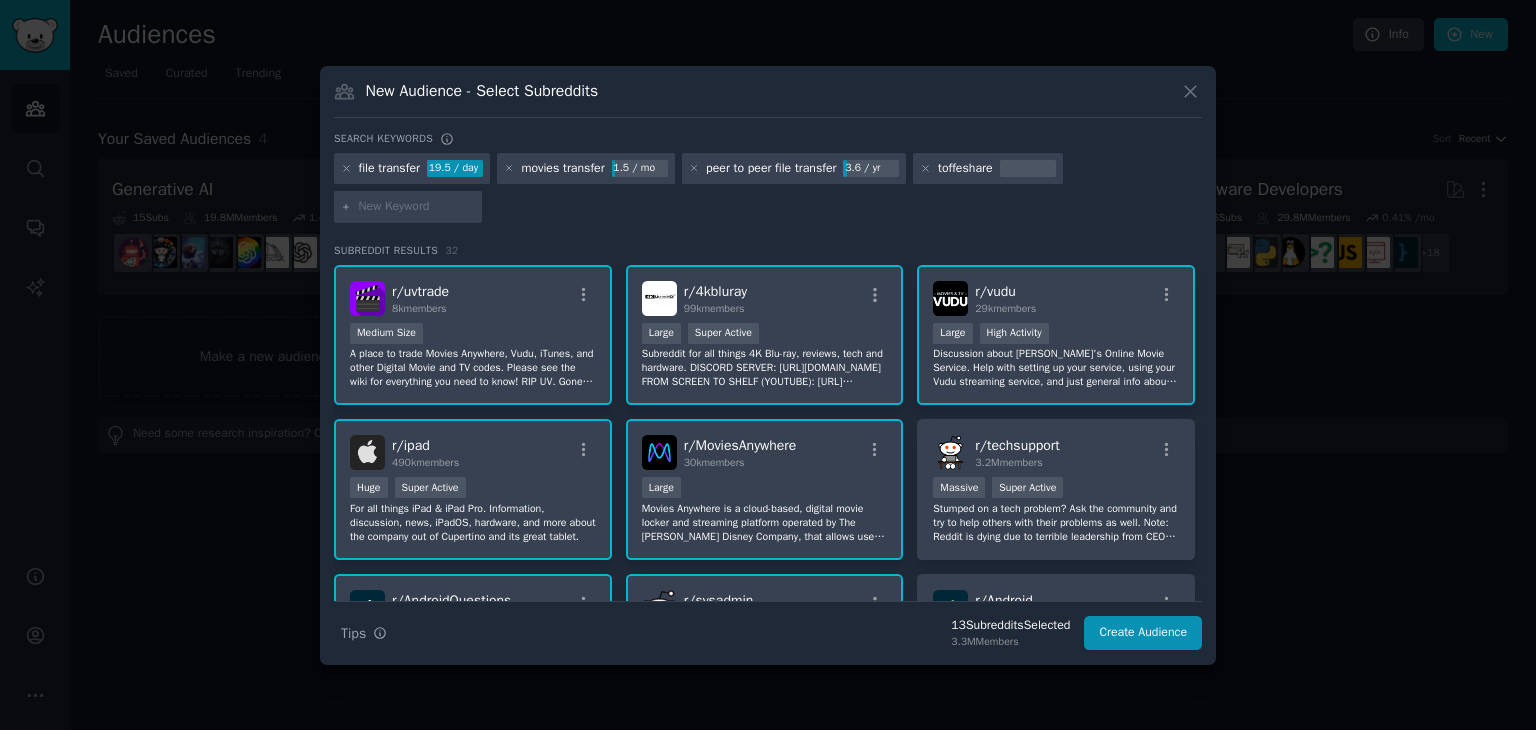 paste on "ShareDrop, Snapdrop, and FilePizza" 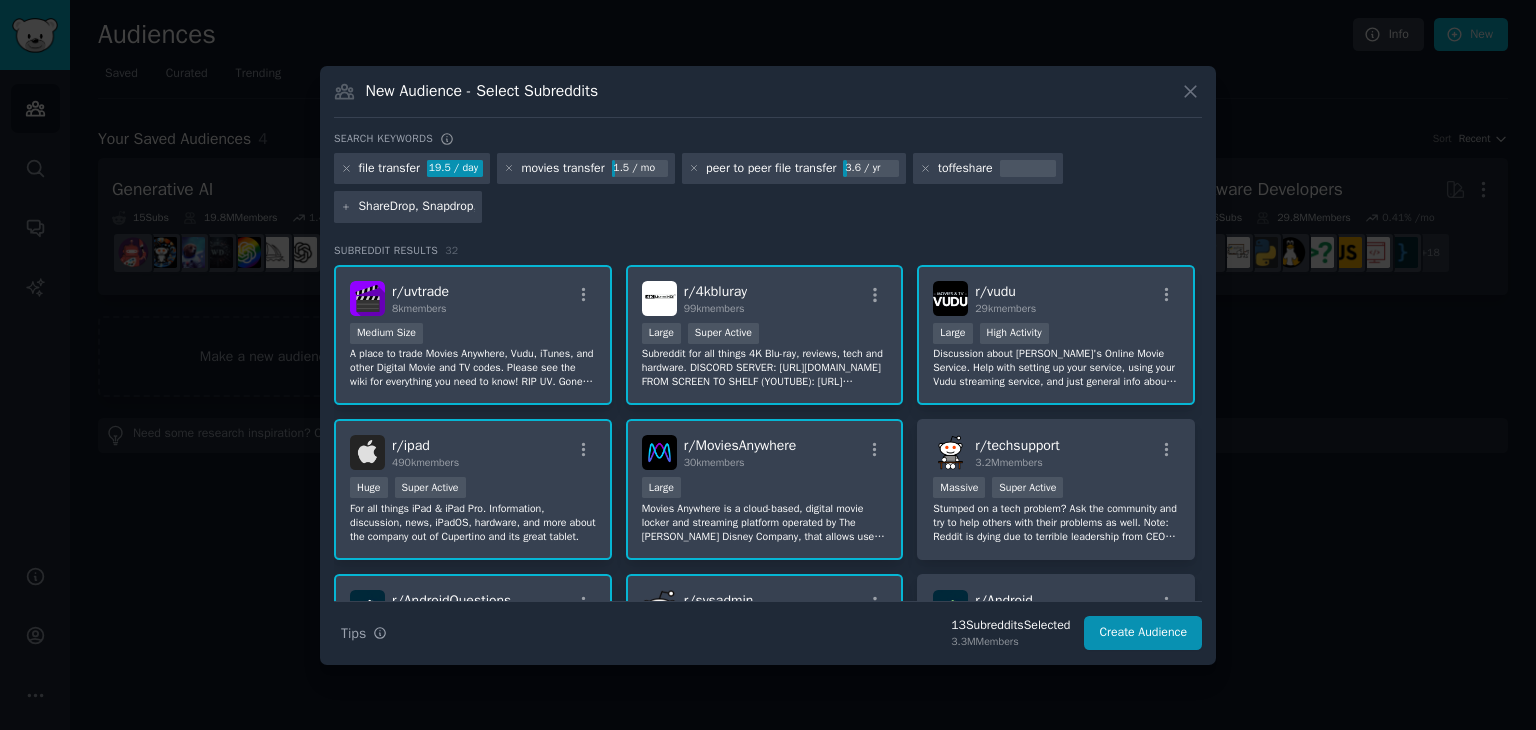 scroll, scrollTop: 0, scrollLeft: 52, axis: horizontal 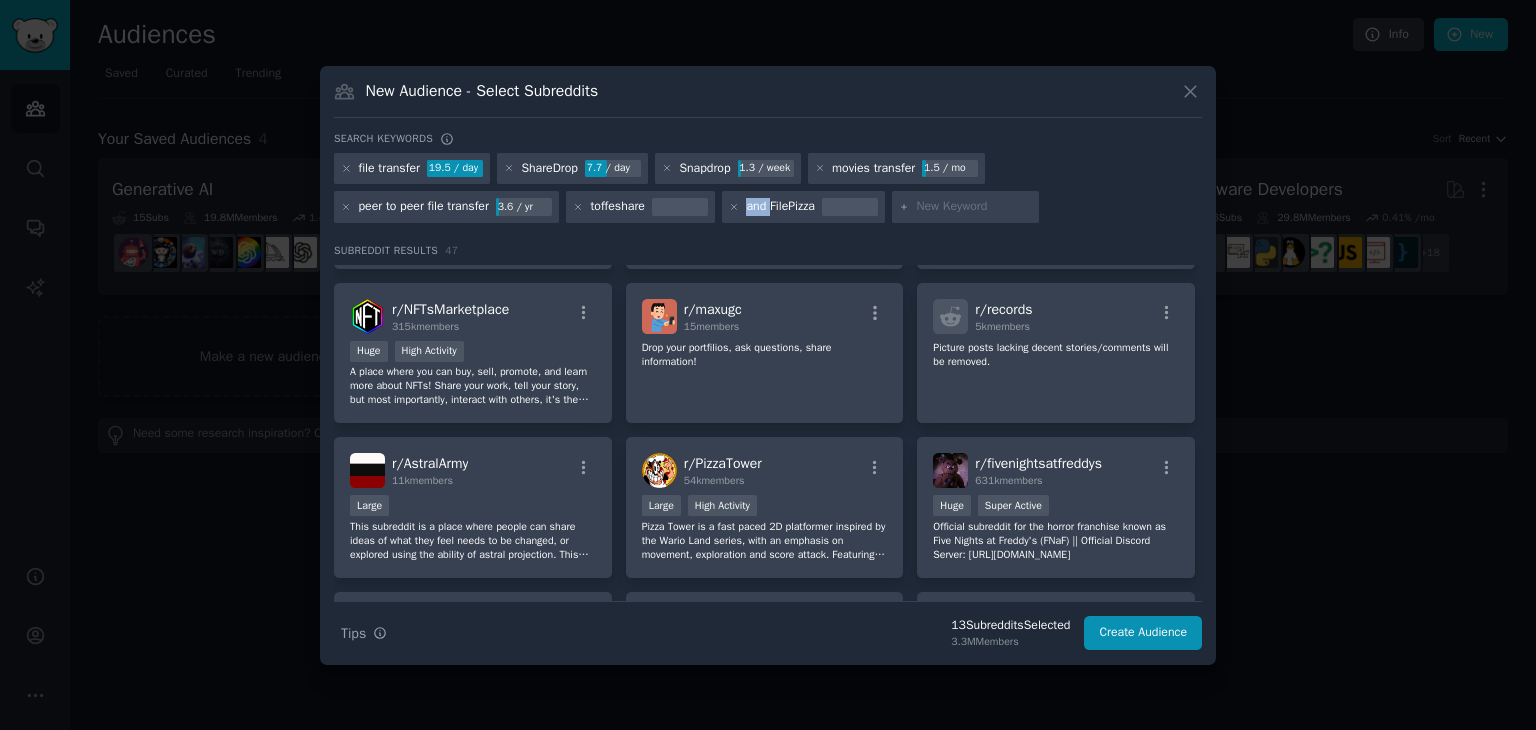 drag, startPoint x: 768, startPoint y: 203, endPoint x: 716, endPoint y: 203, distance: 52 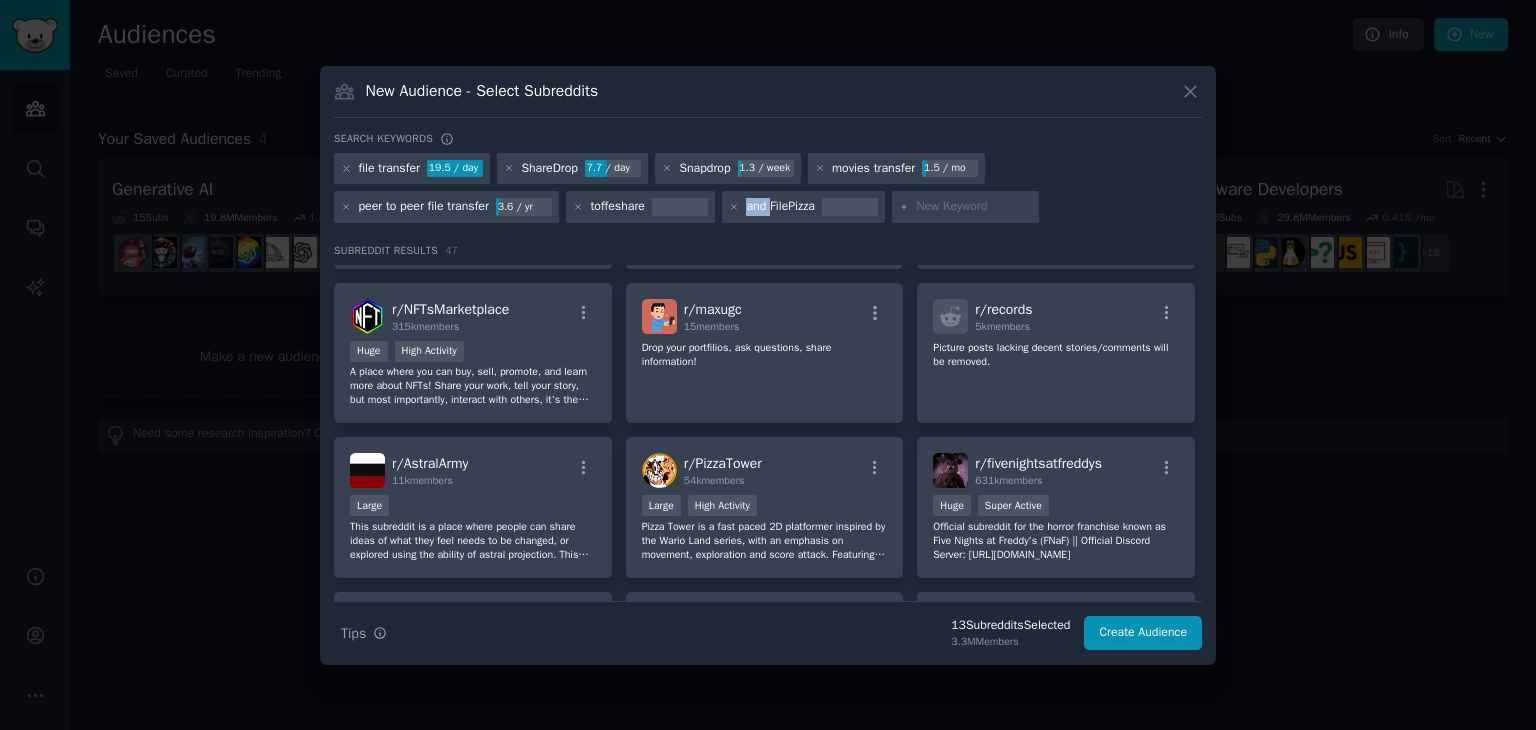 click on "file transfer 19.5 / day ShareDrop 7.7 / day Snapdrop 1.3 / week movies transfer 1.5 / mo peer to peer file transfer 3.6 / yr toffeshare and FilePizza" at bounding box center [768, 191] 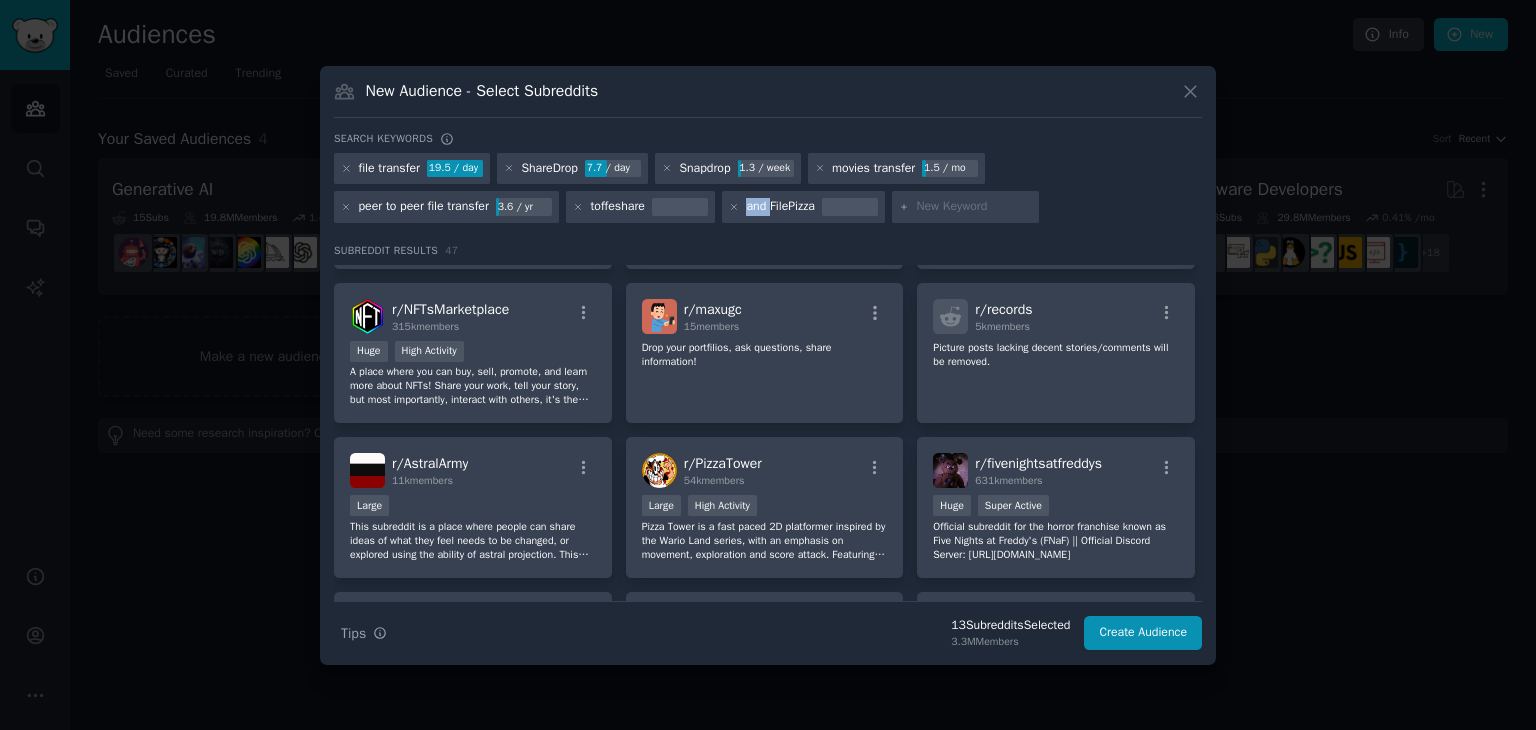 click on "and FilePizza" at bounding box center (780, 207) 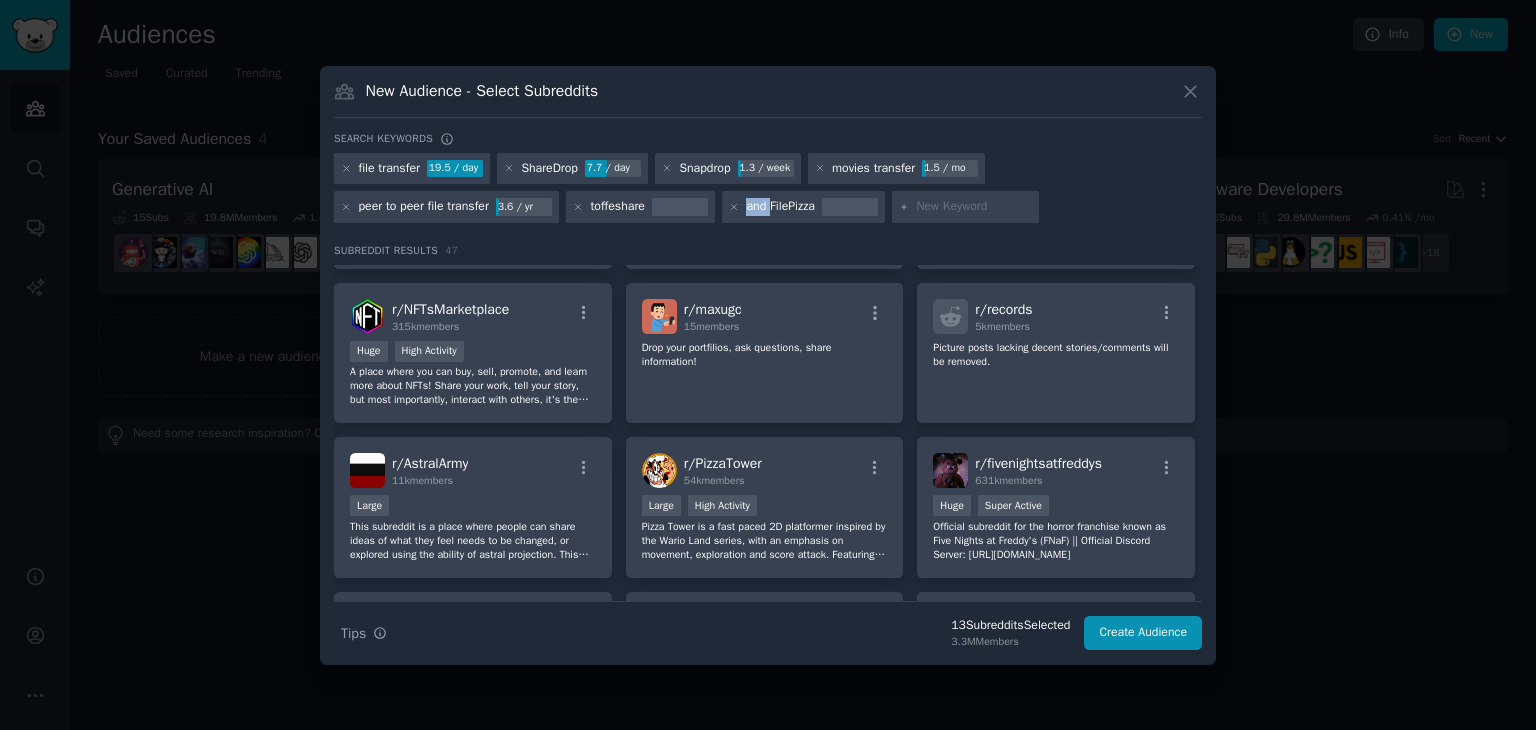 click on "and FilePizza" at bounding box center [780, 207] 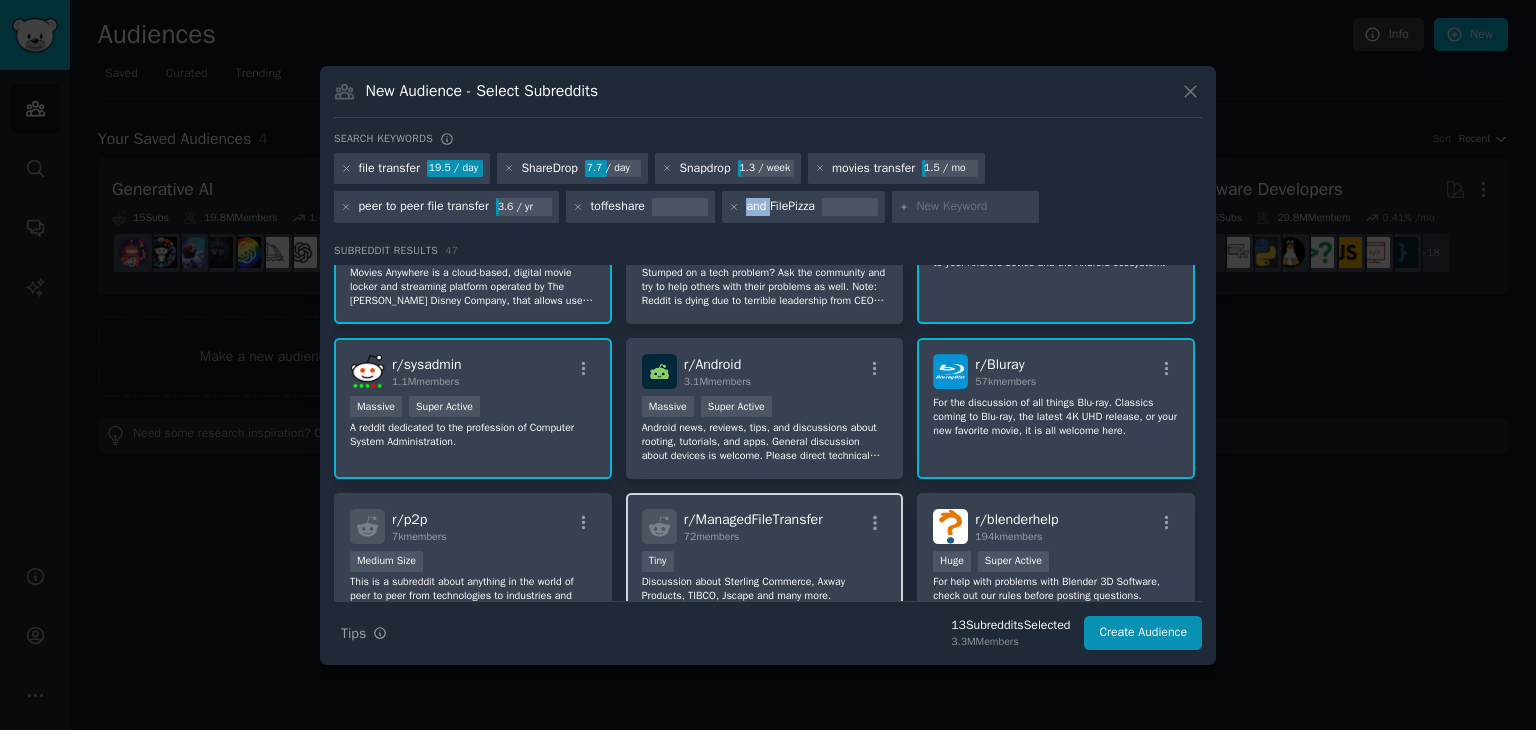 scroll, scrollTop: 0, scrollLeft: 0, axis: both 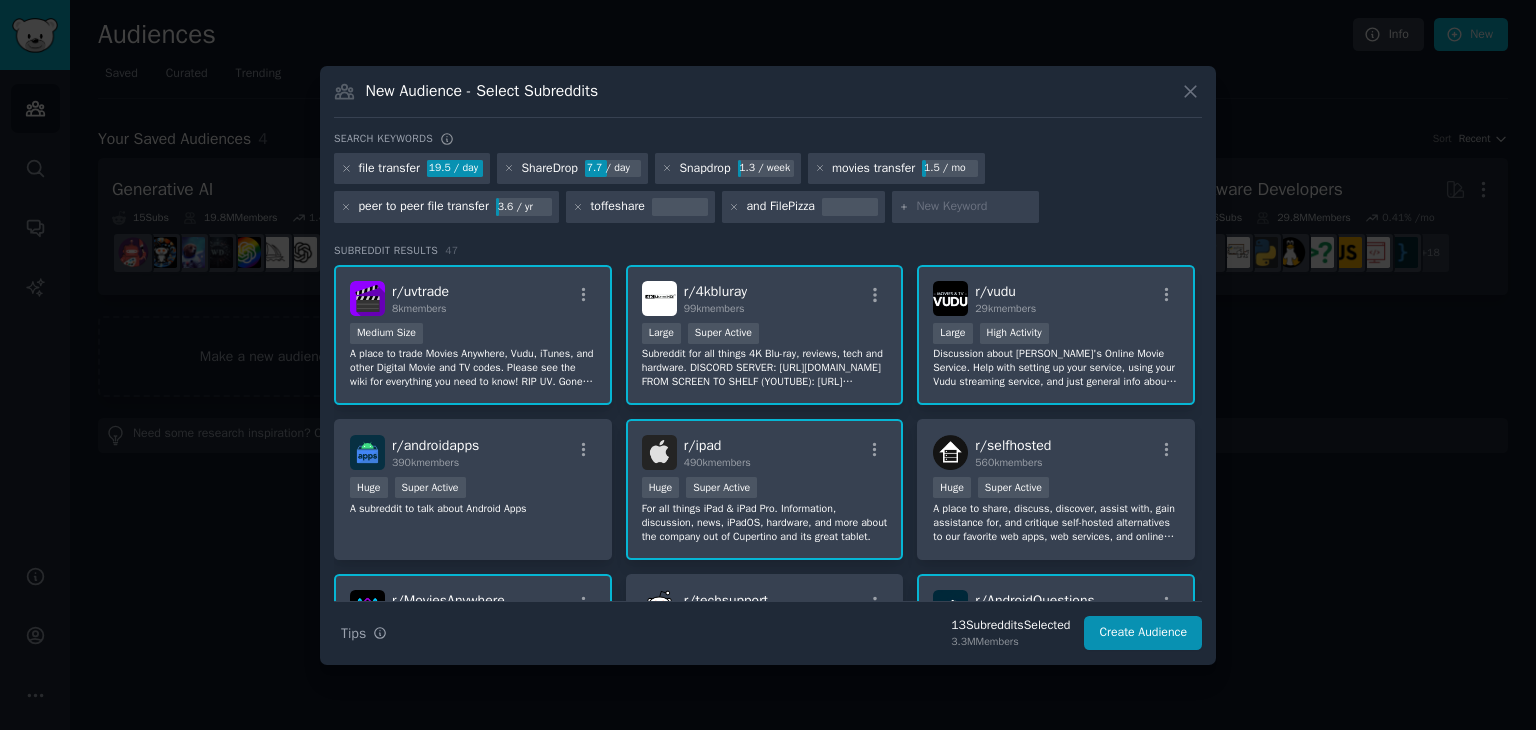 click at bounding box center (680, 207) 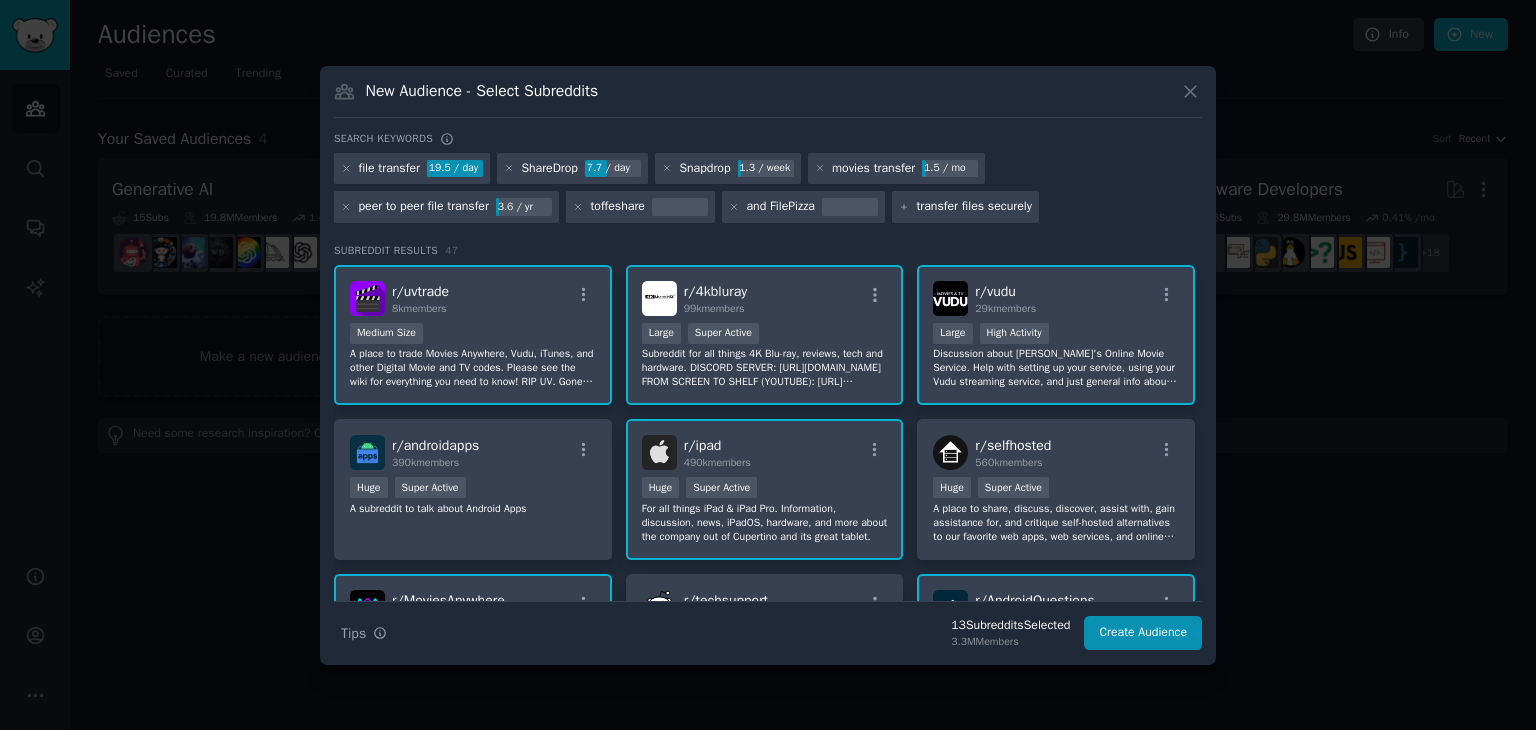 type on "transfer files securely" 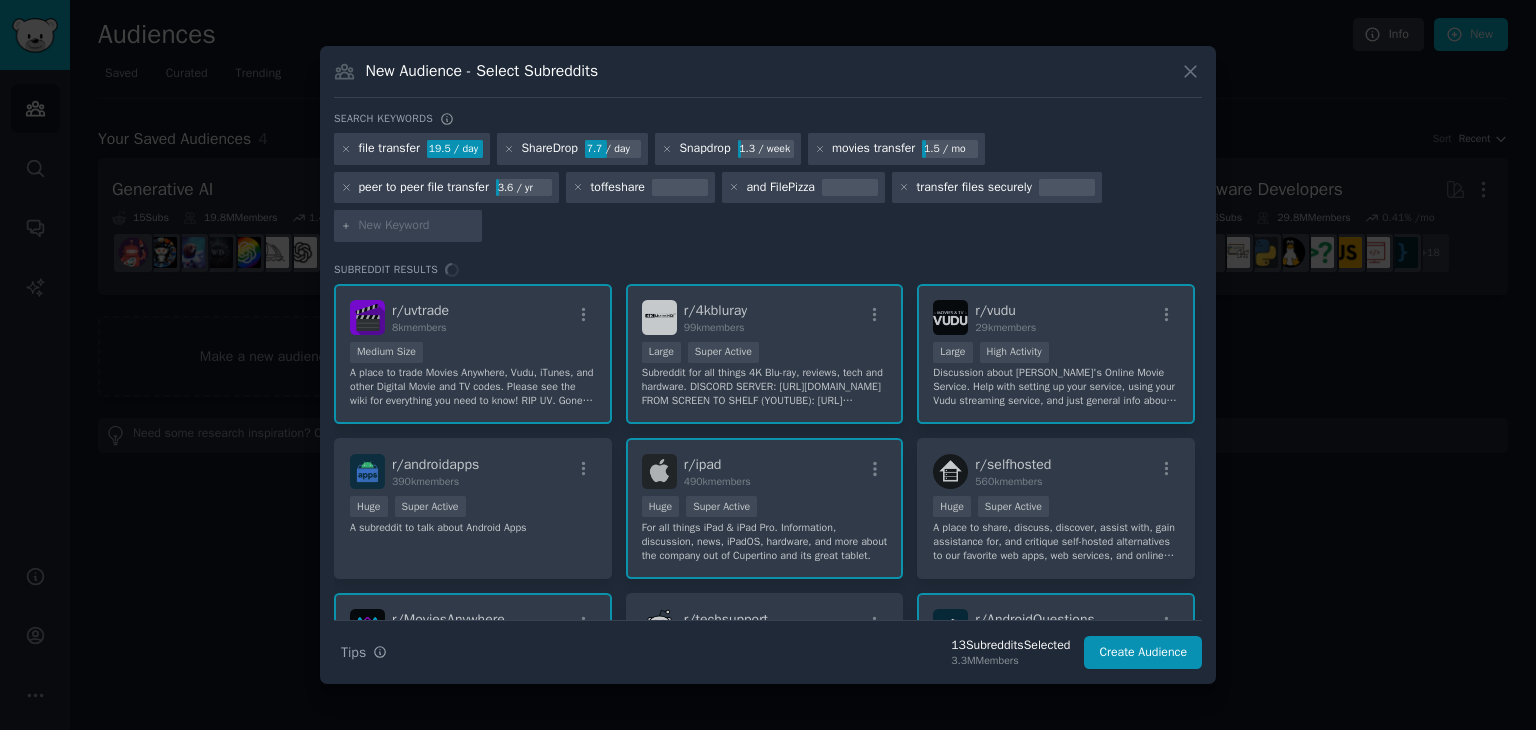 click at bounding box center [417, 226] 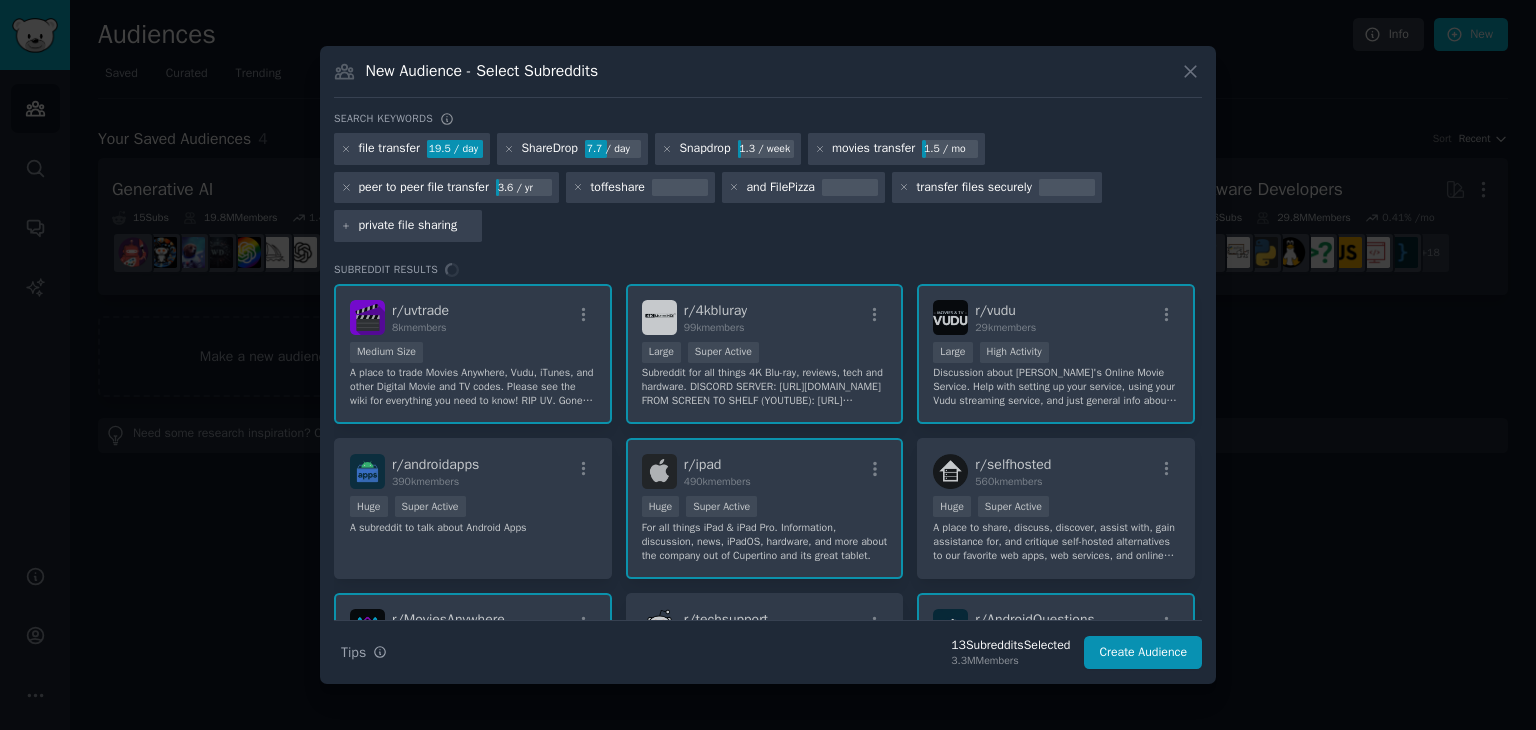 type on "private file sharing" 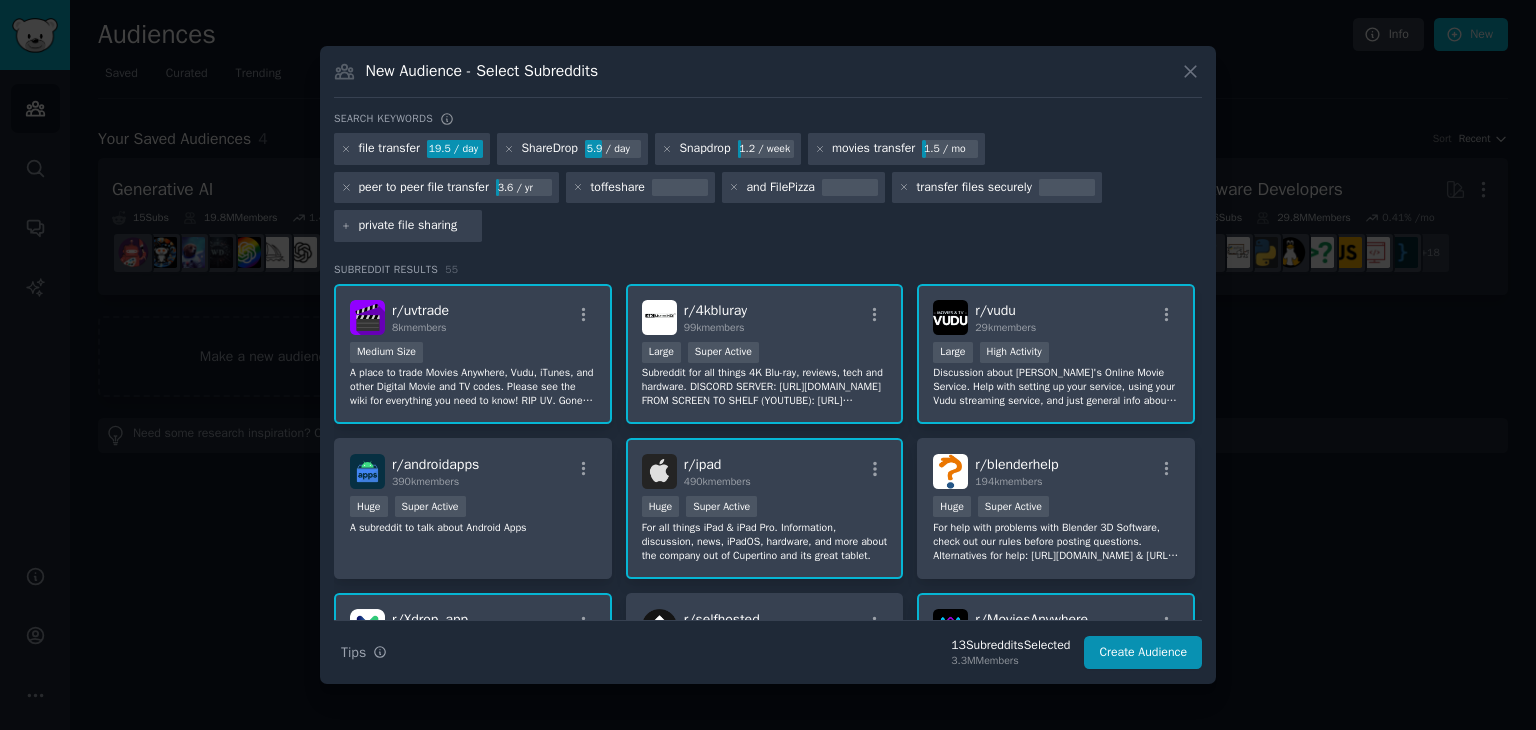 click on "private file sharing" at bounding box center (417, 226) 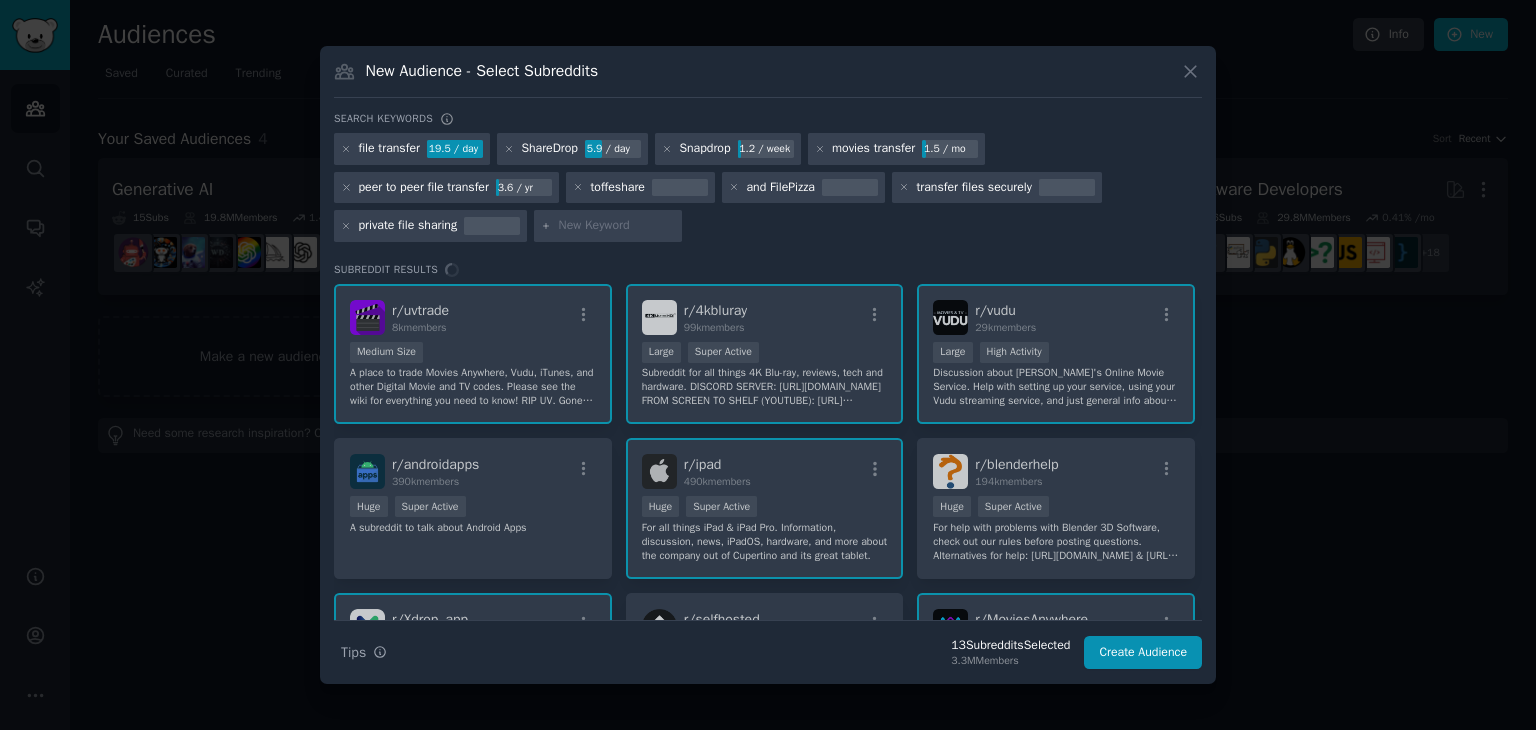click at bounding box center [617, 226] 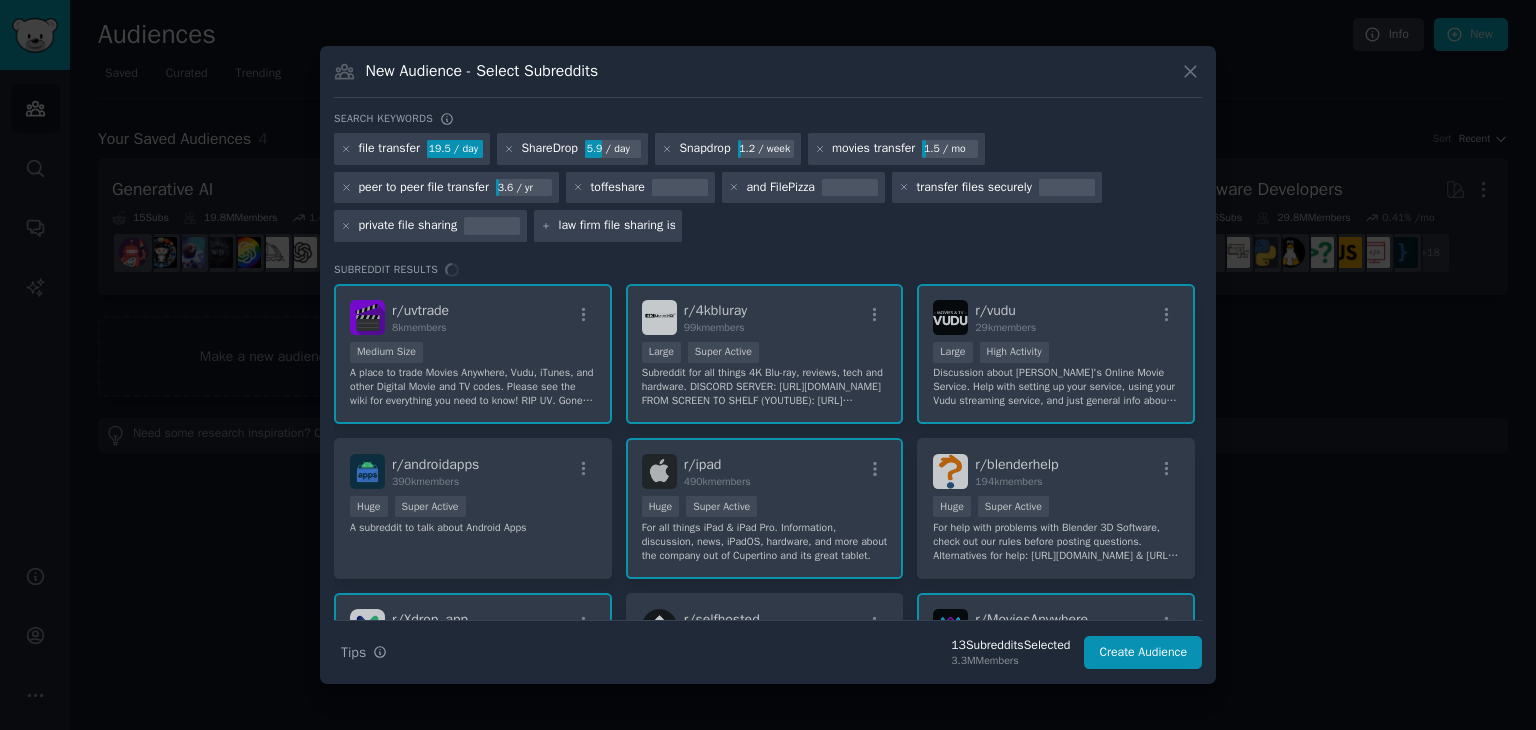 scroll, scrollTop: 0, scrollLeft: 1, axis: horizontal 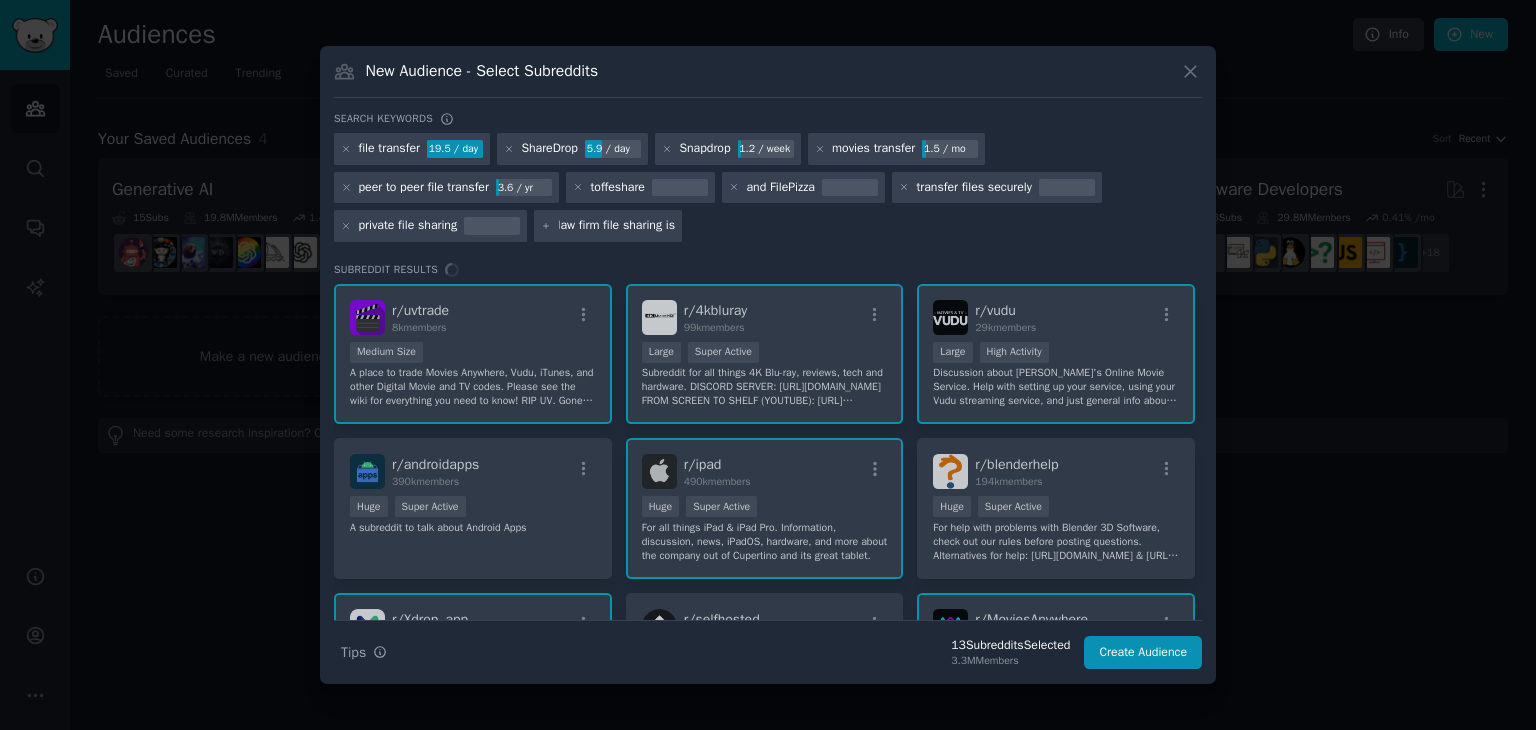 type on "law firm file sharing issues" 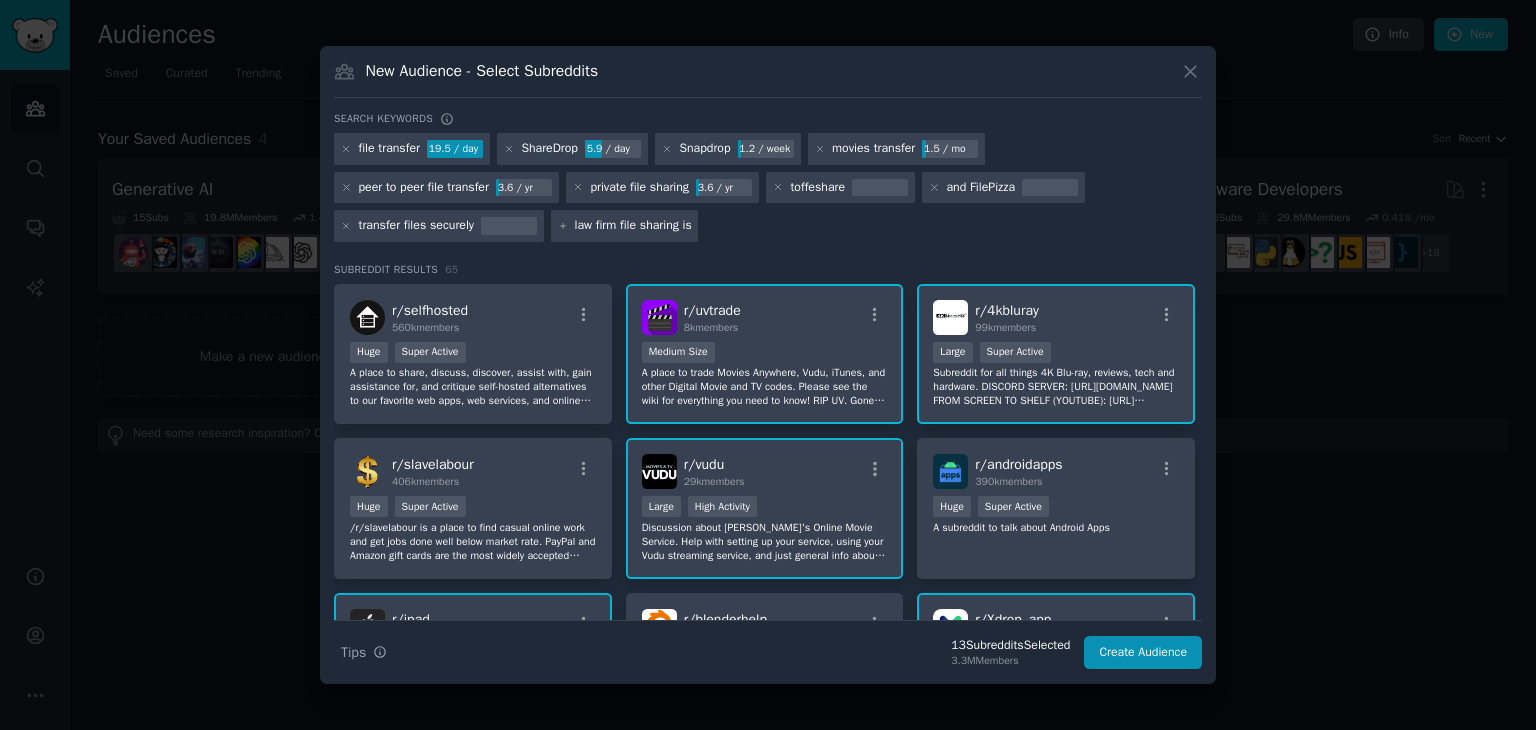 scroll, scrollTop: 0, scrollLeft: 0, axis: both 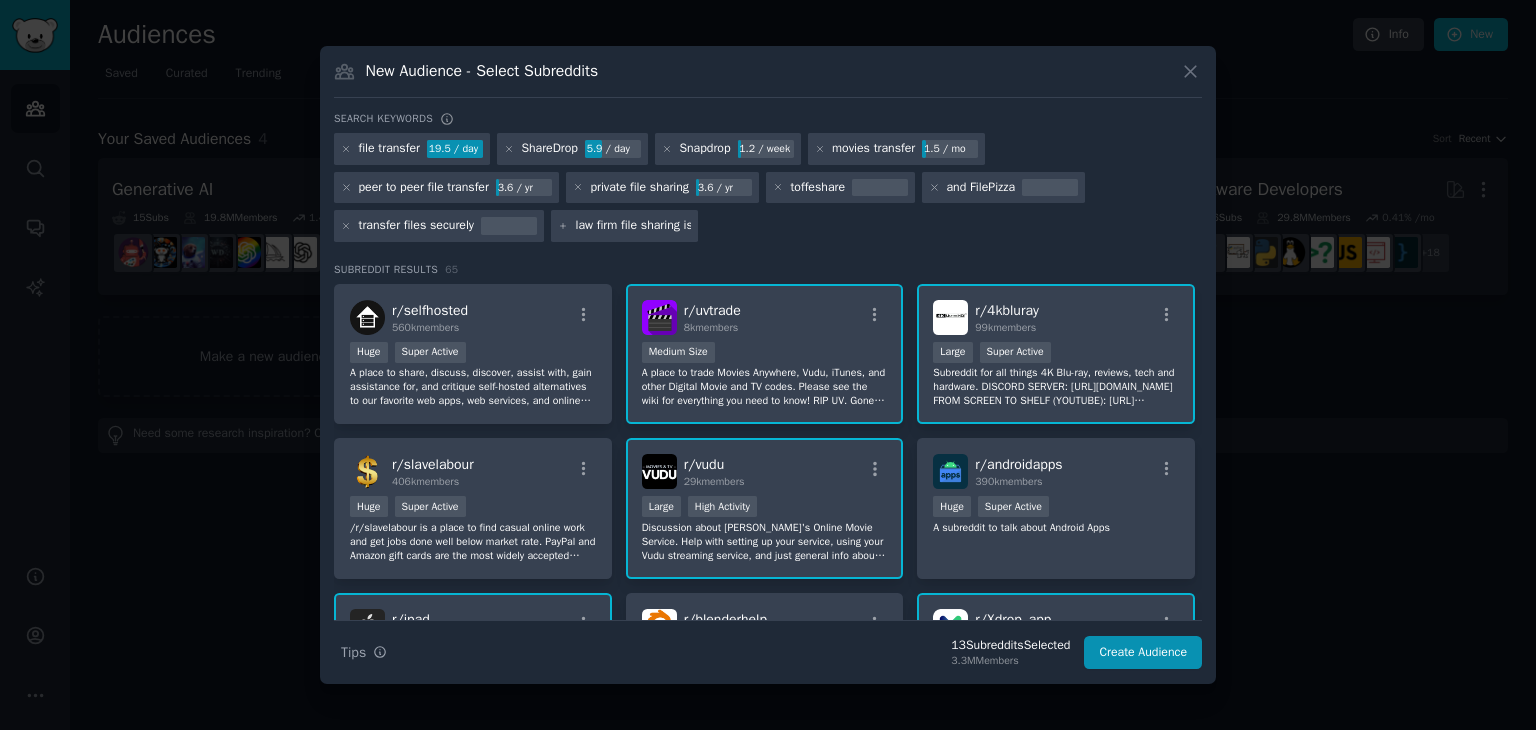 click on "law firm file sharing issues" at bounding box center (633, 226) 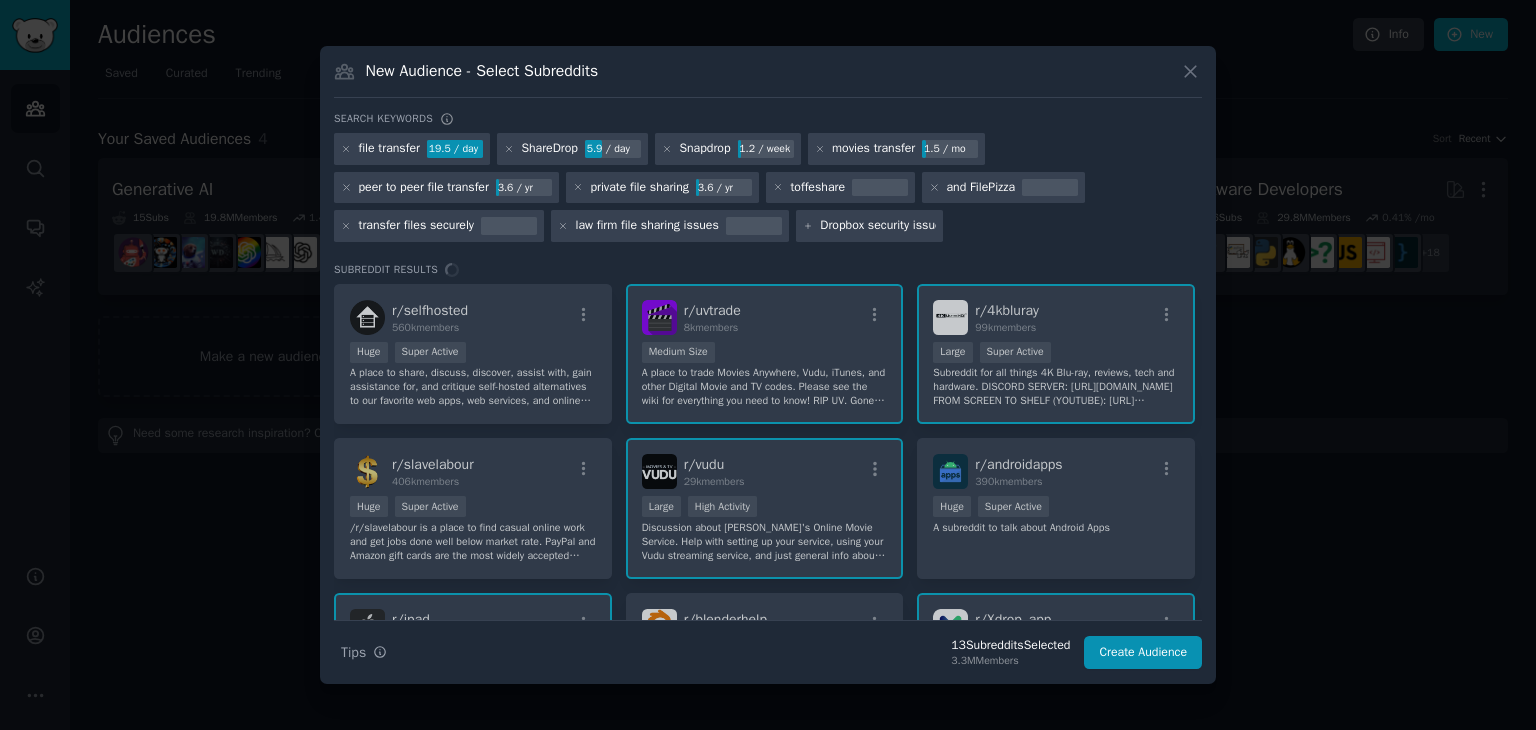 type on "Dropbox security issues" 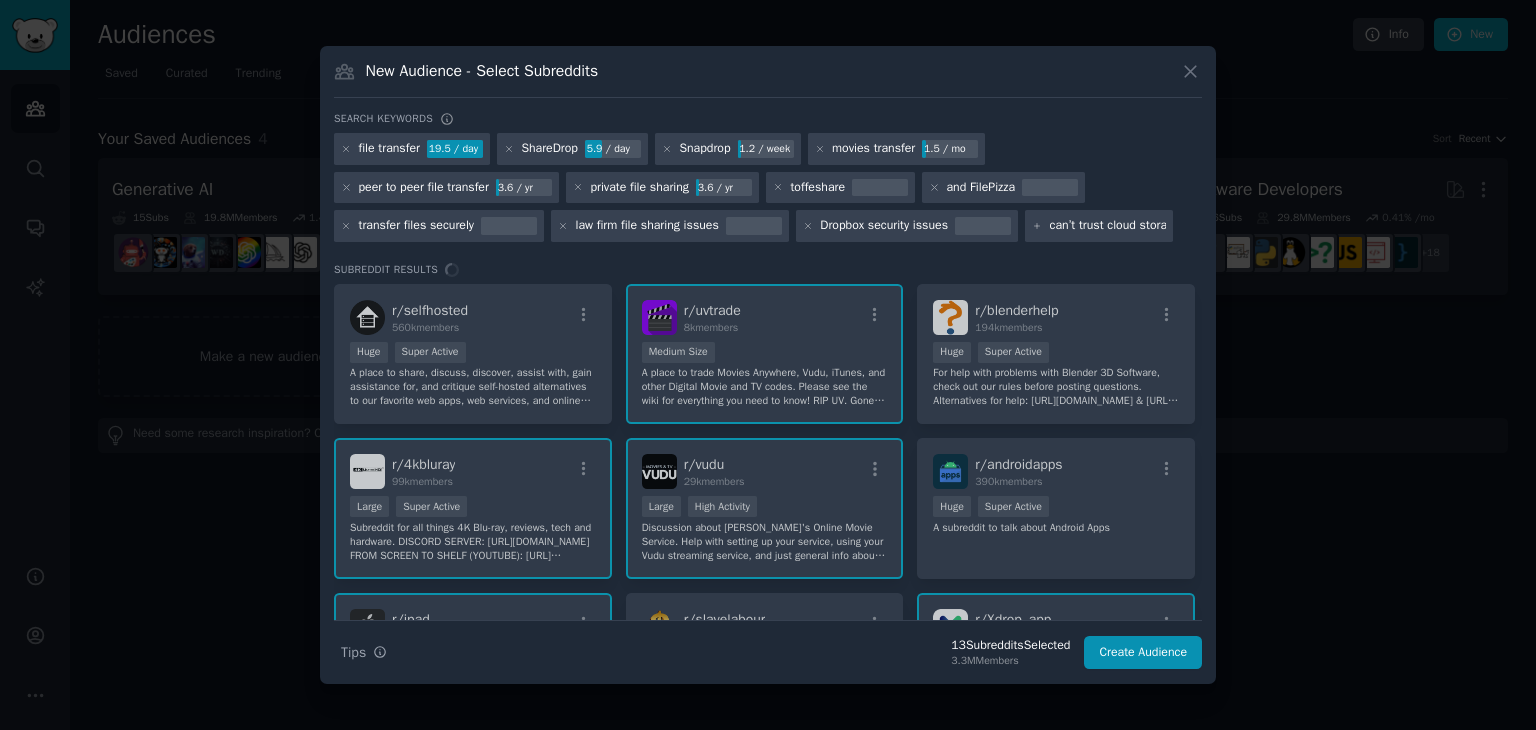 type on "can’t trust cloud storage" 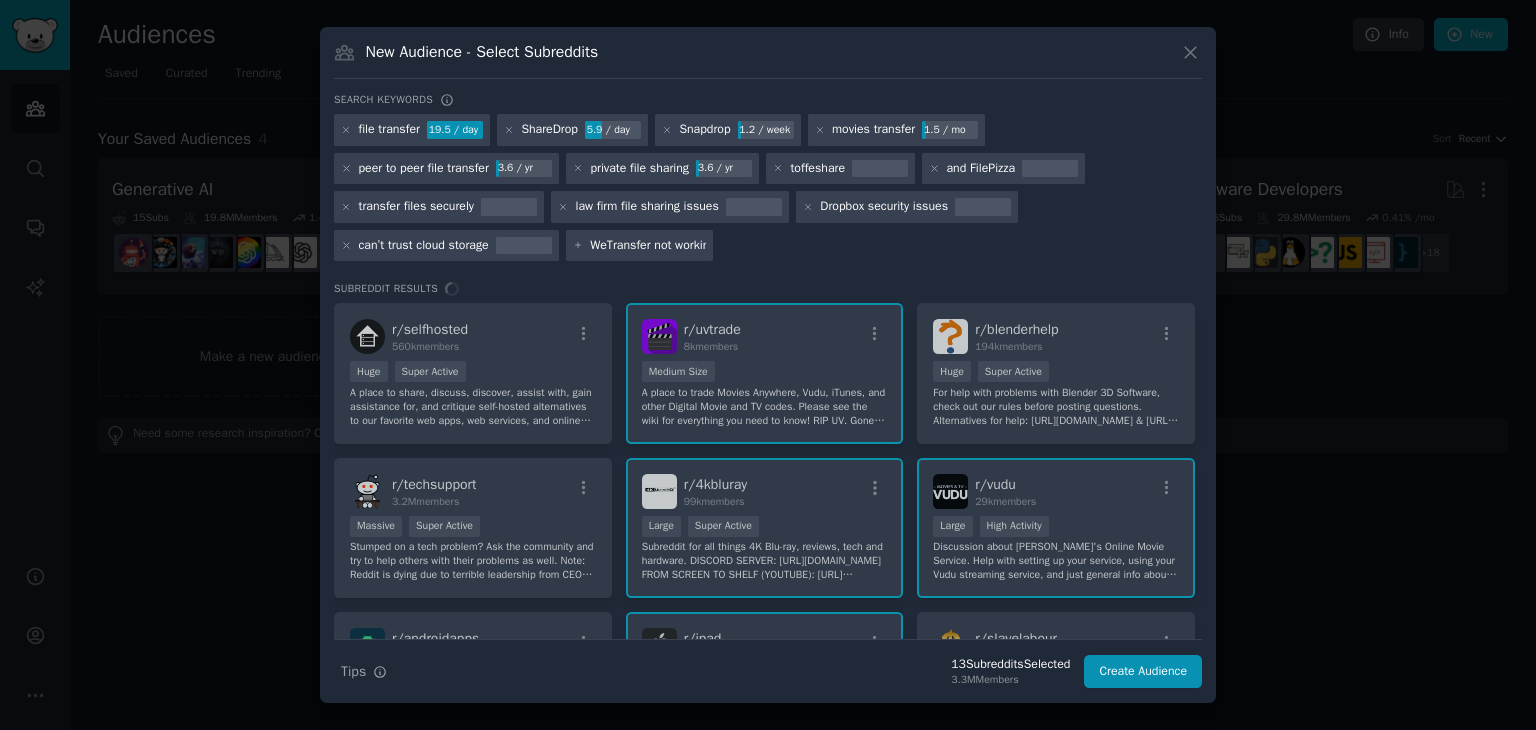 type on "WeTransfer not working" 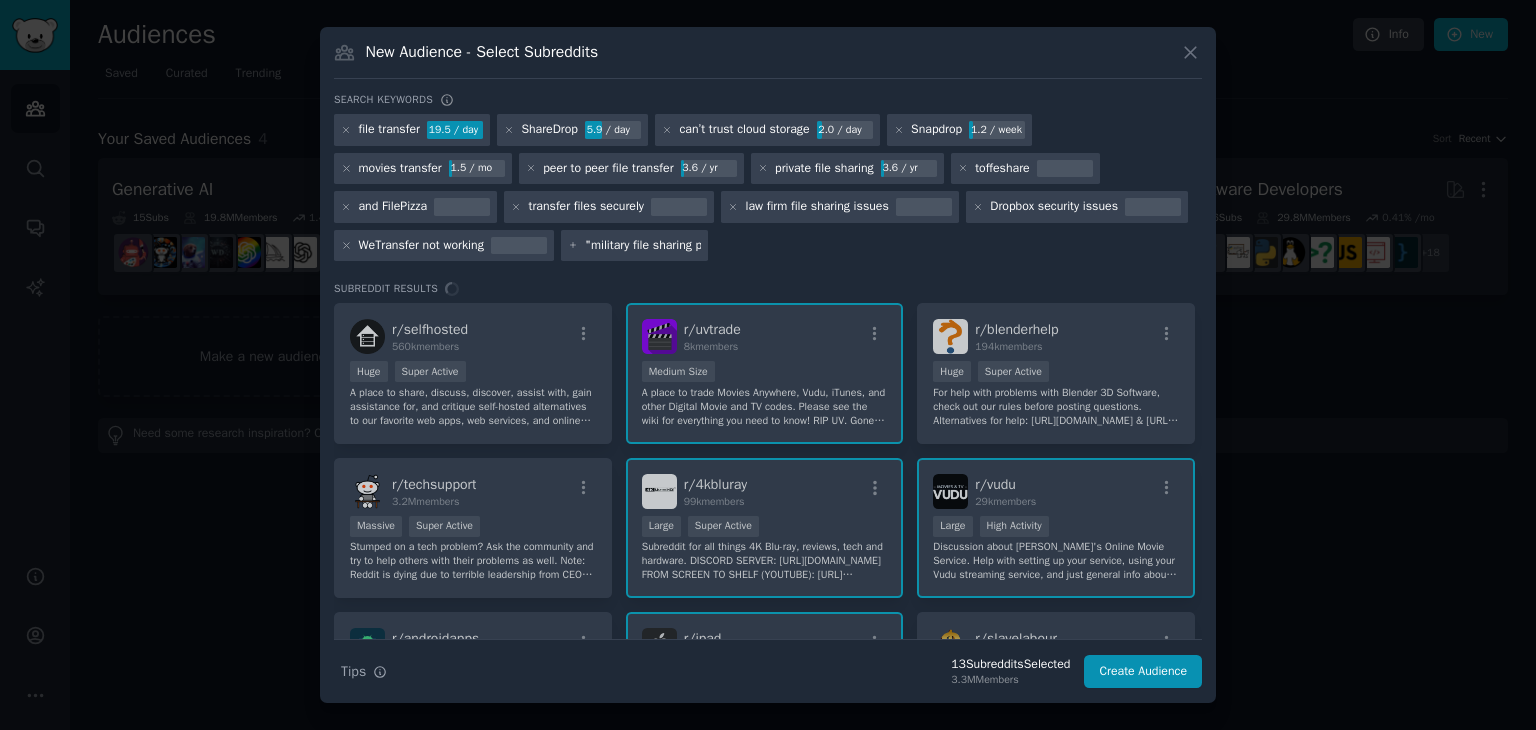 scroll, scrollTop: 0, scrollLeft: 23, axis: horizontal 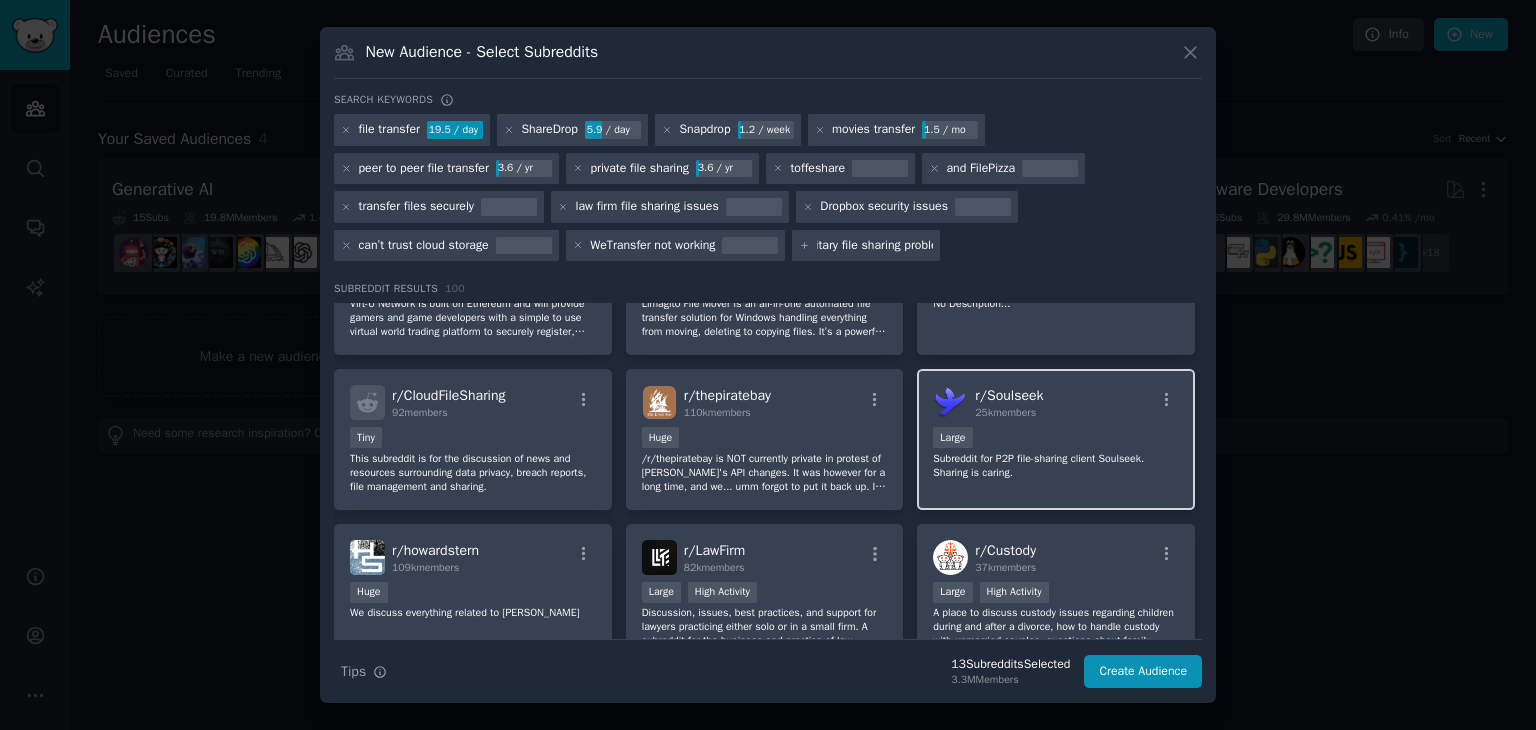 type on ""military file sharing problems" 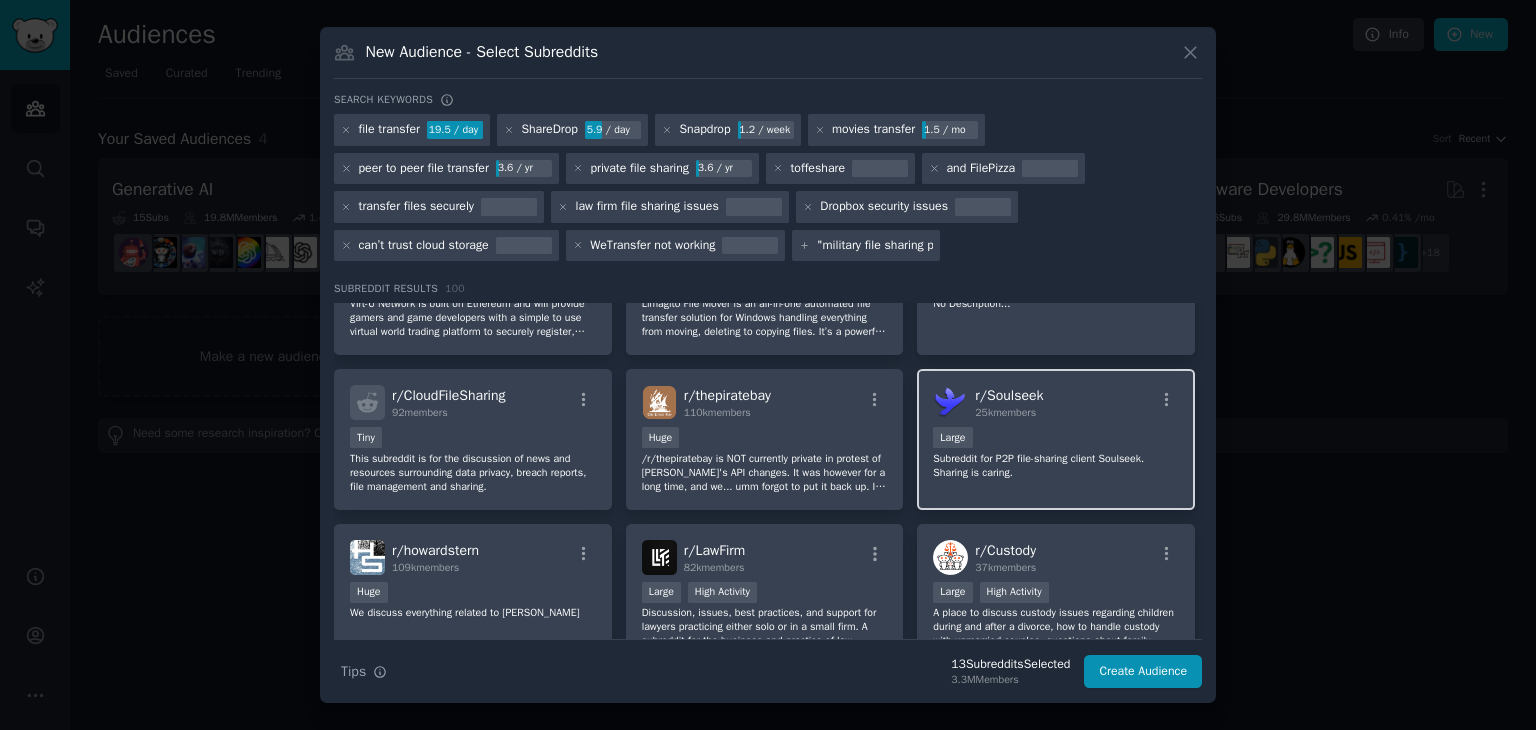 click on "Subreddit for P2P file-sharing client Soulseek. Sharing is caring." at bounding box center [1056, 466] 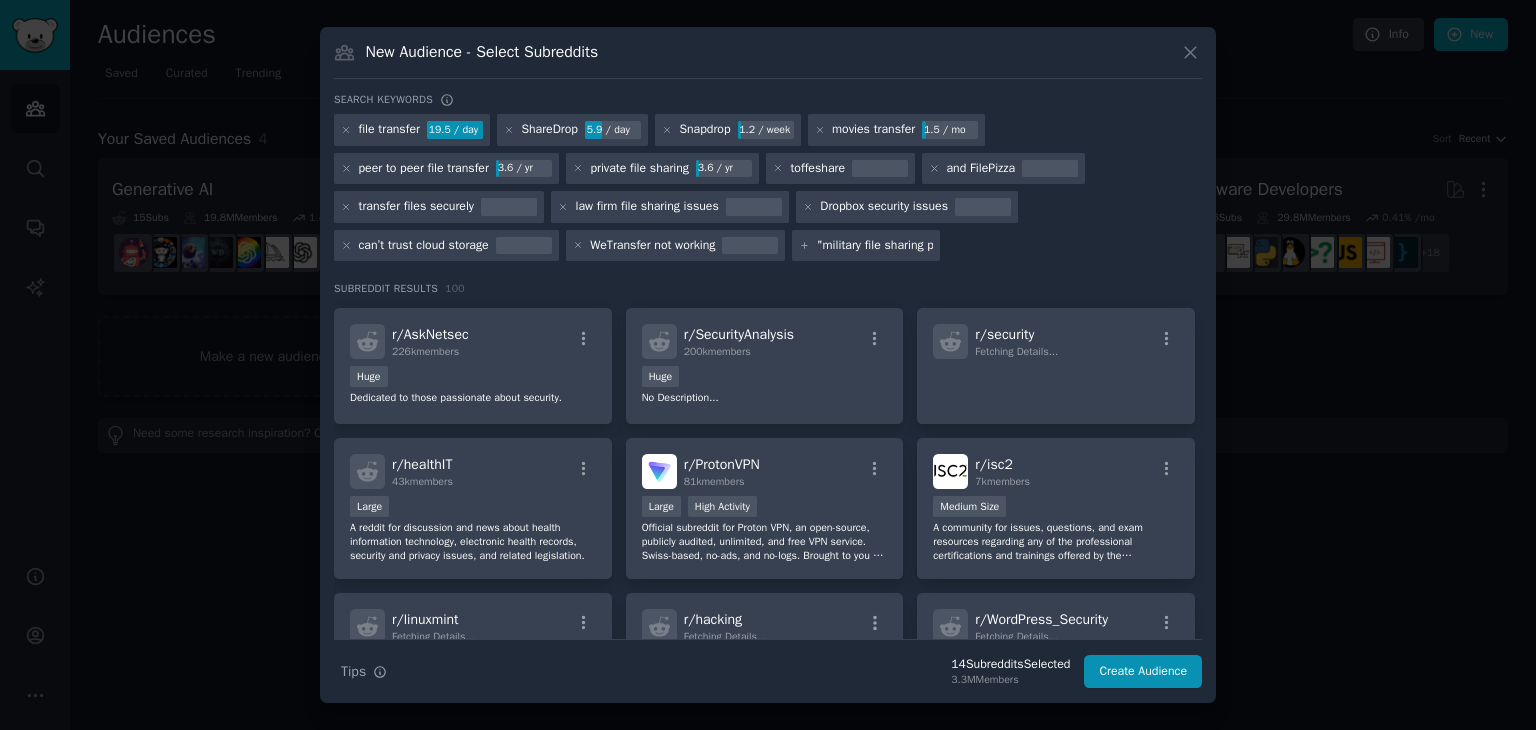 scroll, scrollTop: 3597, scrollLeft: 0, axis: vertical 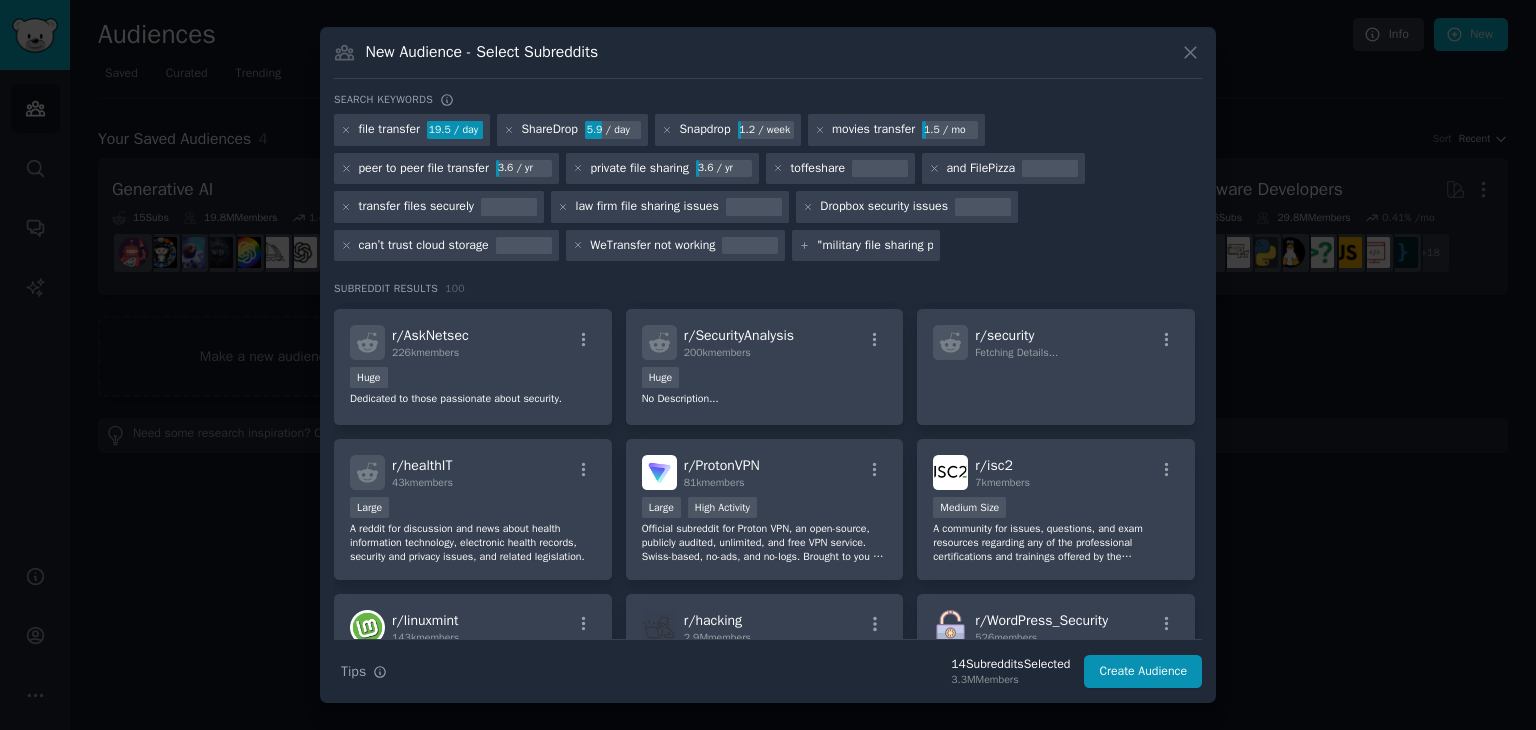click on "Official subreddit for Proton VPN, an open-source, publicly audited, unlimited, and free VPN service. Swiss-based, no-ads, and no-logs. Brought to you by the scientists from r/ProtonMail.
We discuss Proton VPN blog posts, upcoming features, technical questions, user issues, and general online security issues." at bounding box center (765, 543) 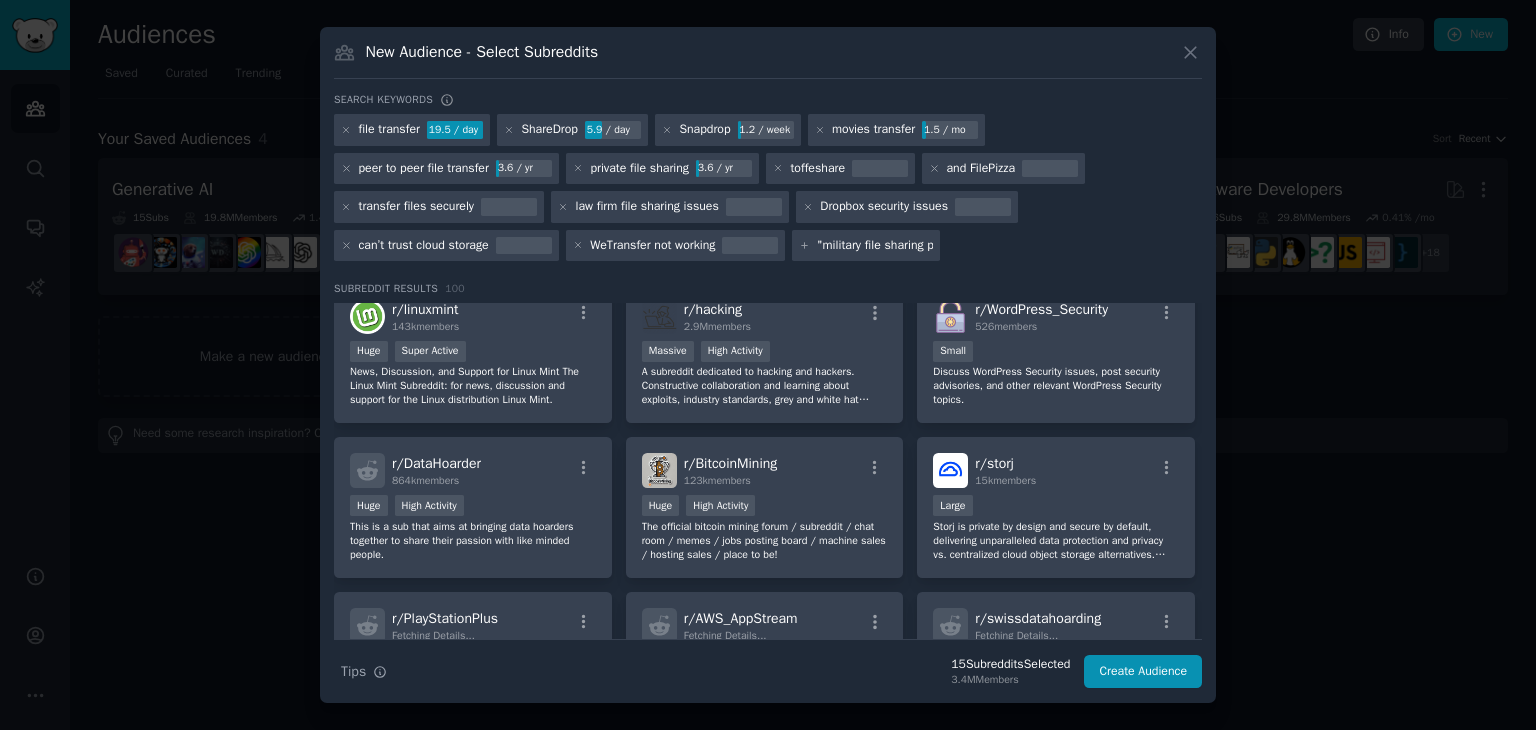 scroll, scrollTop: 3907, scrollLeft: 0, axis: vertical 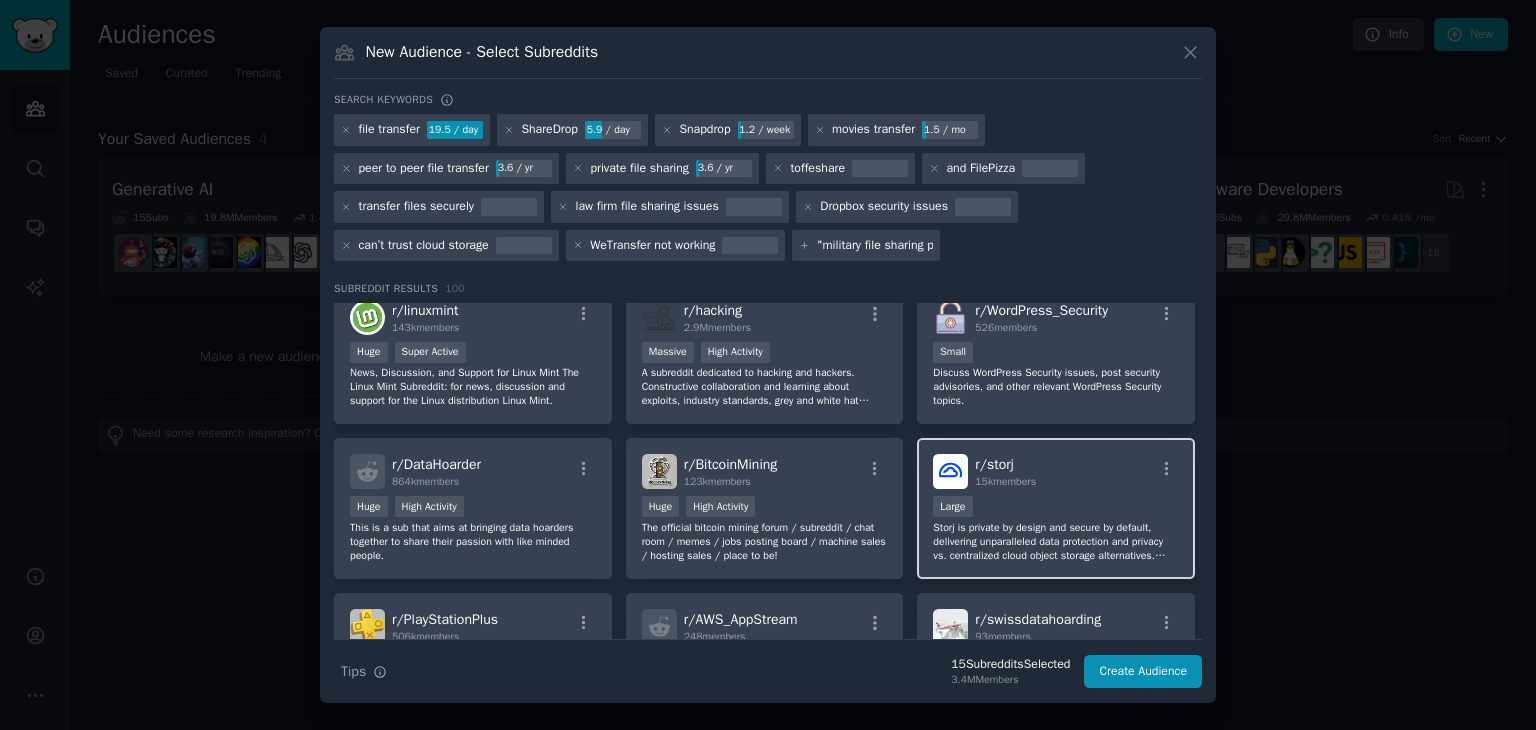 click on "Storj is private by design and secure by default, delivering unparalleled data protection and privacy vs. centralized cloud object storage alternatives. Developers can trust in innovative decentralization technology to take ownership of their data and build with confidence. For more info visit [URL][DOMAIN_NAME]." at bounding box center [1056, 542] 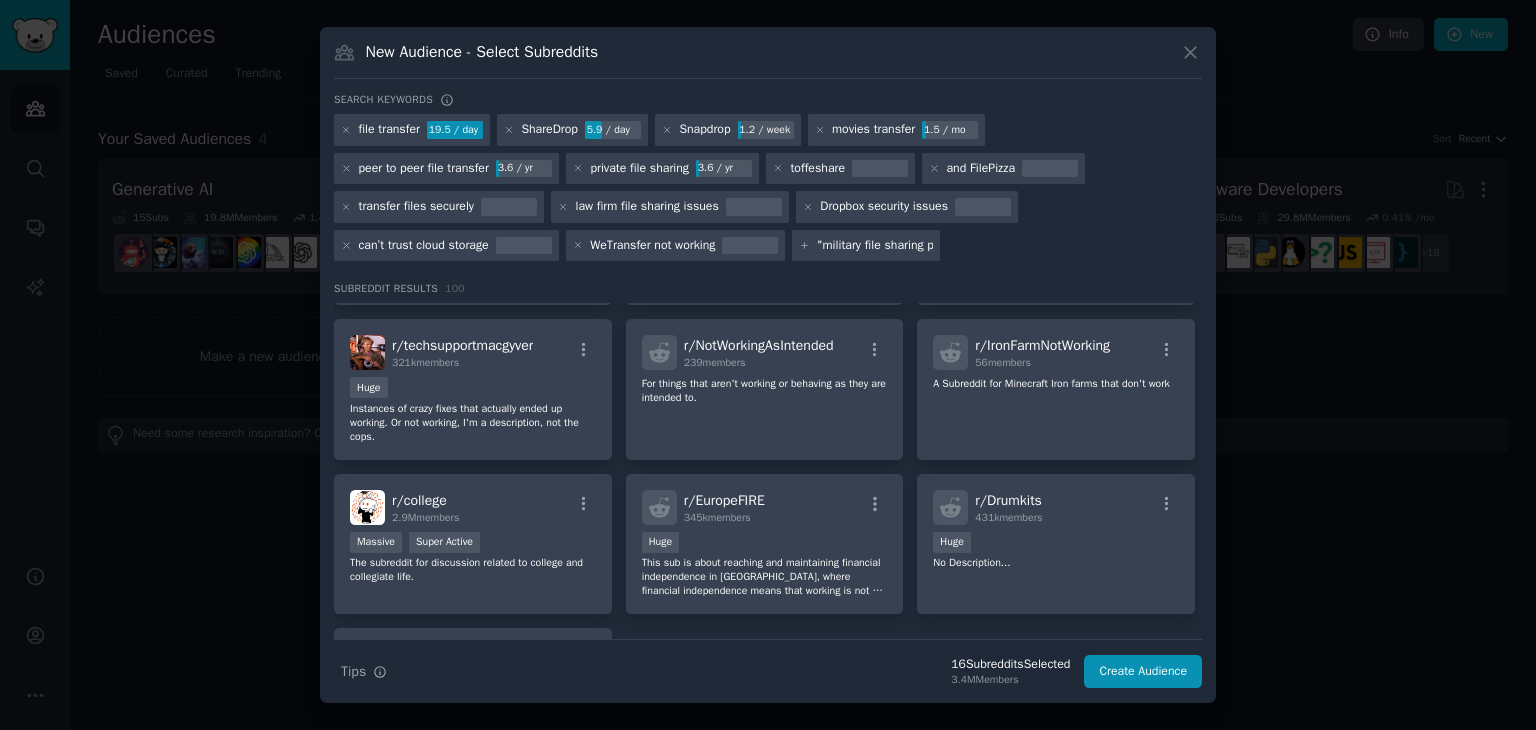 scroll, scrollTop: 4615, scrollLeft: 0, axis: vertical 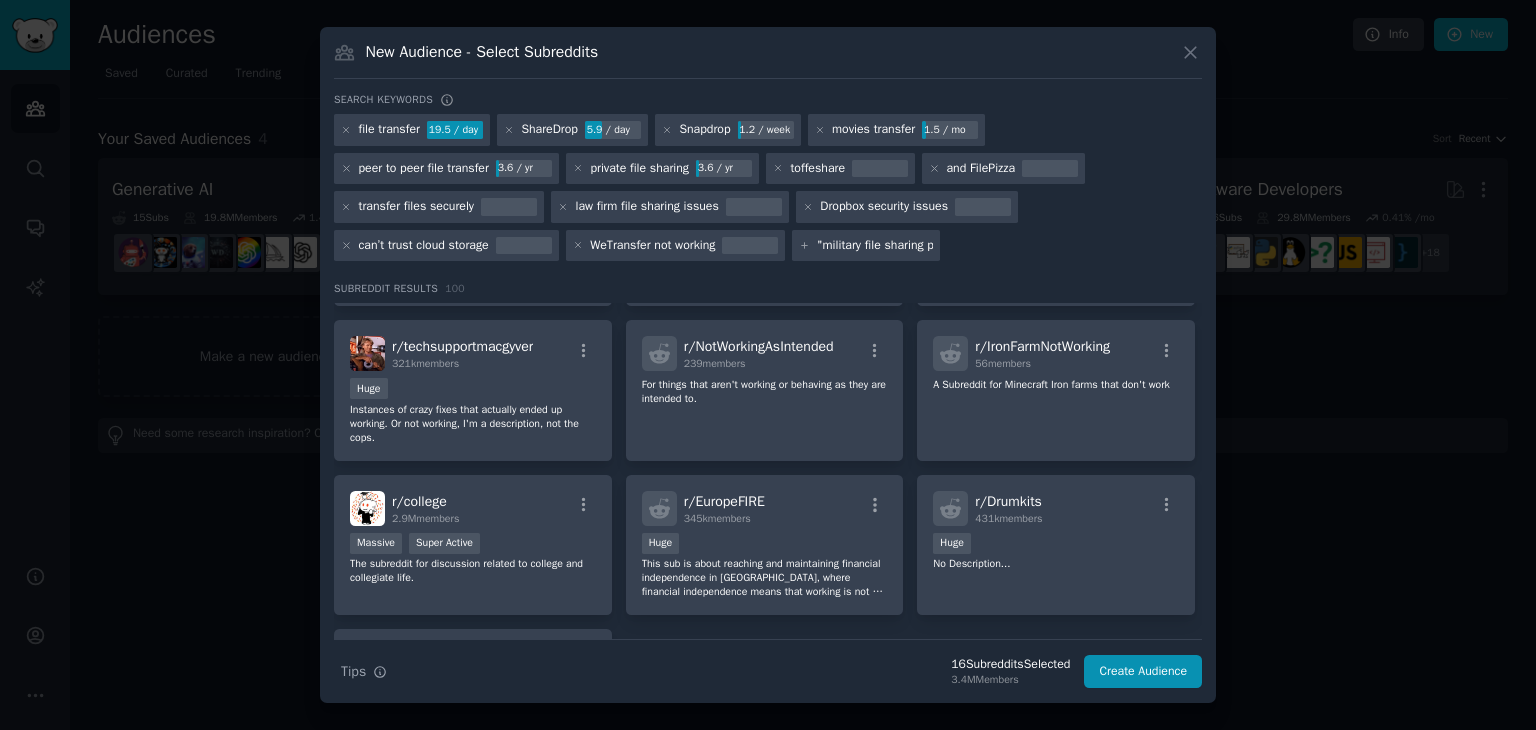 click on ""military file sharing problems" at bounding box center (875, 246) 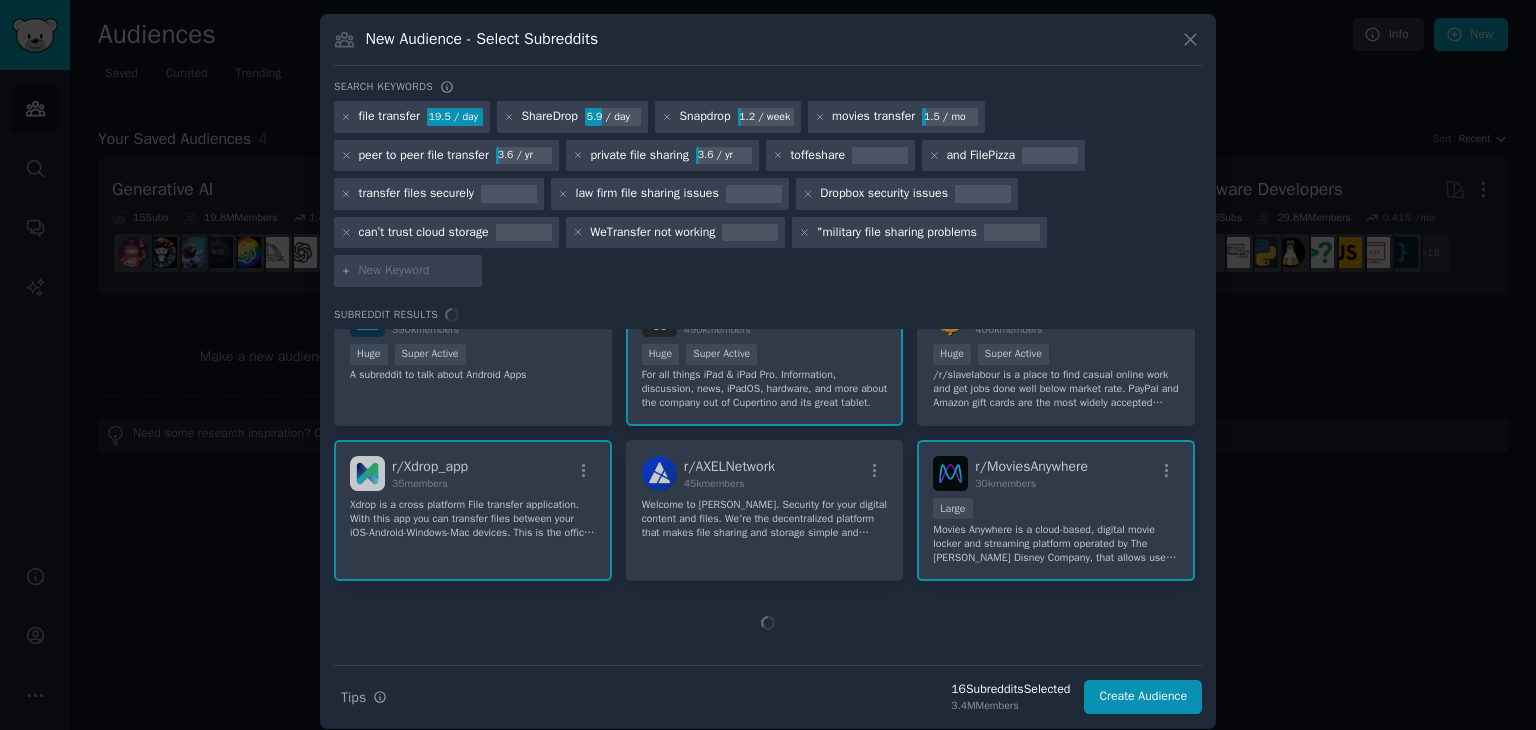 scroll, scrollTop: 0, scrollLeft: 0, axis: both 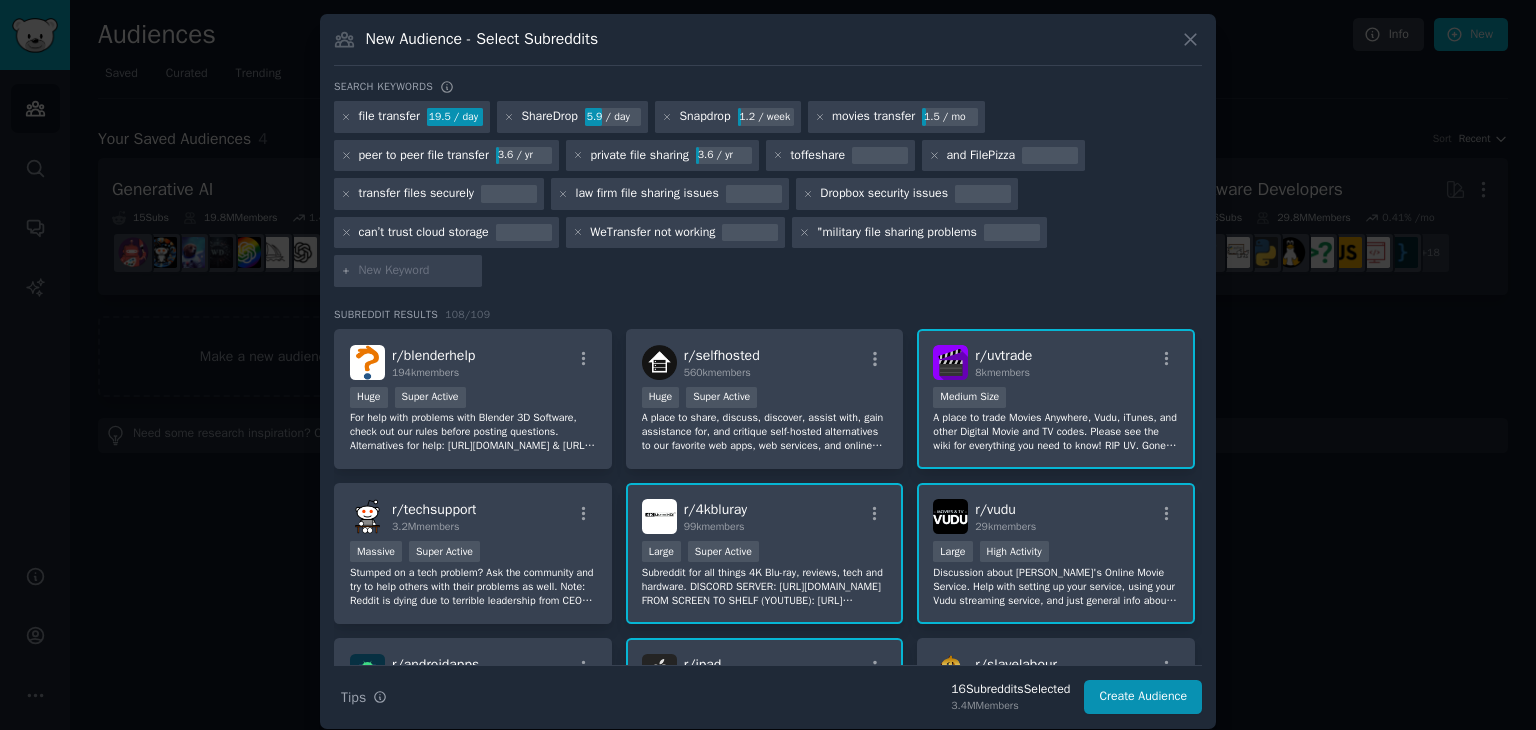 click at bounding box center (417, 271) 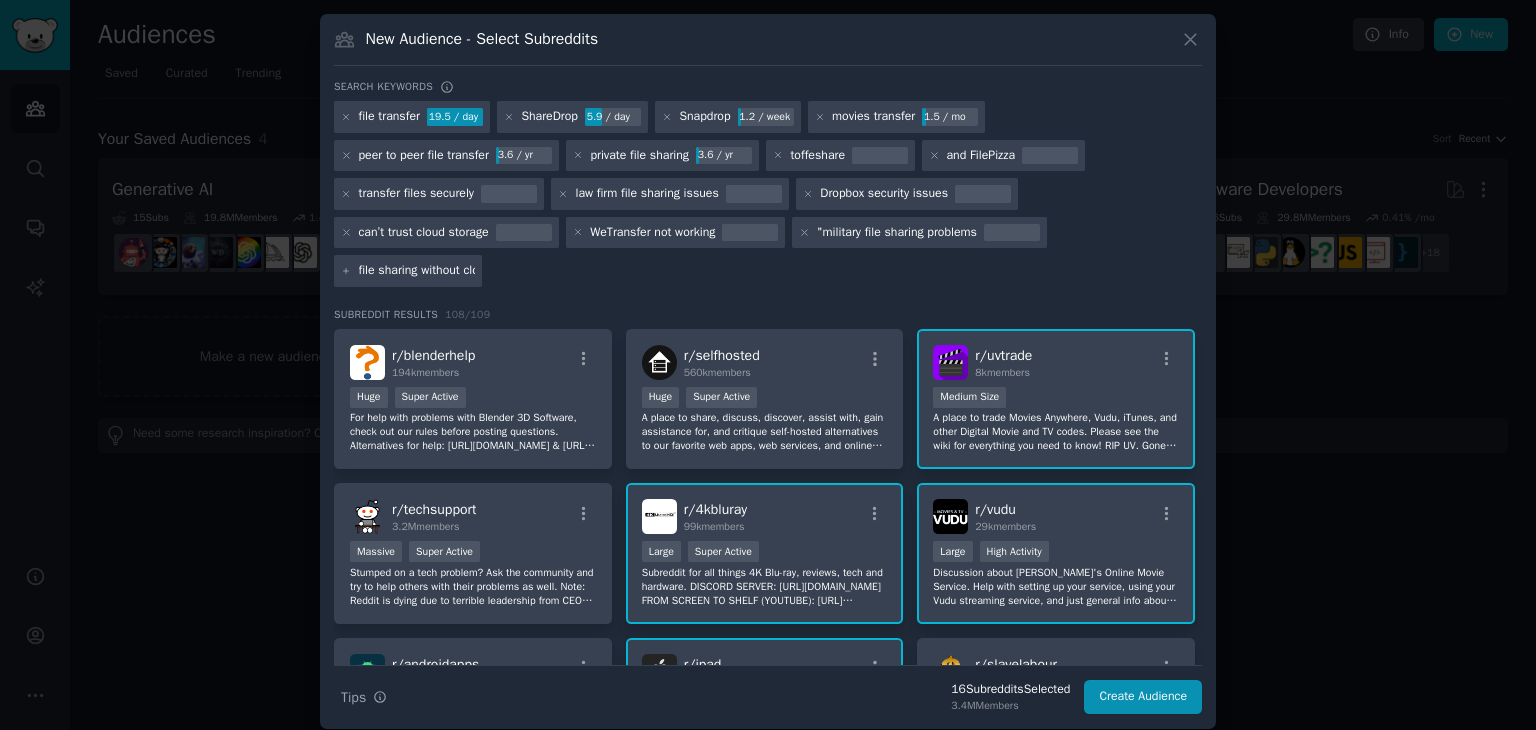 scroll, scrollTop: 0, scrollLeft: 3, axis: horizontal 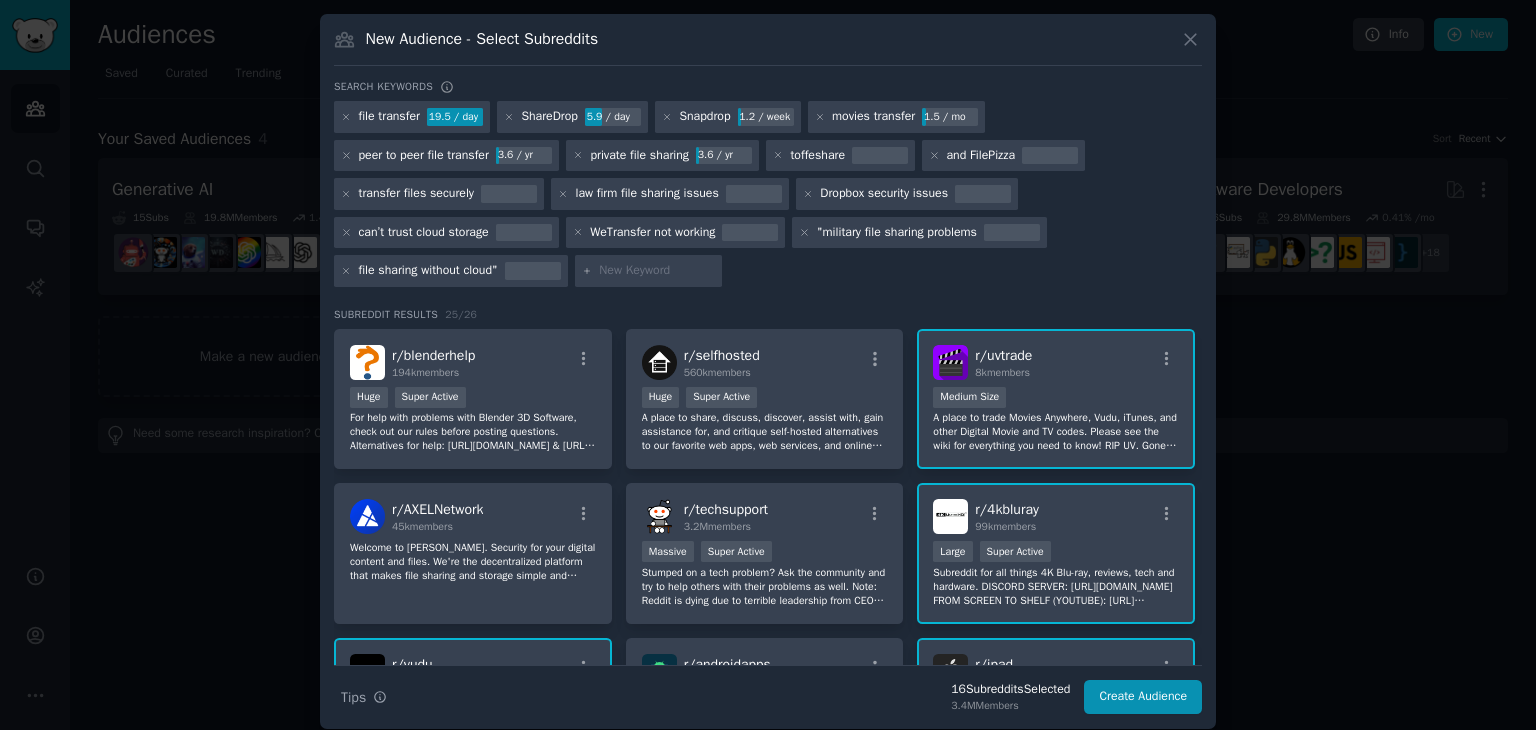paste on "p2p file sharing" 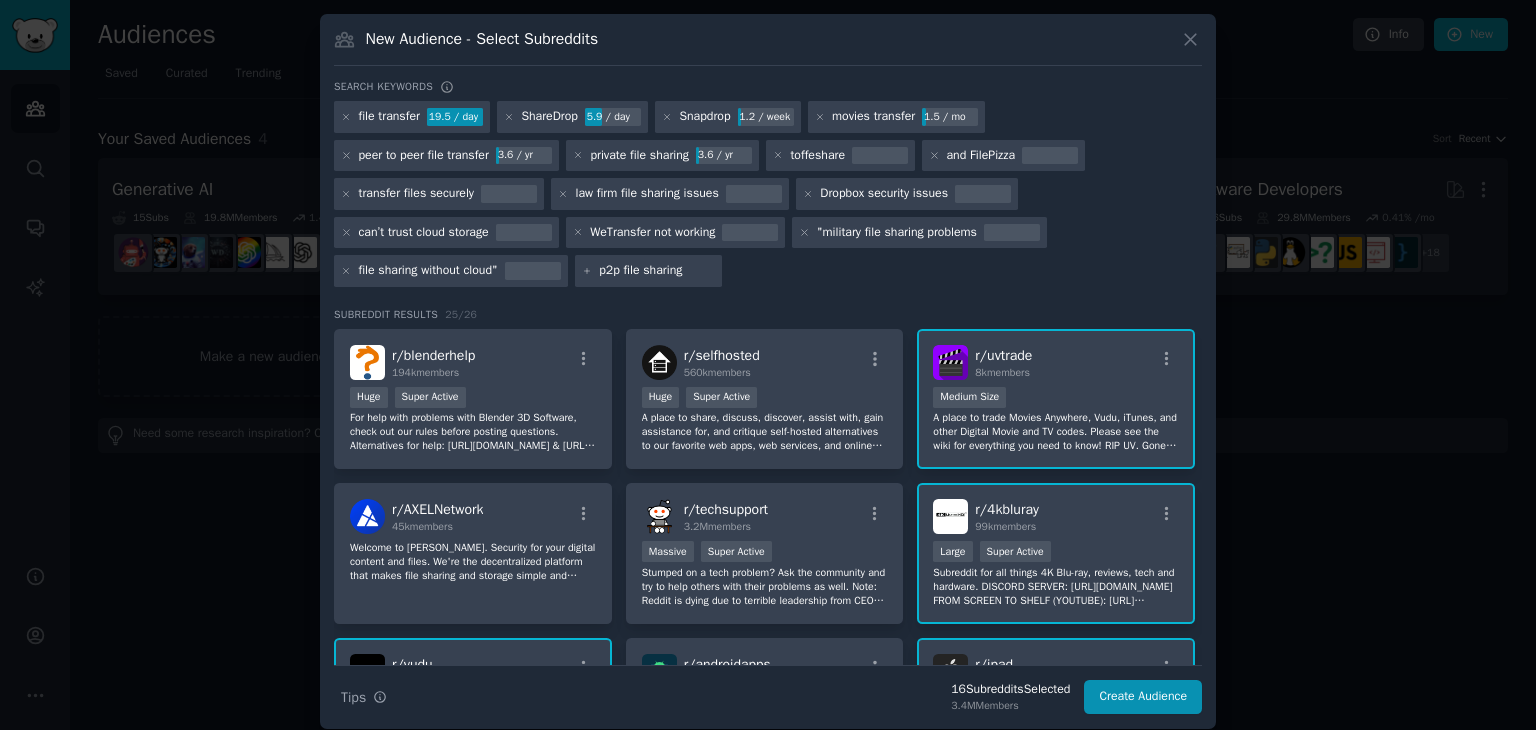 type 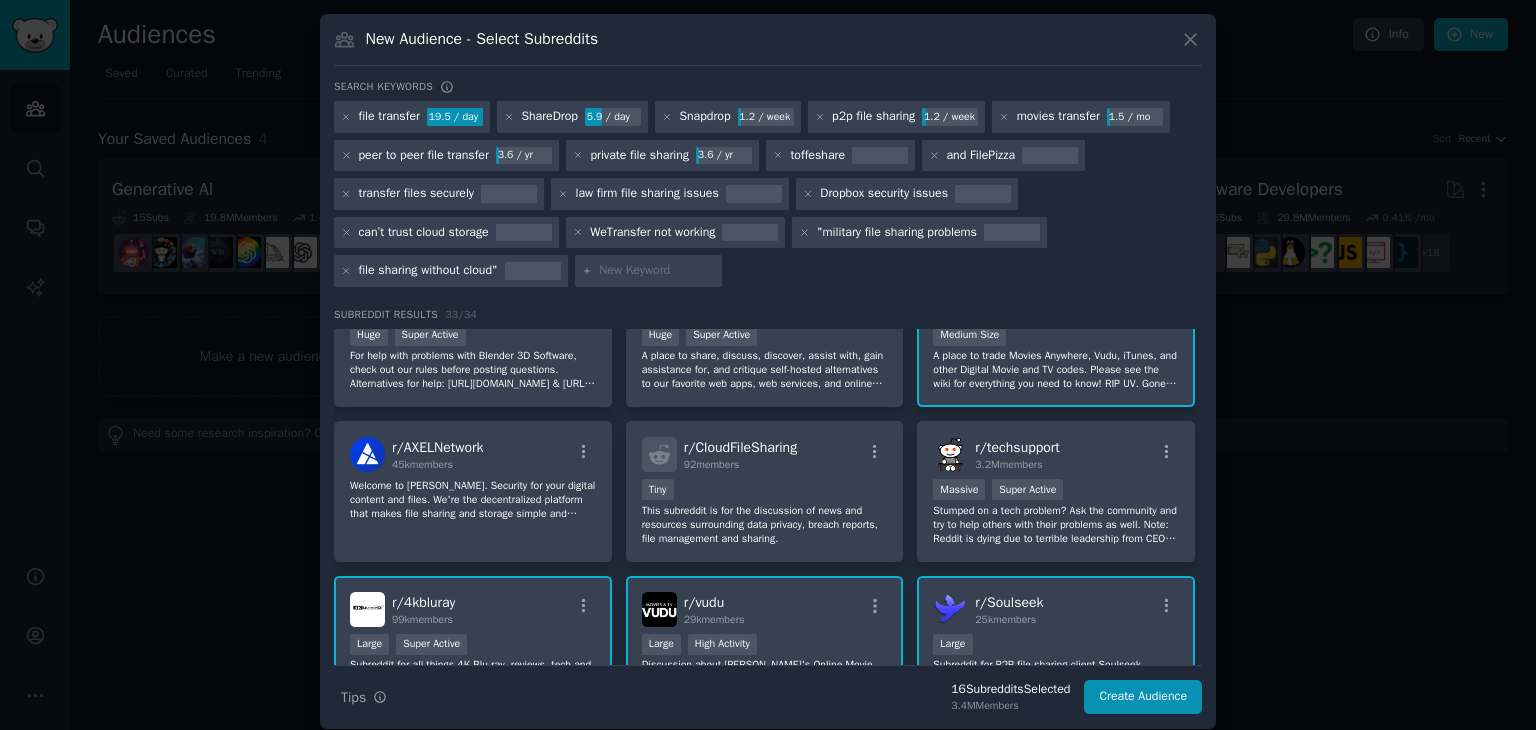 scroll, scrollTop: 0, scrollLeft: 0, axis: both 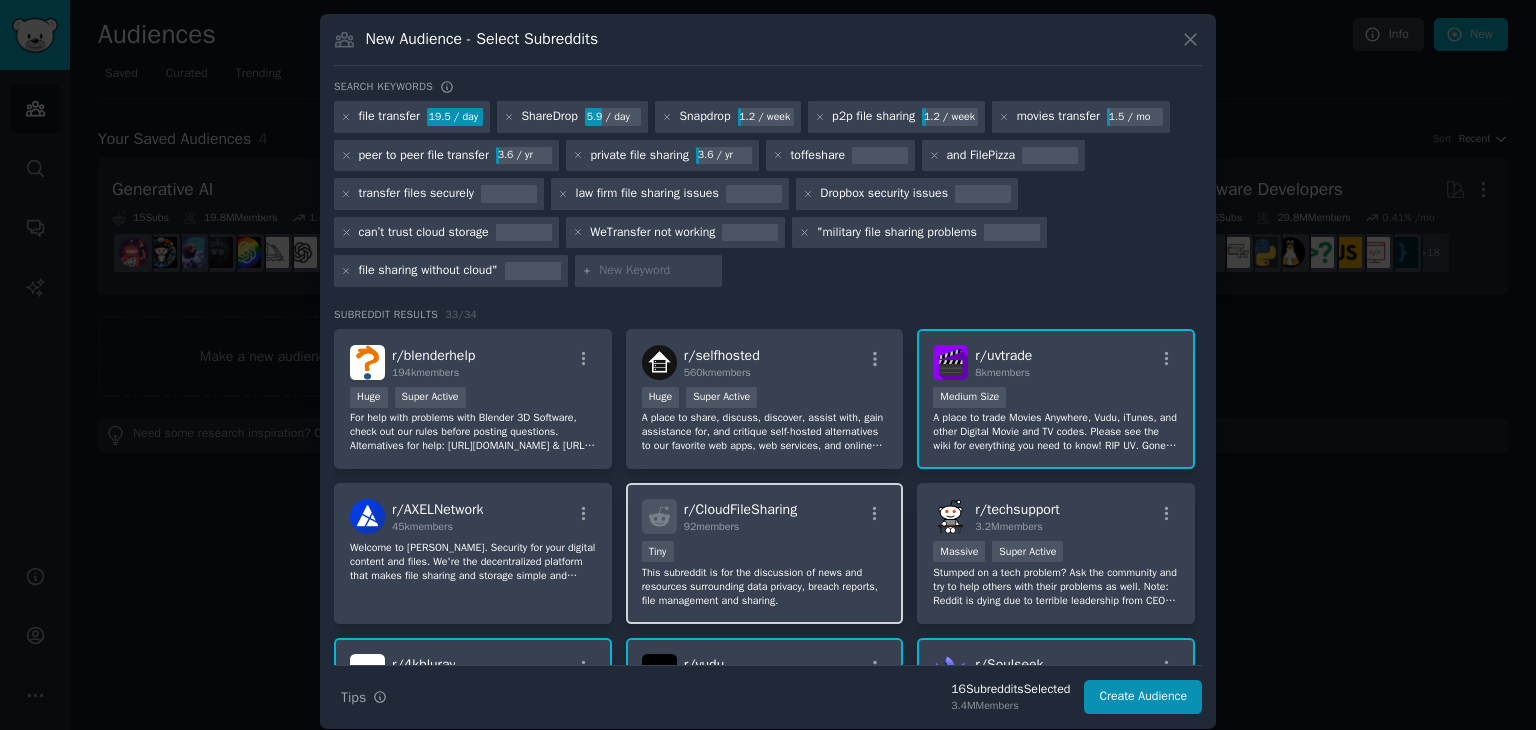 click on "Tiny" at bounding box center [765, 553] 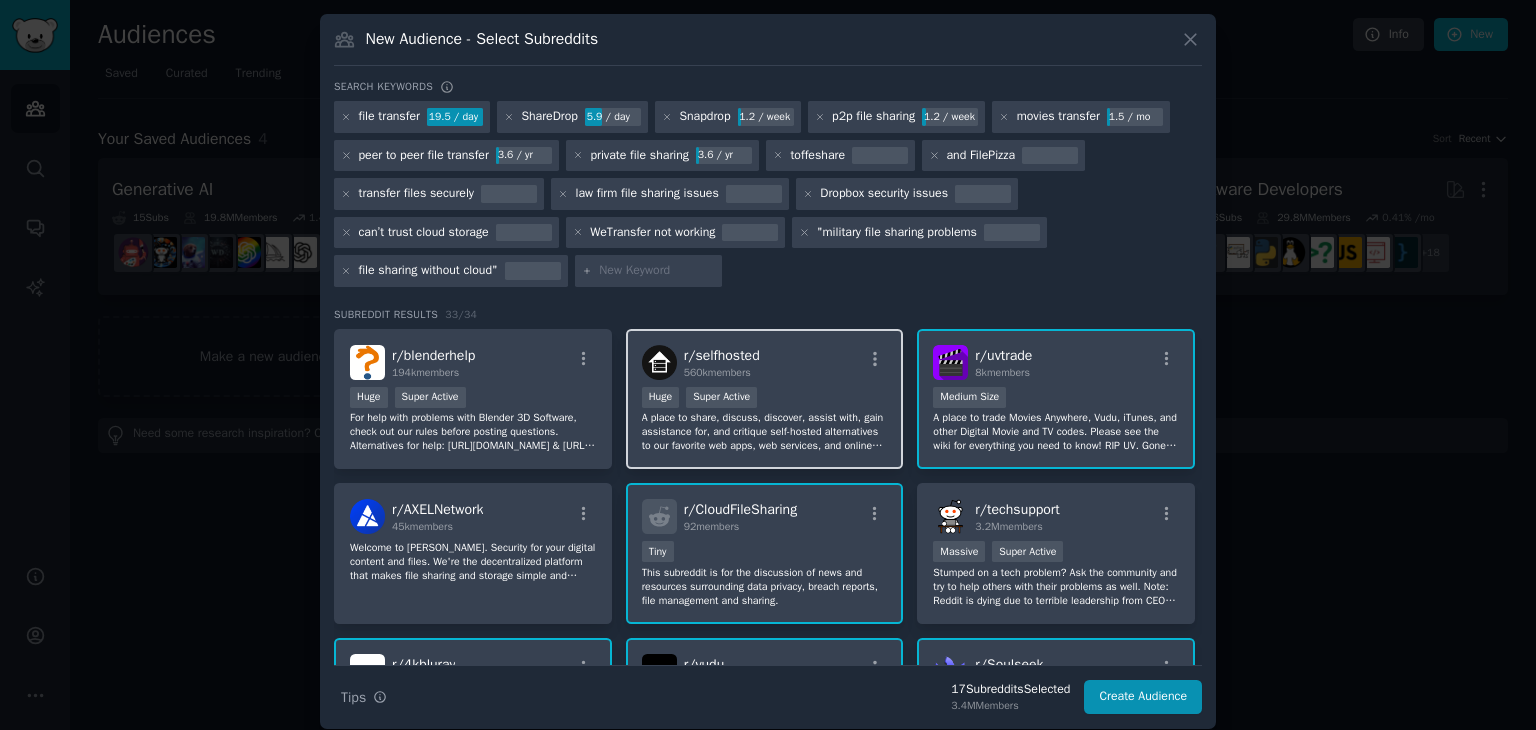 click on "A place to share, discuss, discover, assist with, gain assistance for, and critique self-hosted alternatives to our favorite web apps, web services, and online tools." at bounding box center (765, 432) 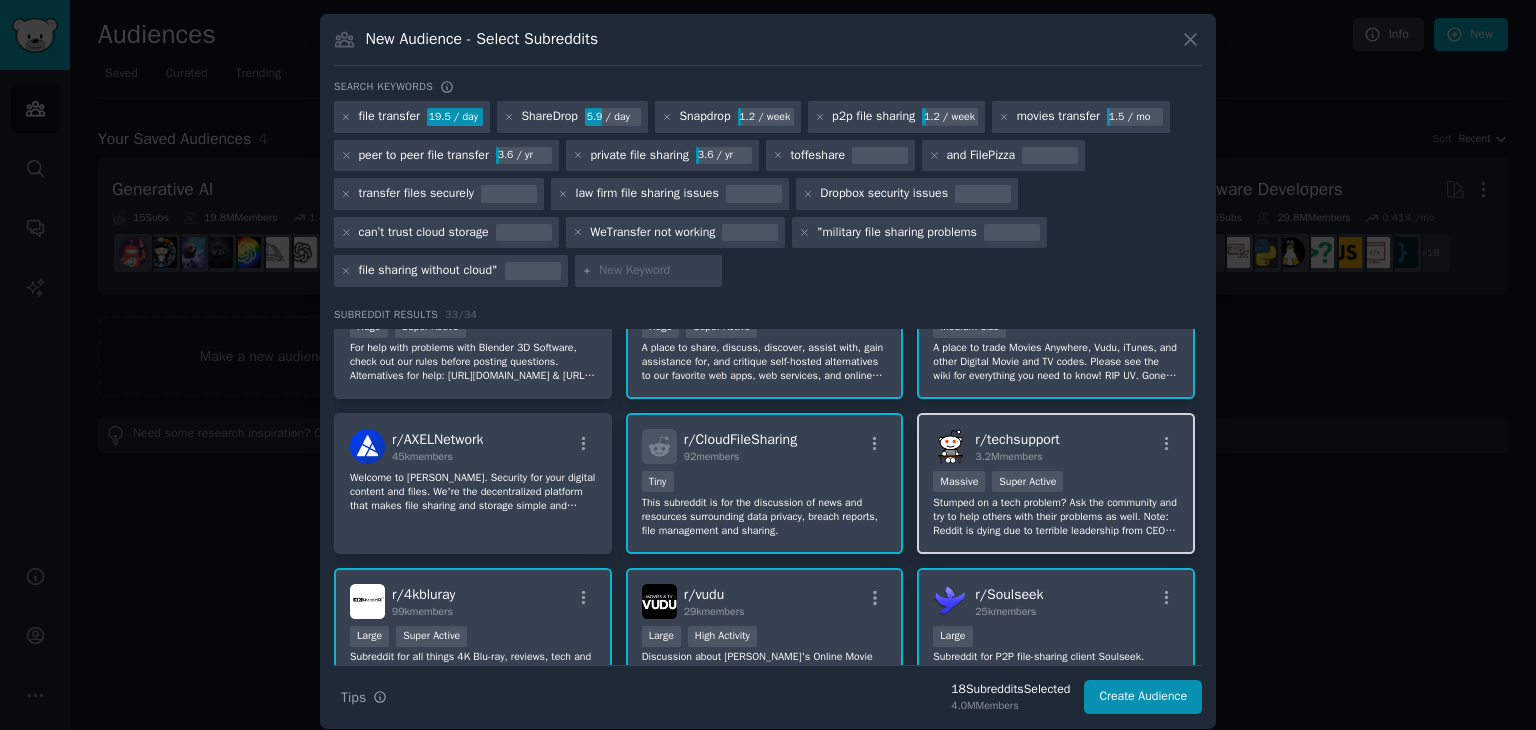 scroll, scrollTop: 0, scrollLeft: 0, axis: both 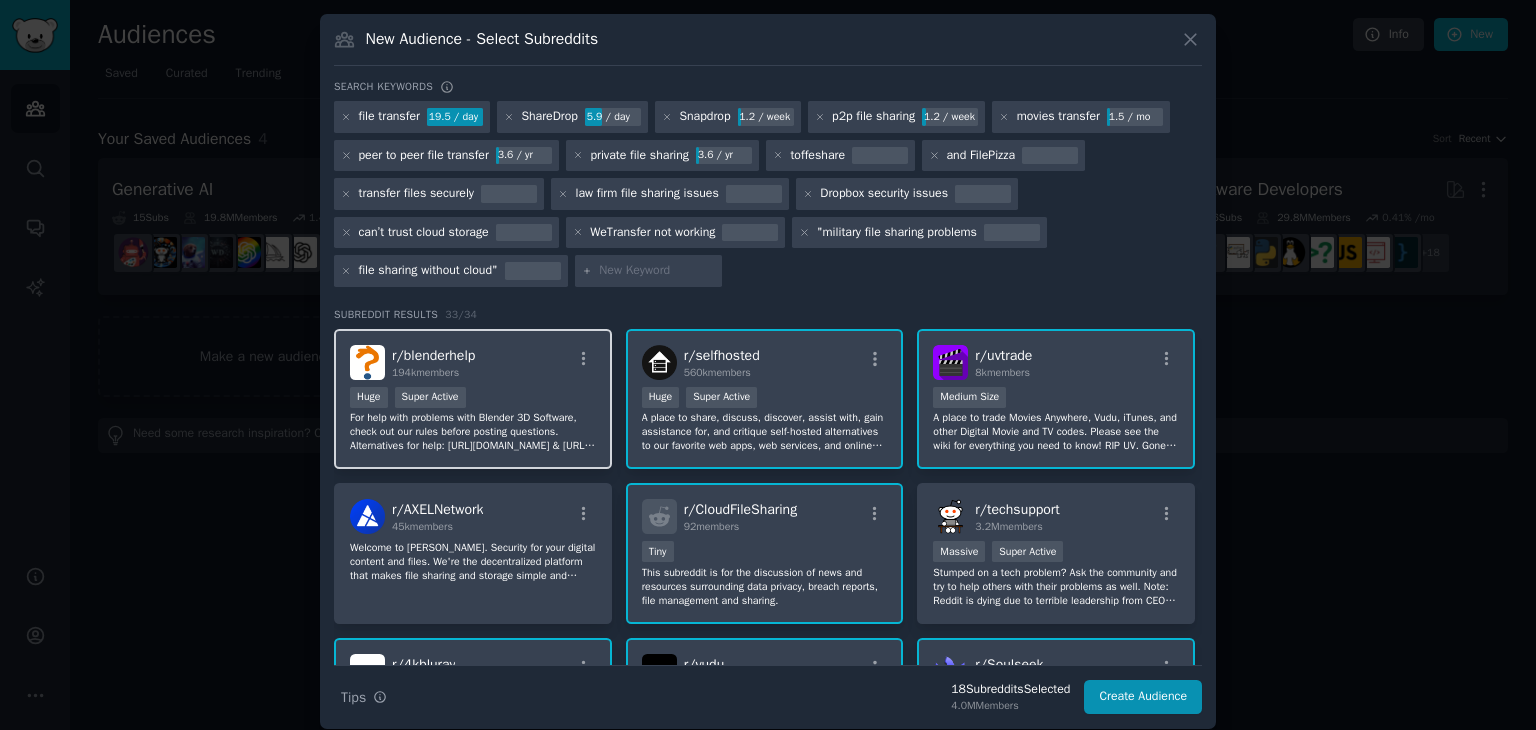 click on "For help with problems with Blender 3D Software, check out our rules before posting questions. Alternatives for help: [URL][DOMAIN_NAME] & [URL][DOMAIN_NAME]" at bounding box center (473, 432) 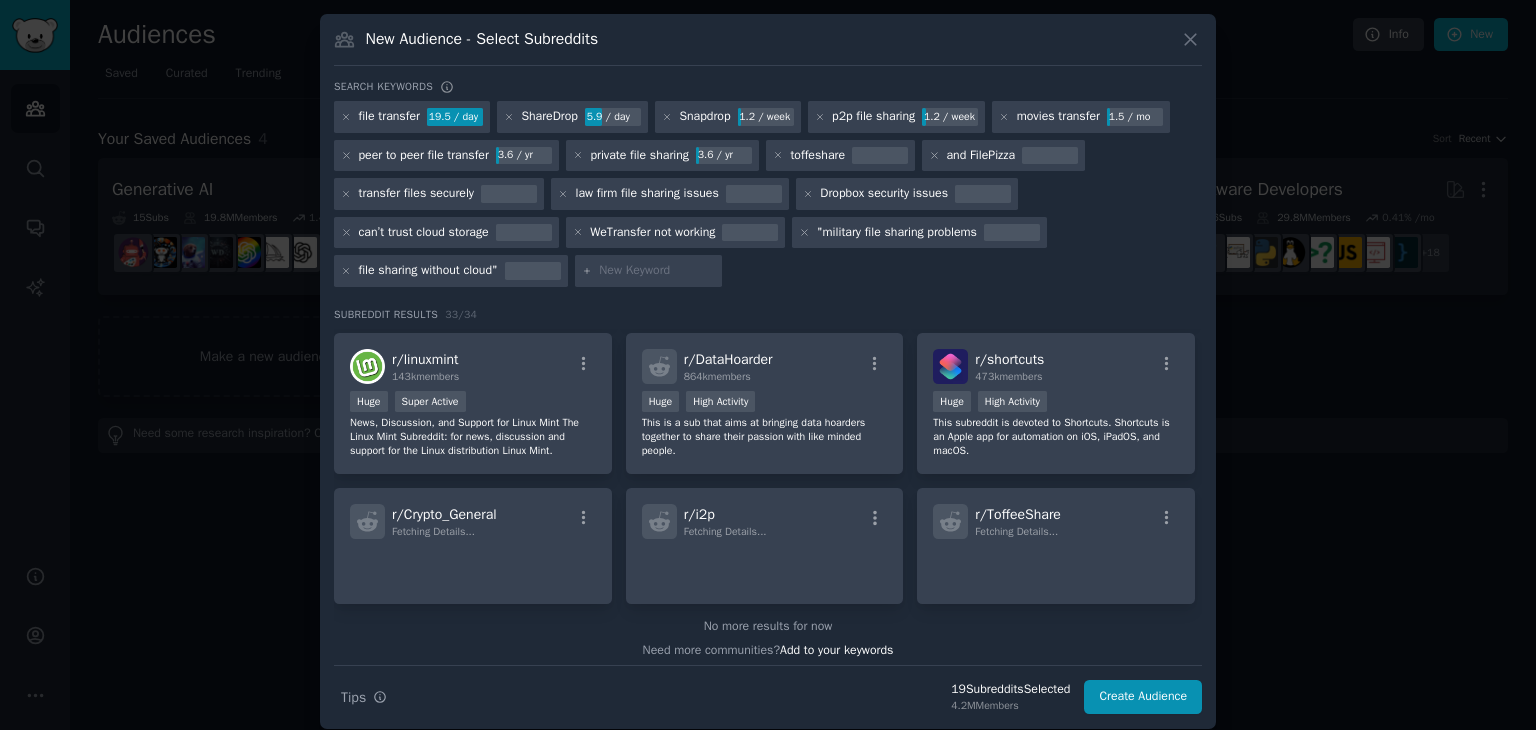 scroll, scrollTop: 1385, scrollLeft: 0, axis: vertical 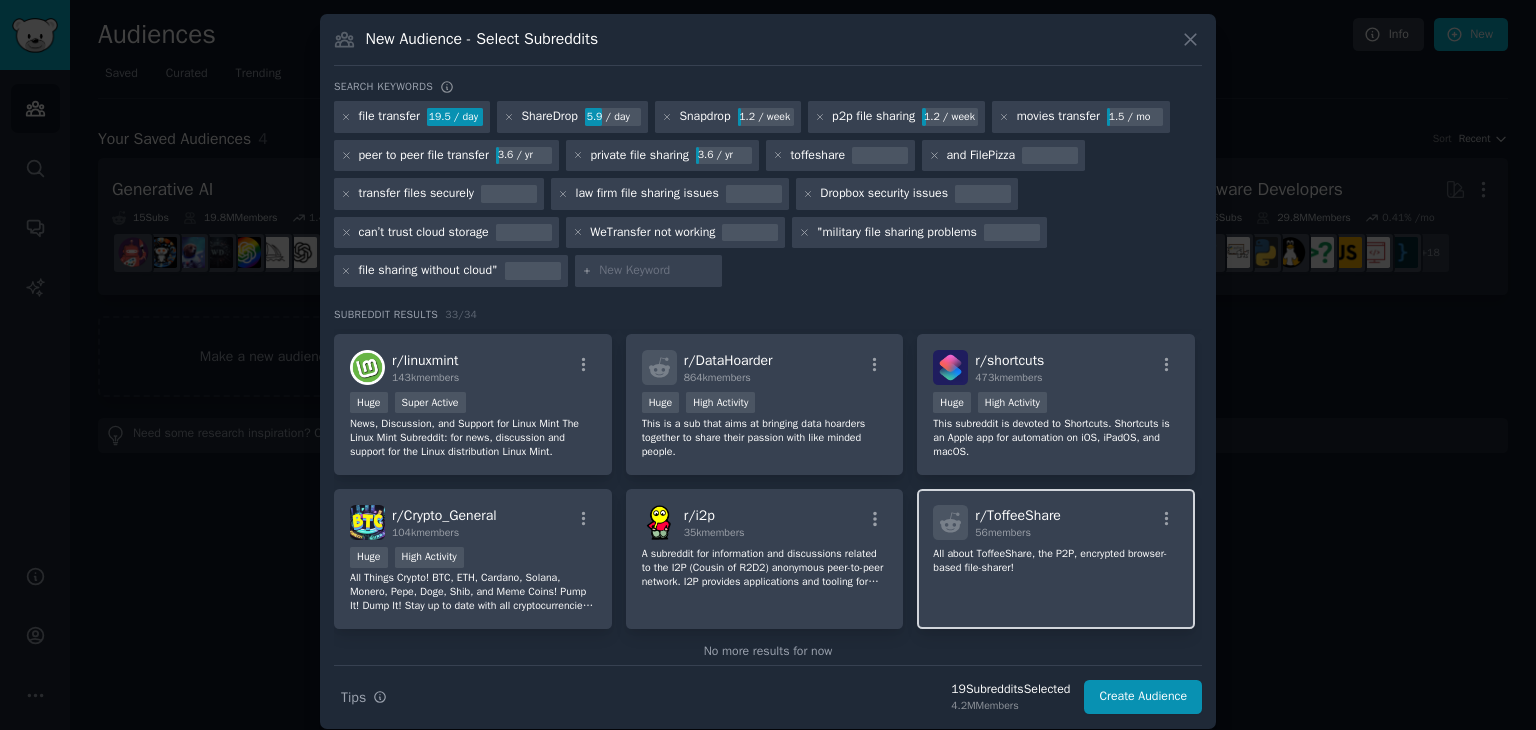 click on "r/ ToffeeShare 56  members All about ToffeeShare, the P2P, encrypted browser-based file-sharer!" at bounding box center [1056, 559] 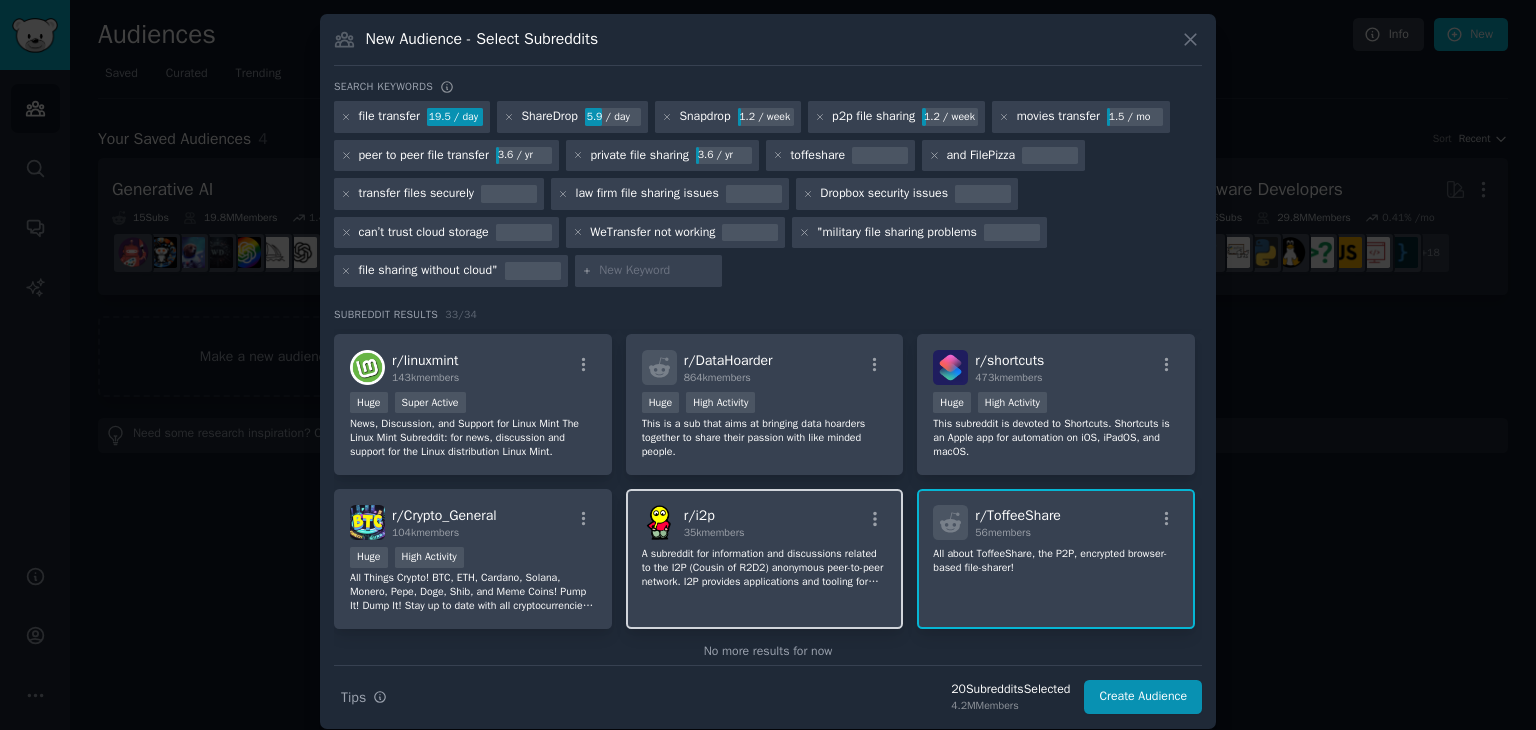 click on "r/ i2p 35k  members A subreddit for information and discussions related to the I2P (Cousin of R2D2) anonymous peer-to-peer network. I2P provides applications and tooling for communicating on a privacy-aware, self-defensed, distributed network. Visit [URL][DOMAIN_NAME] to download I2P.
Darknet Markets are not allowed on this sub. Take it somewhere else.
[URL][DOMAIN_NAME]
Reddit banner created by [PERSON_NAME]." at bounding box center (765, 559) 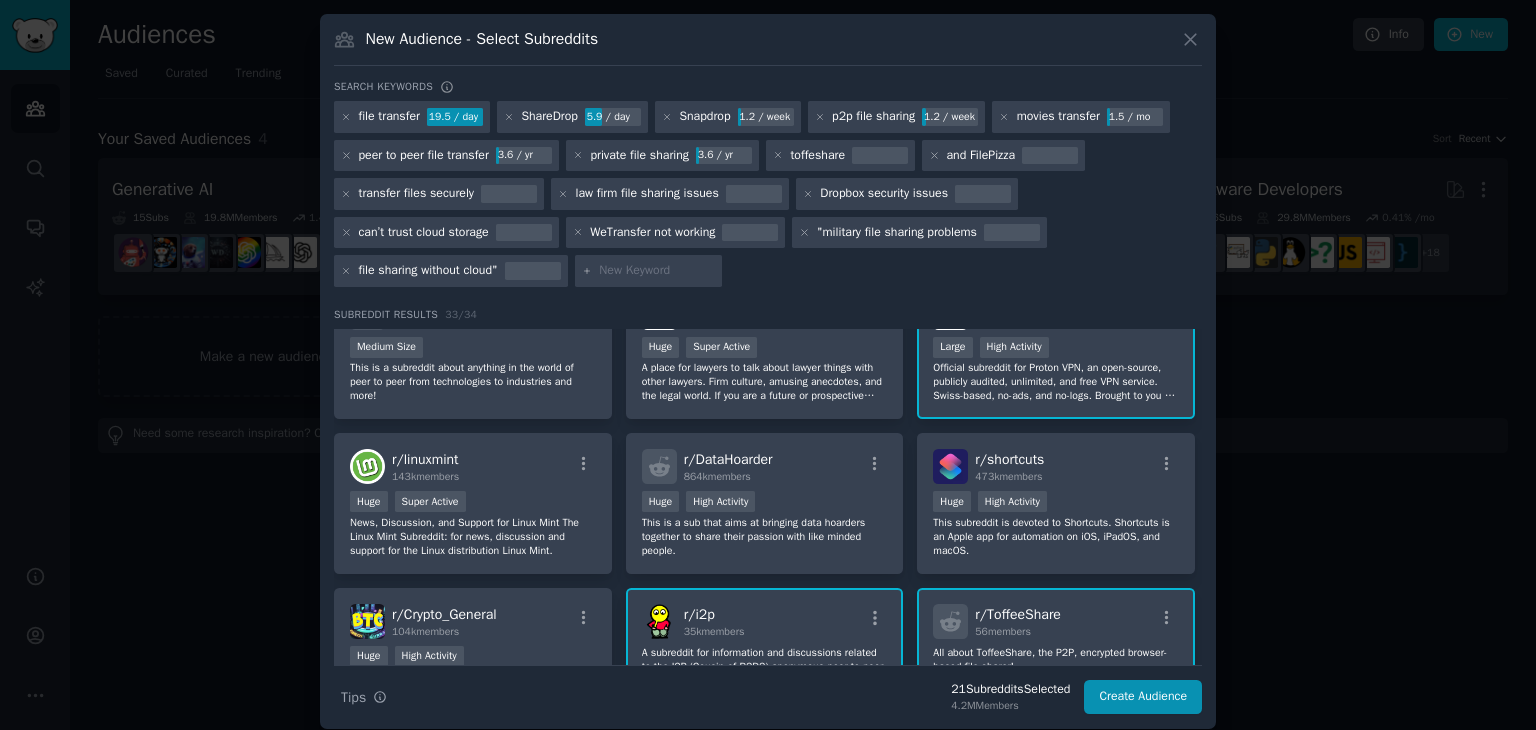 scroll, scrollTop: 1410, scrollLeft: 0, axis: vertical 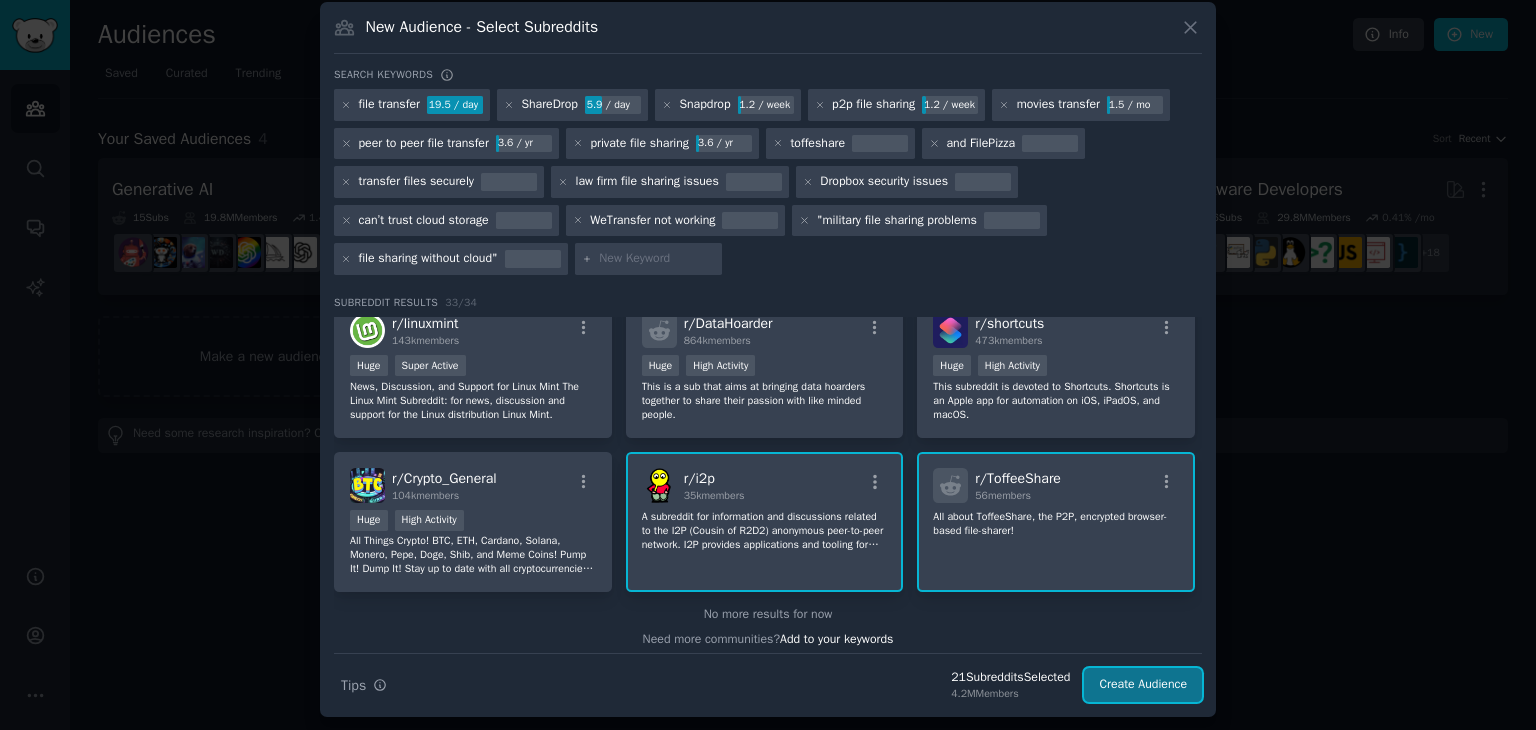 click on "Create Audience" at bounding box center (1143, 685) 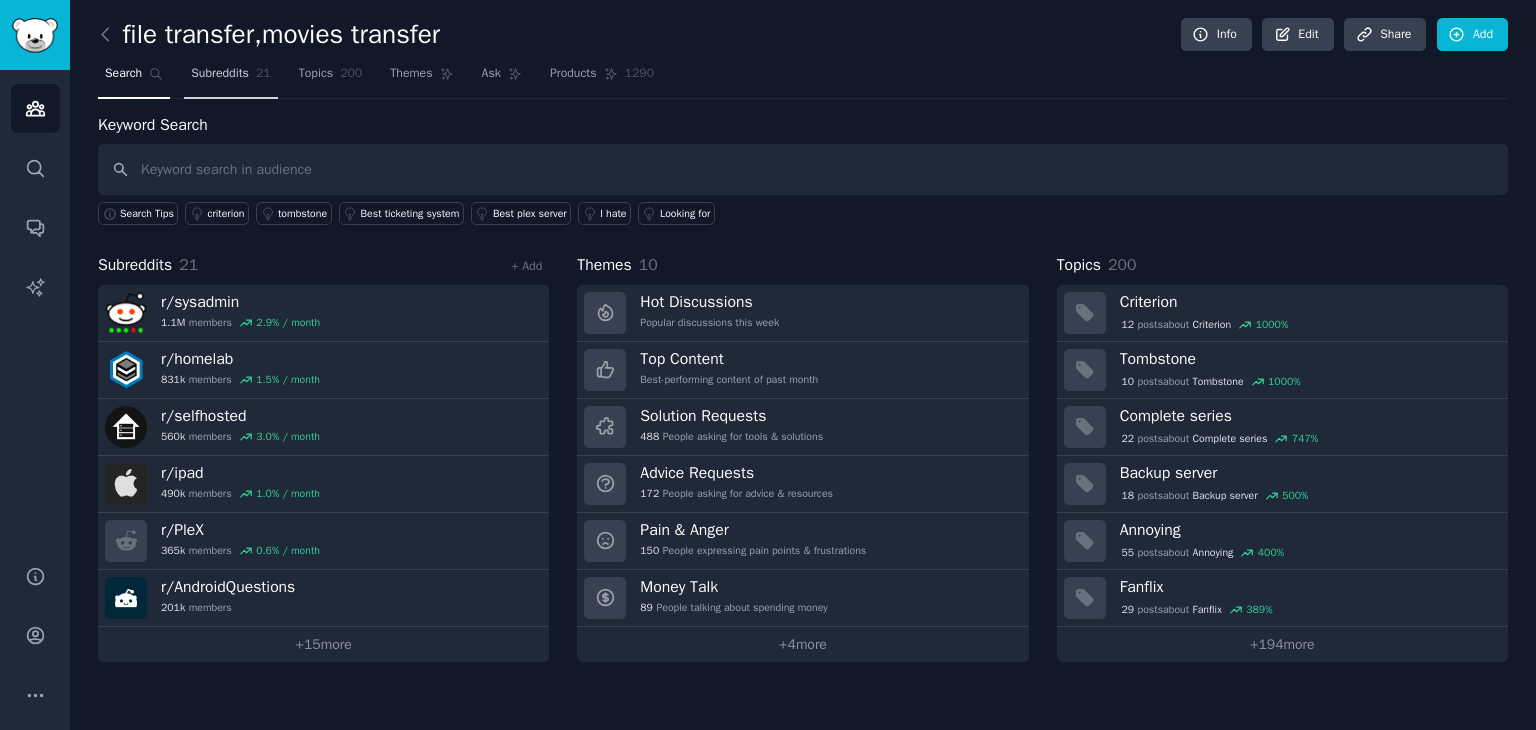 click on "21" 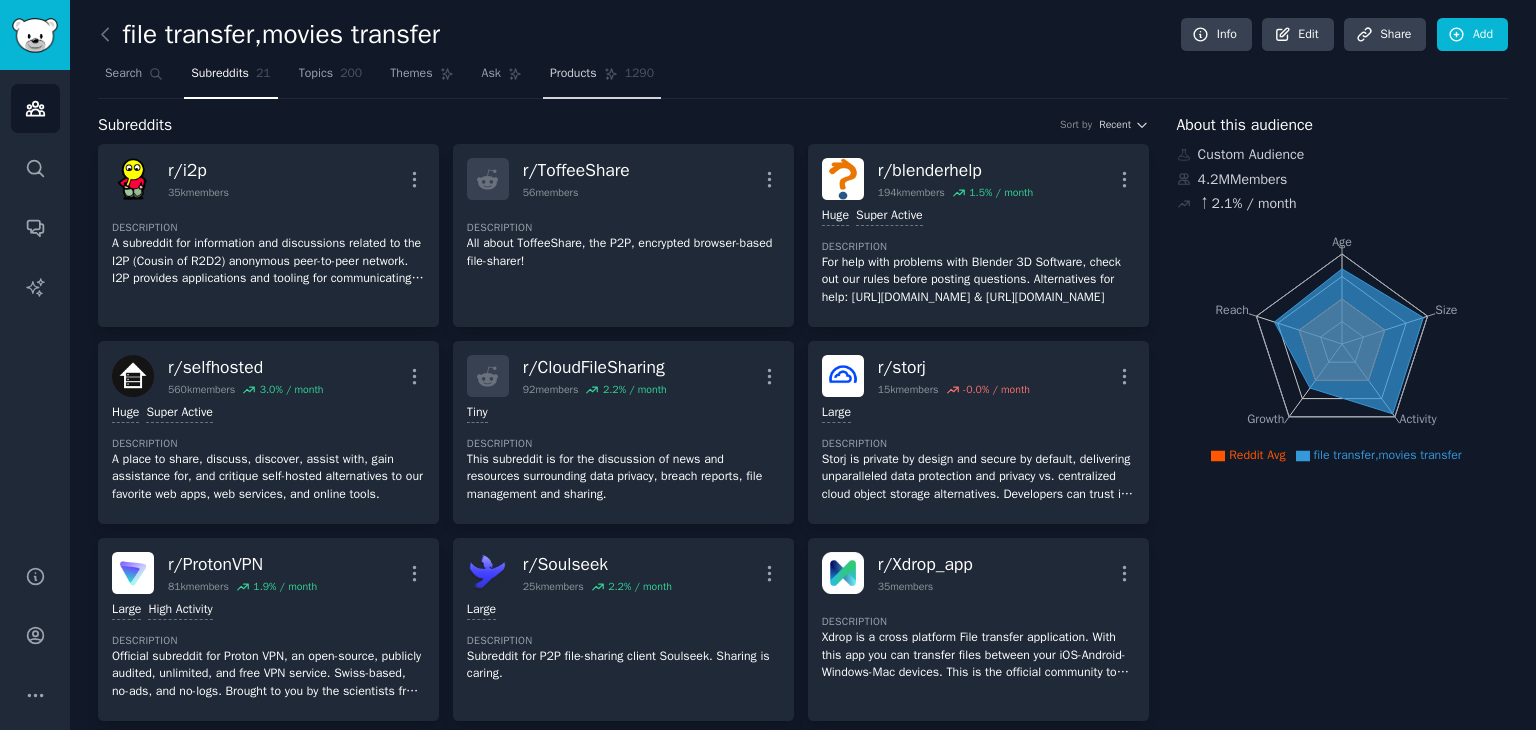click on "Products 1290" at bounding box center (602, 78) 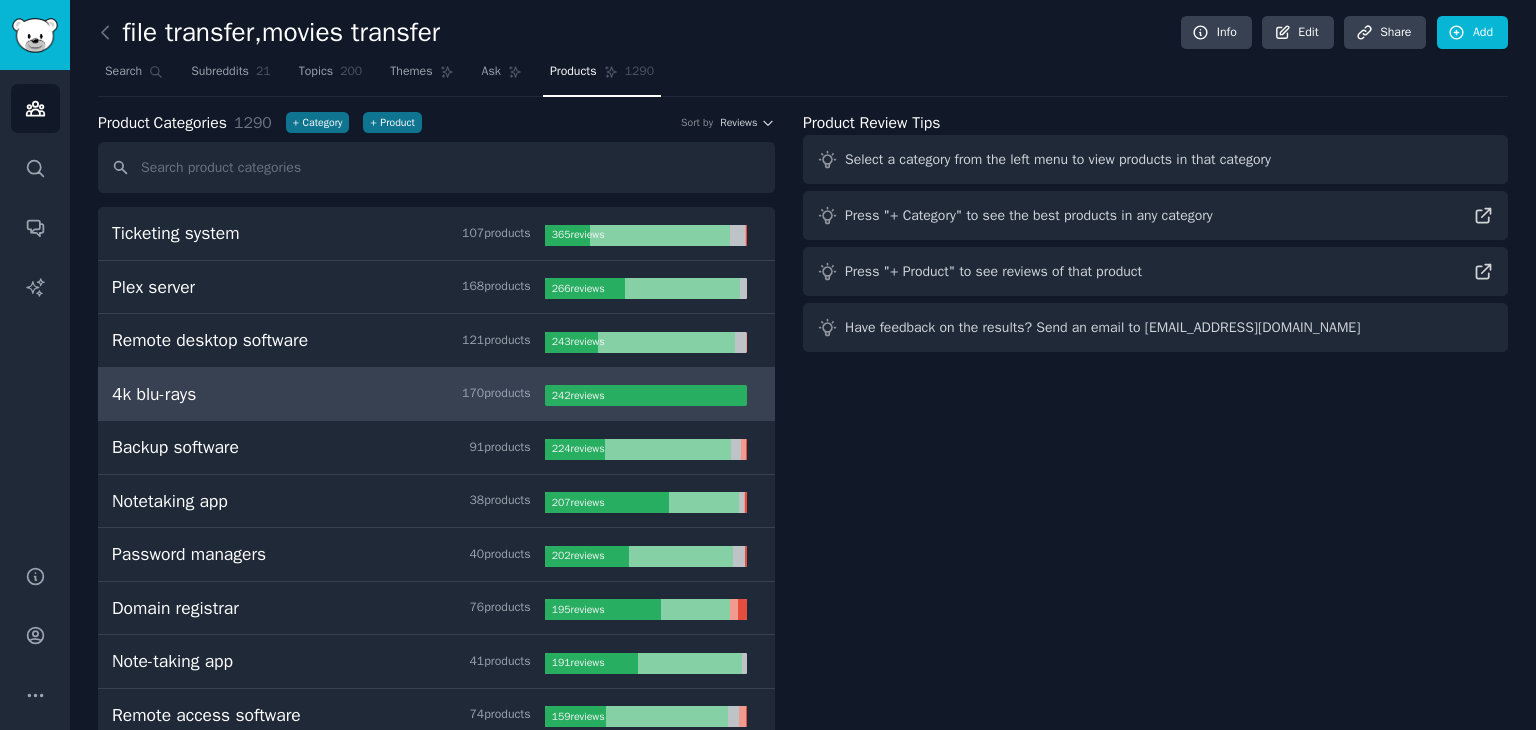 scroll, scrollTop: 0, scrollLeft: 0, axis: both 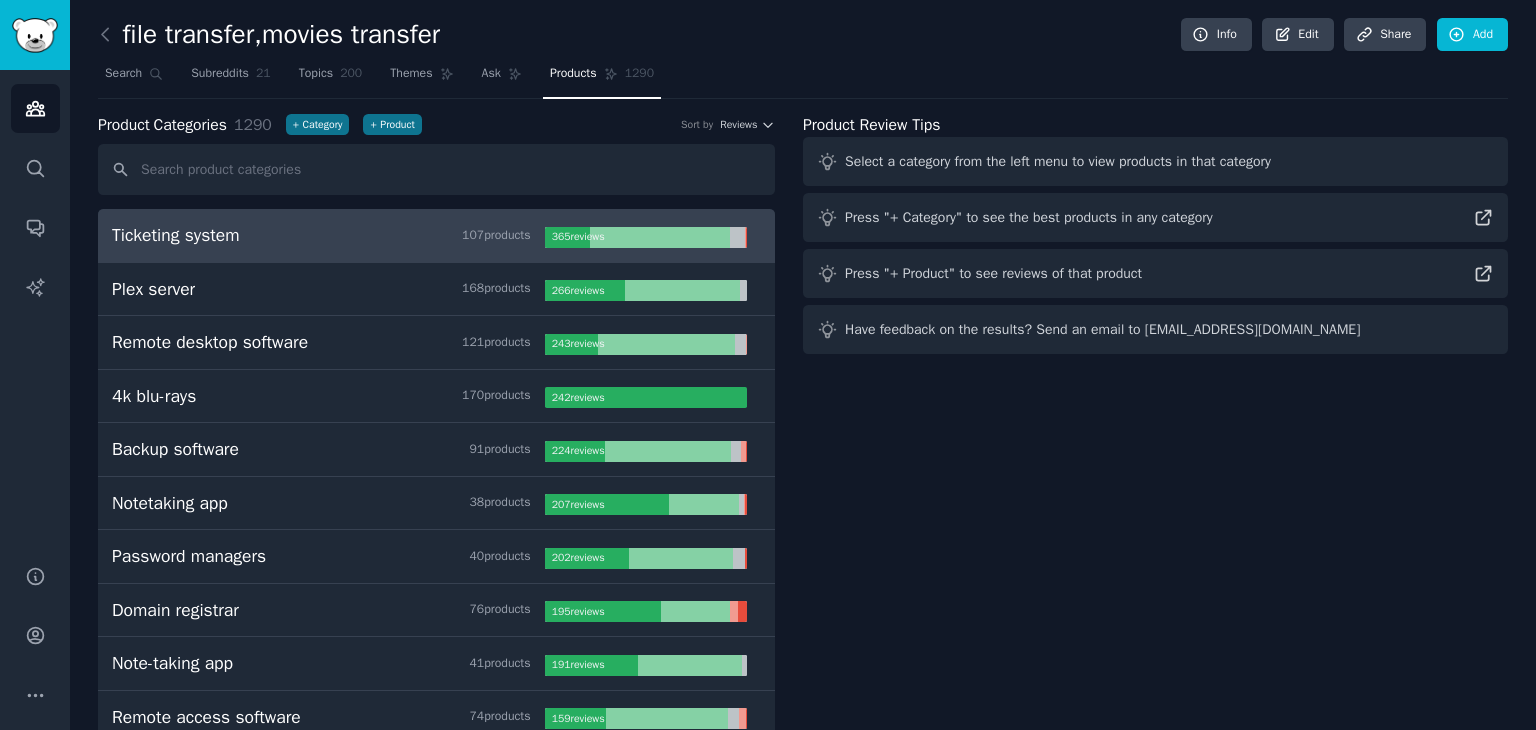 click on "107  product s" at bounding box center (496, 236) 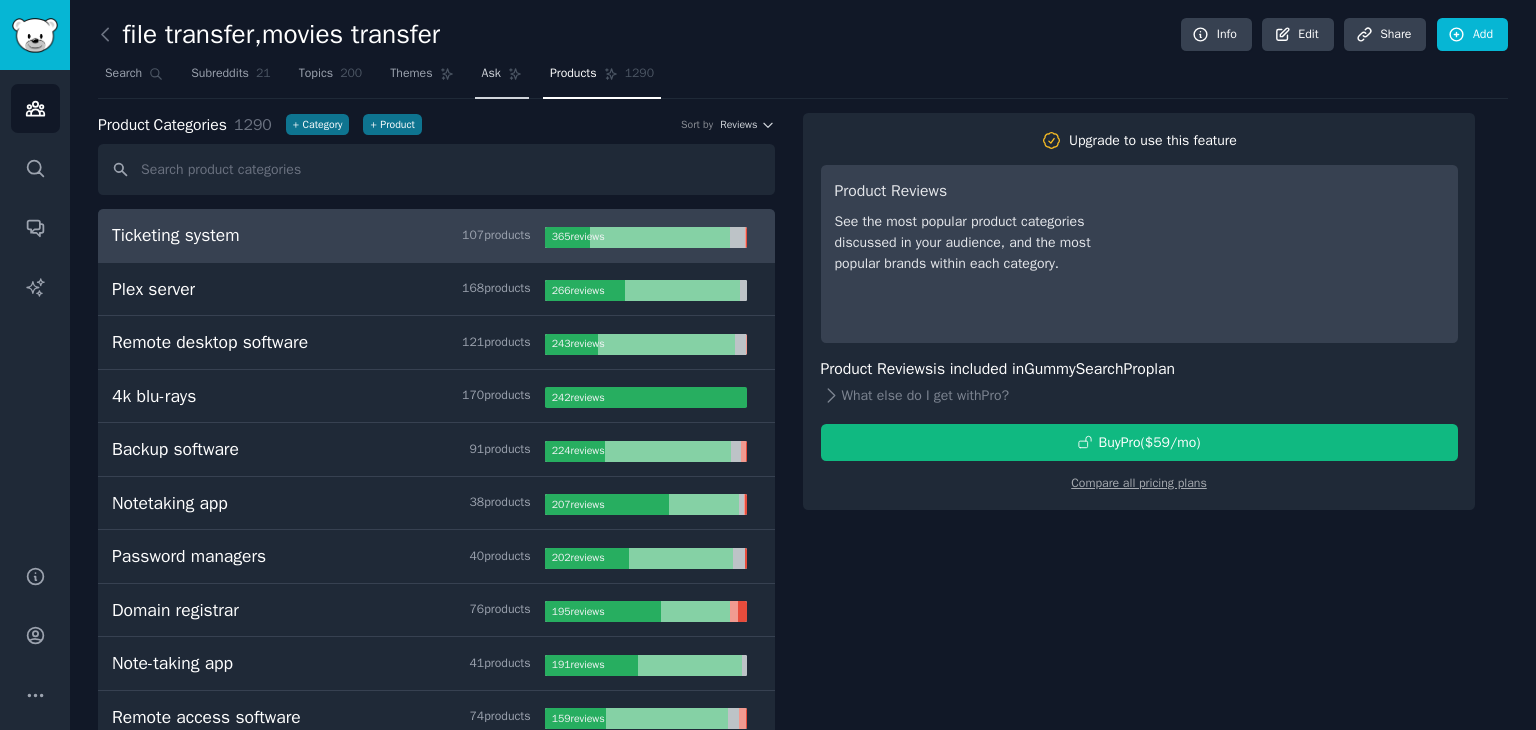 click on "Ask" at bounding box center (502, 78) 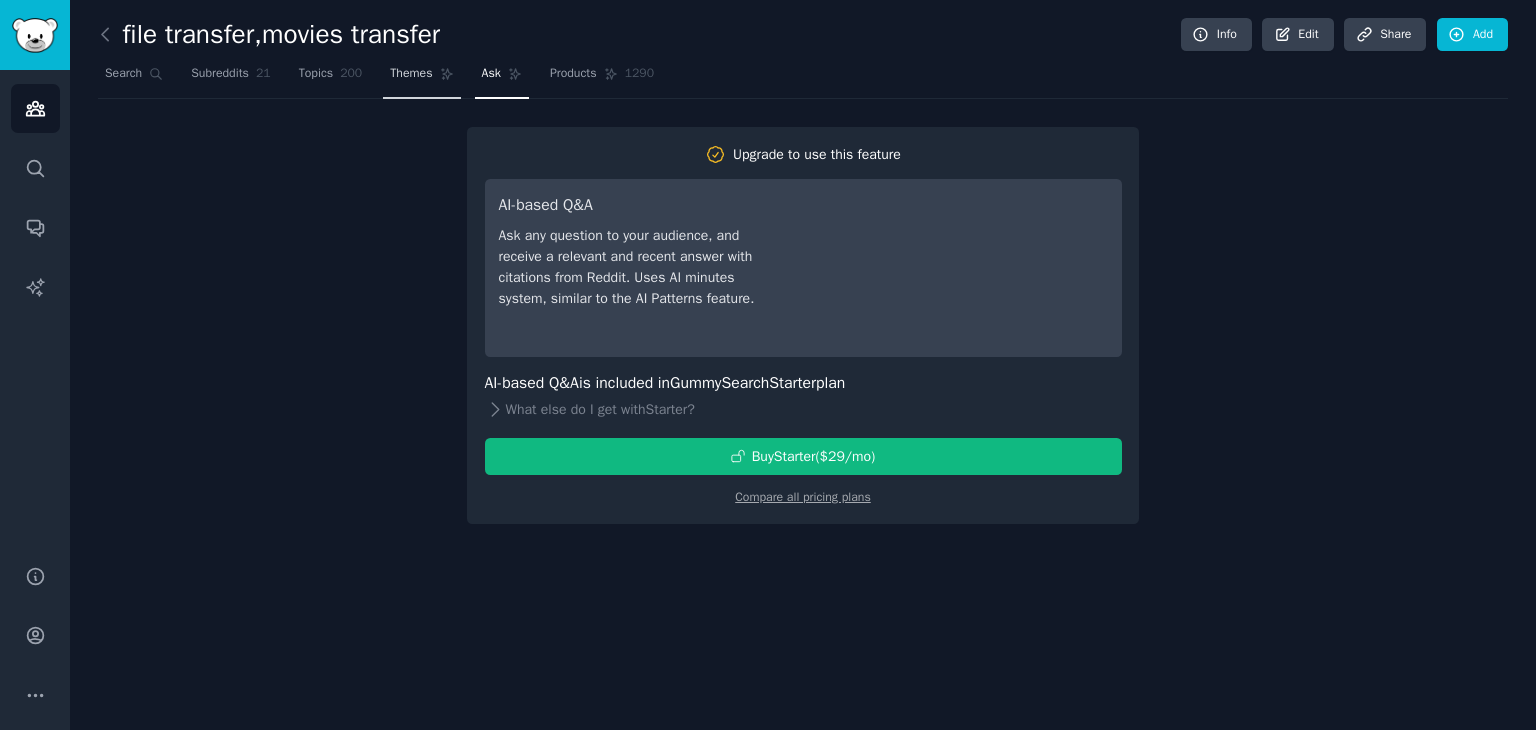 click on "Themes" at bounding box center [411, 74] 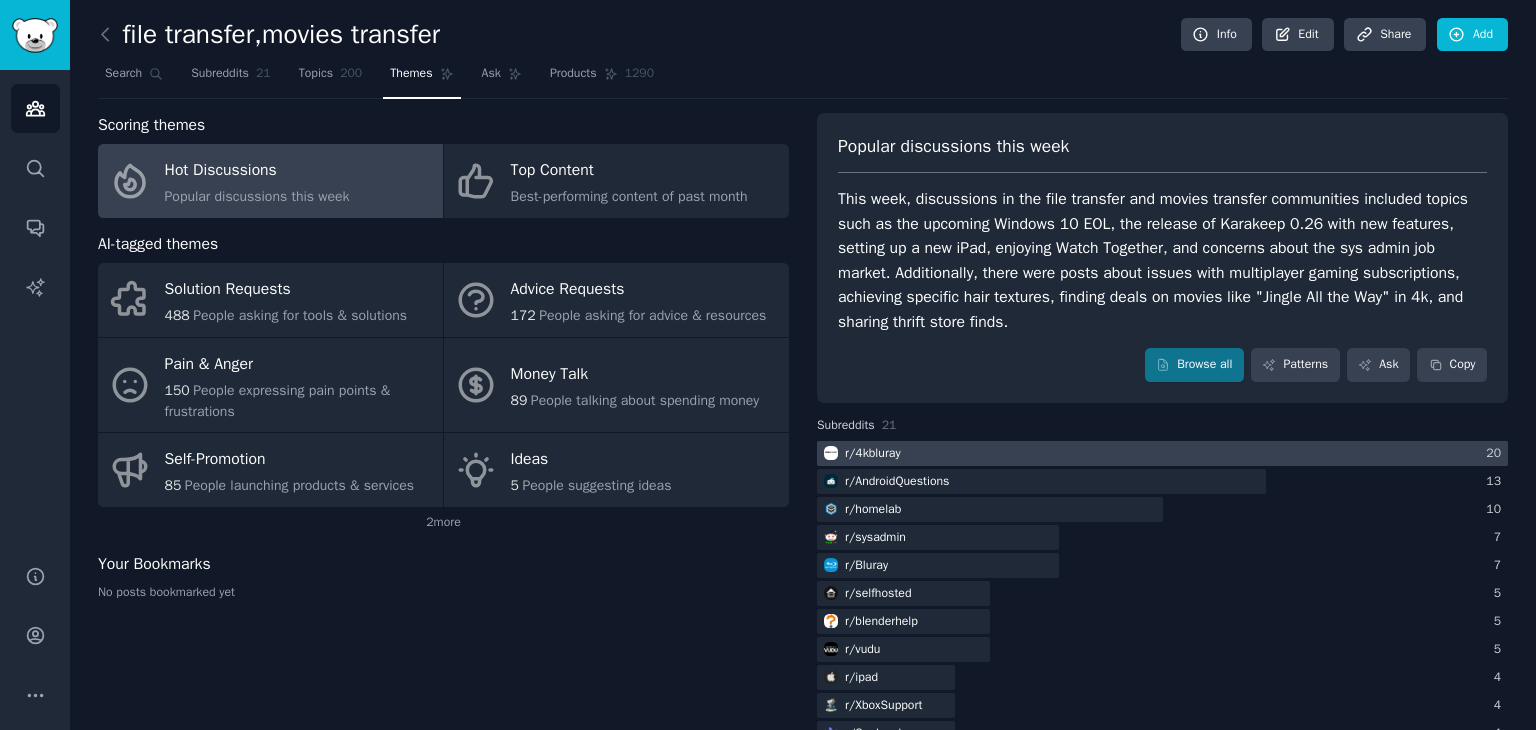 click on "r/ 4kbluray" at bounding box center [860, 453] 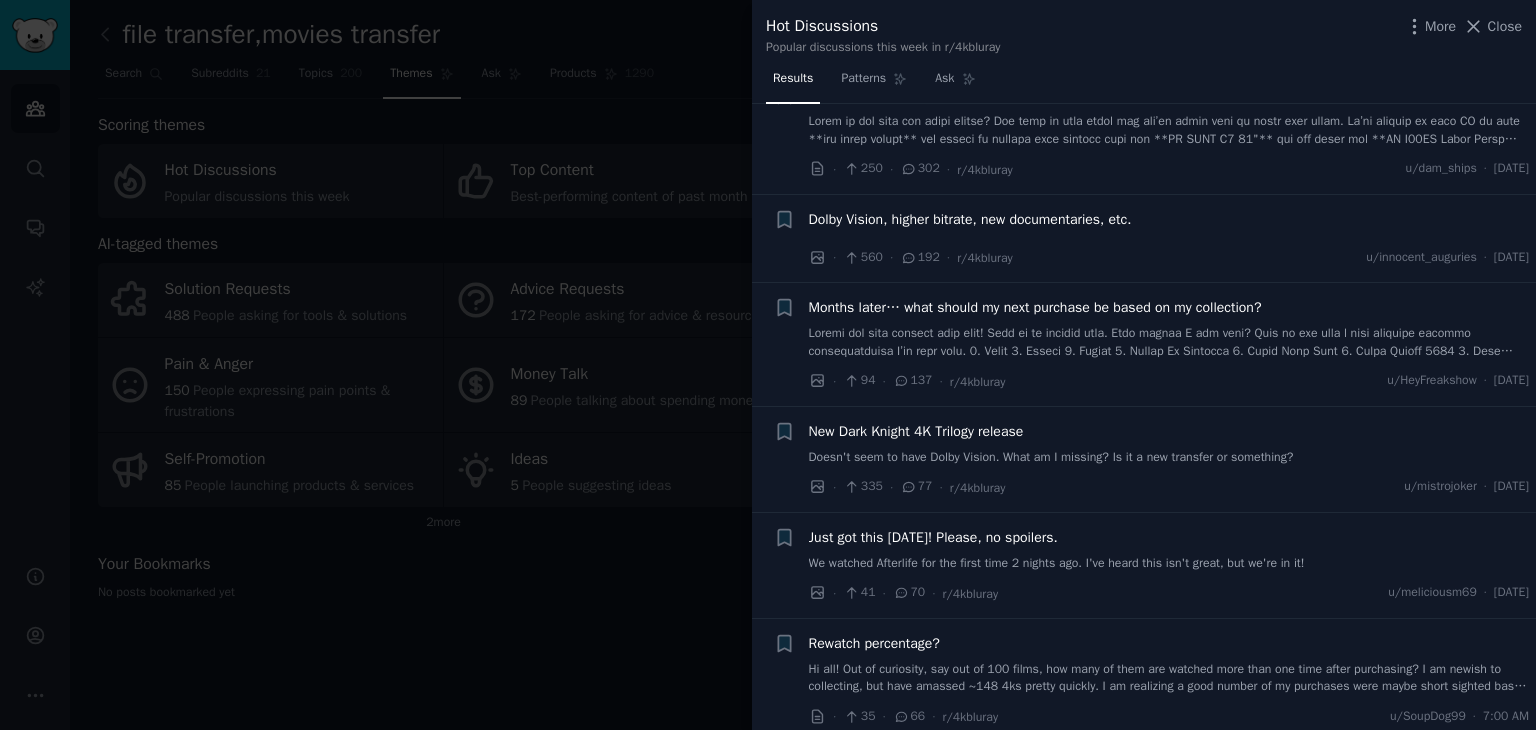 scroll, scrollTop: 64, scrollLeft: 0, axis: vertical 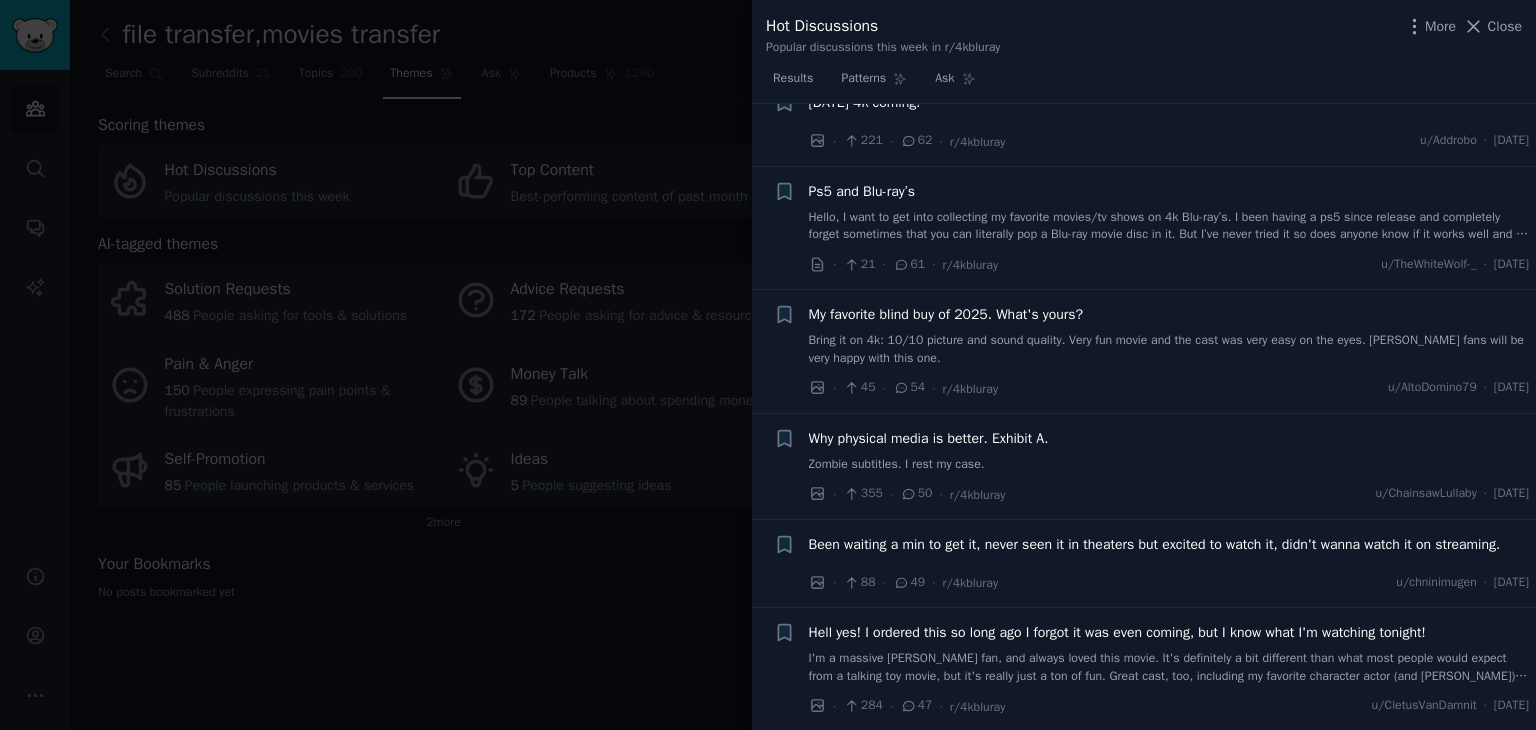 click at bounding box center [768, 365] 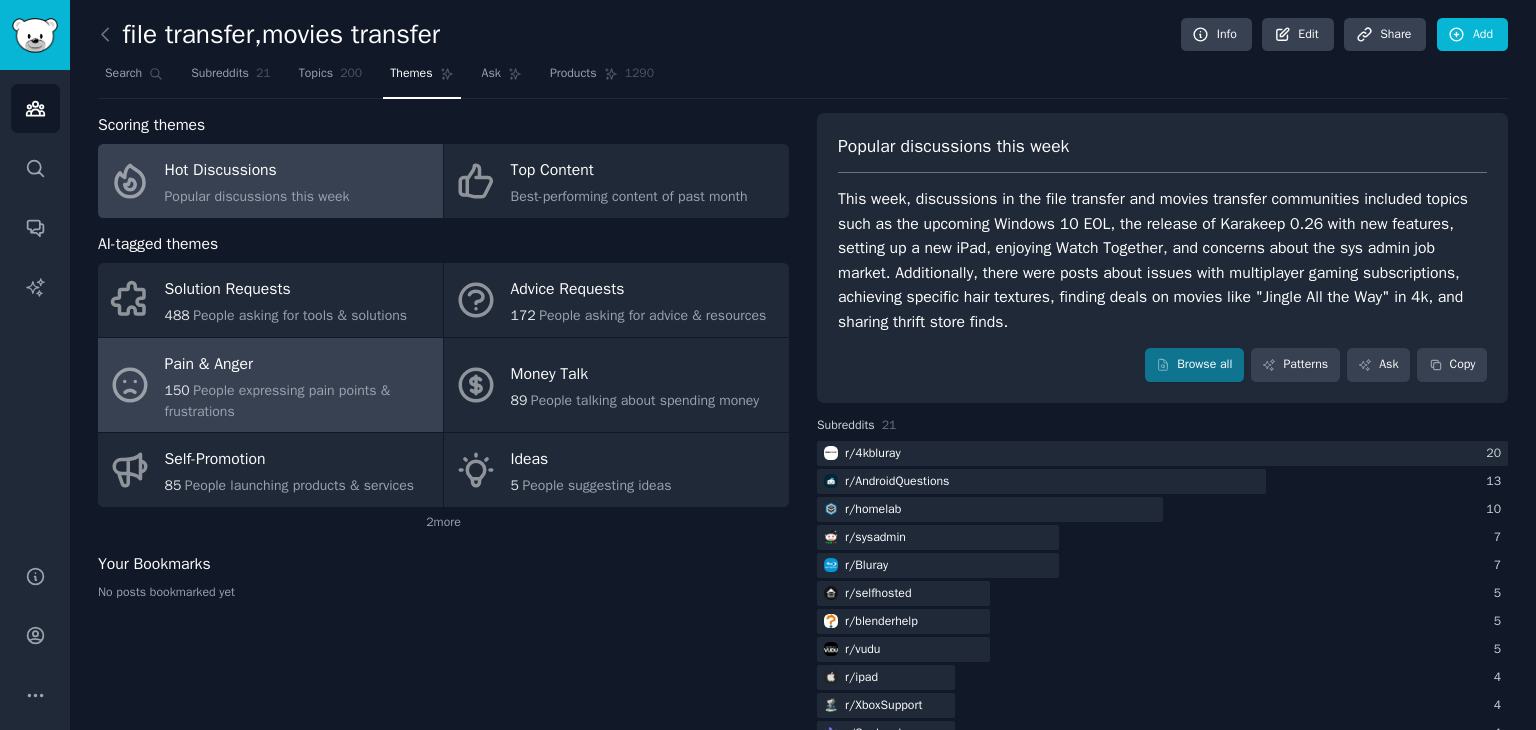 click on "People expressing pain points & frustrations" at bounding box center (278, 401) 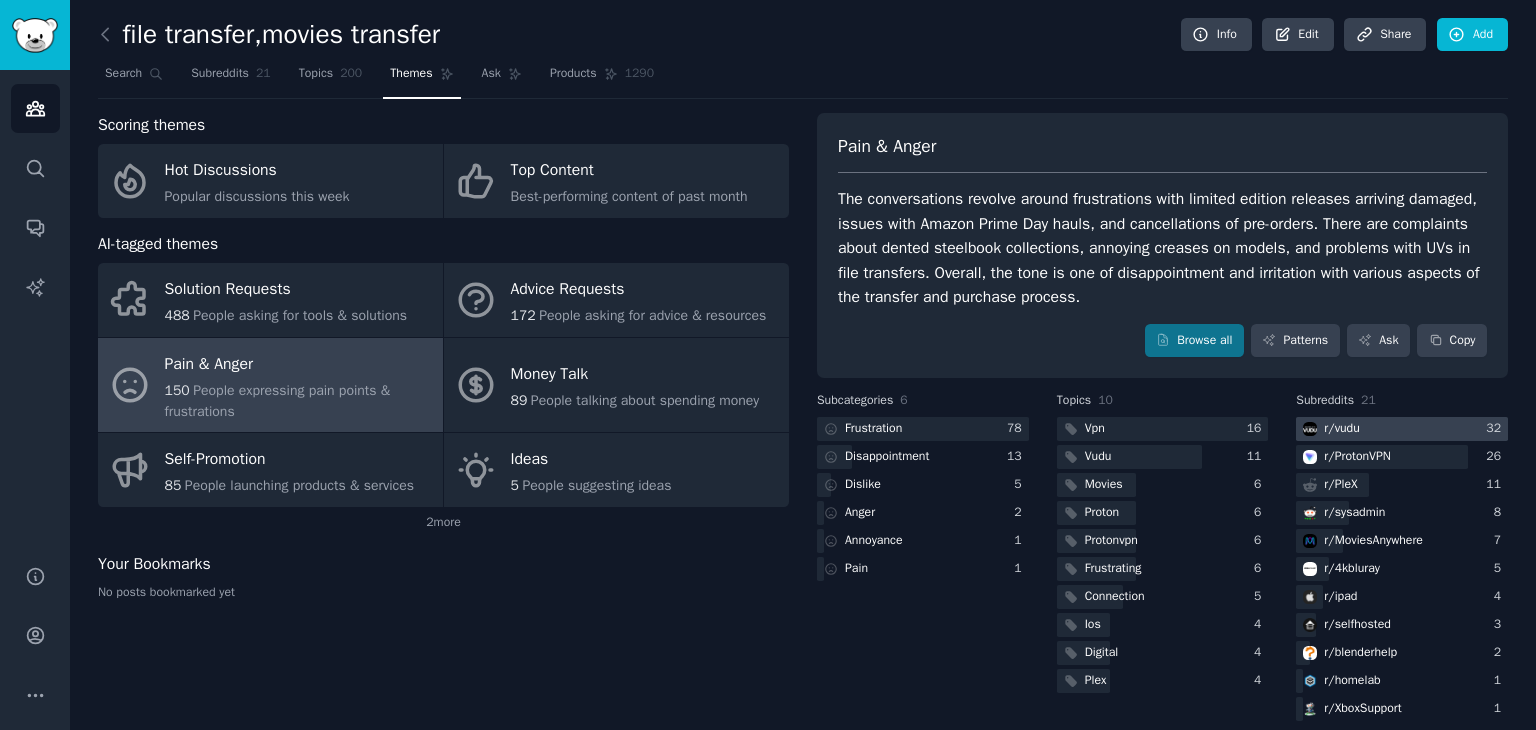click at bounding box center [1402, 429] 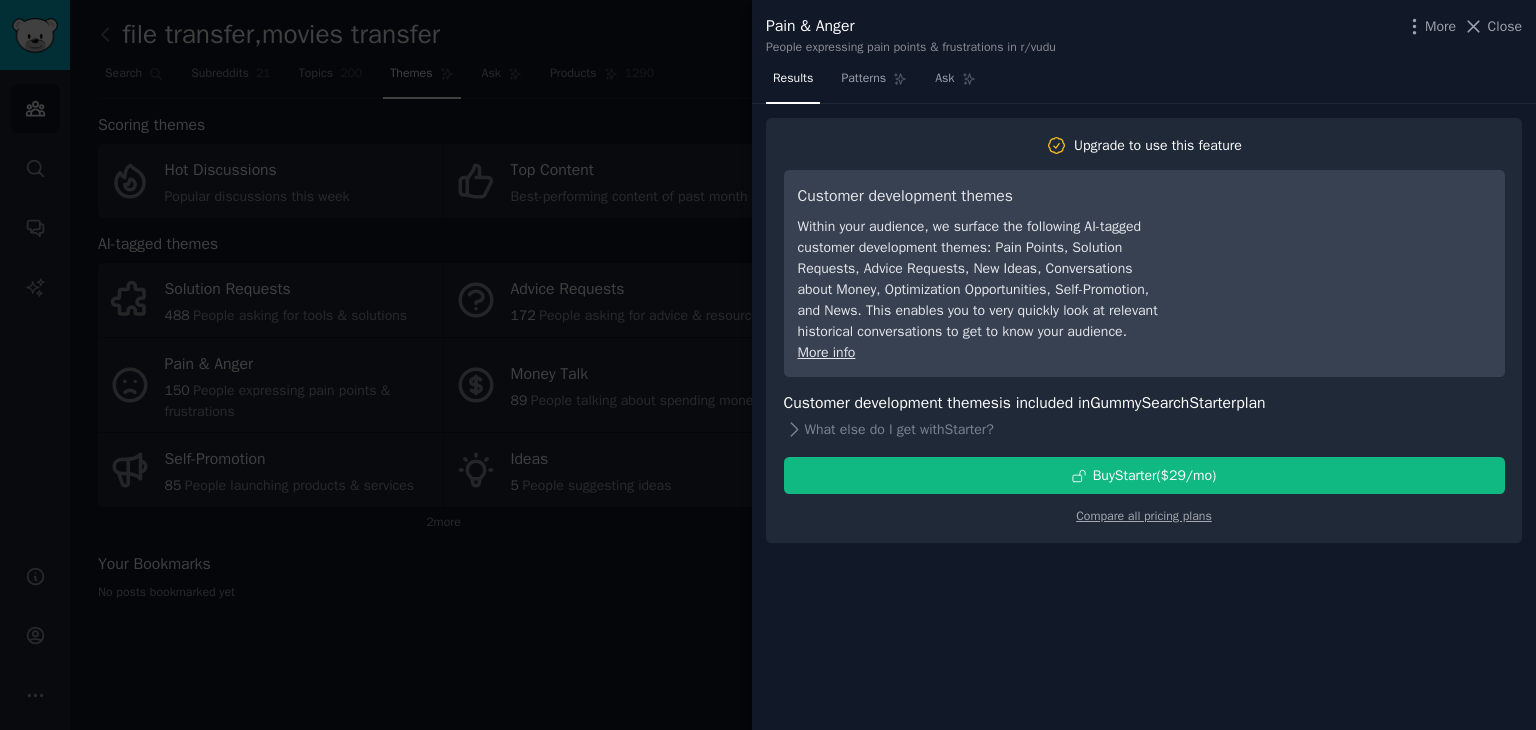 click at bounding box center (768, 365) 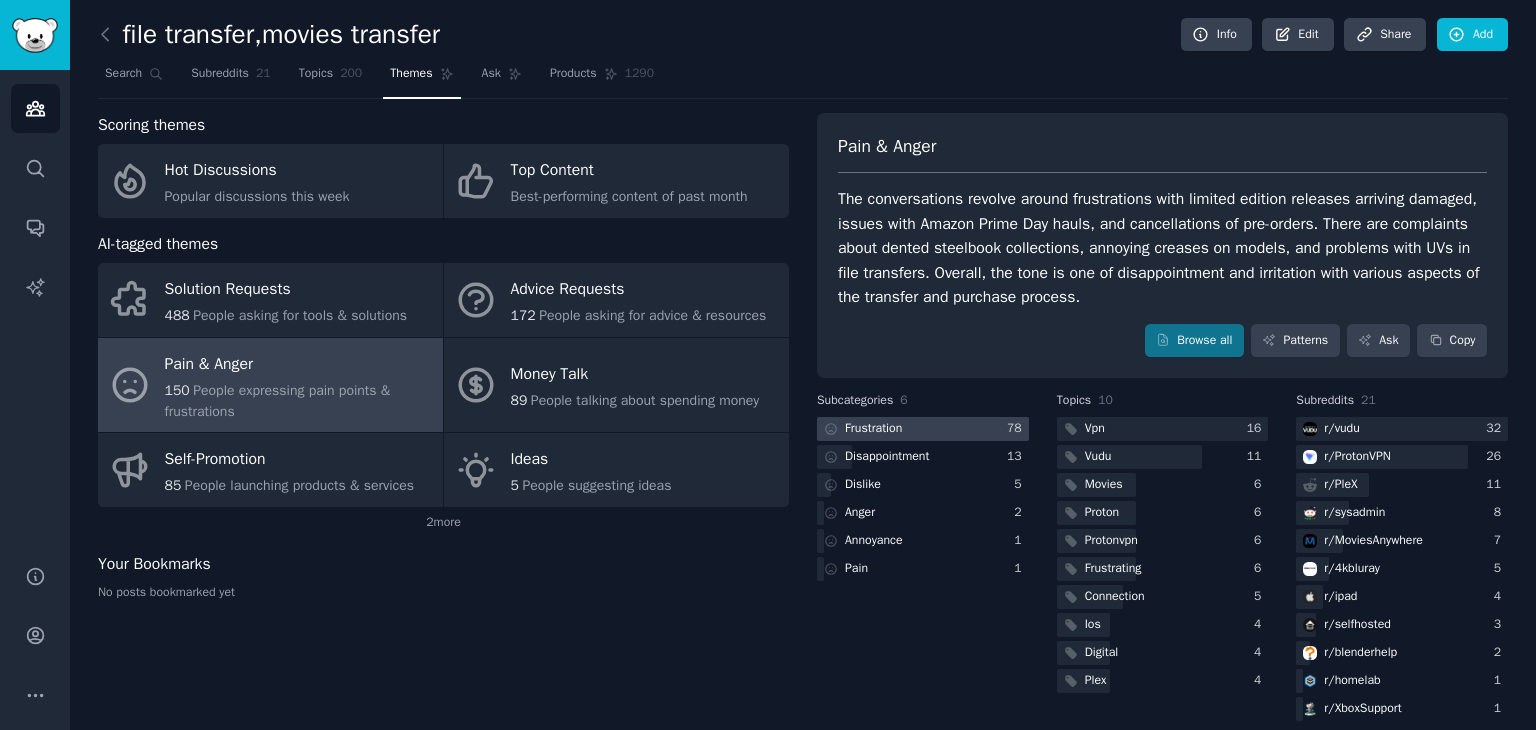 click at bounding box center (923, 429) 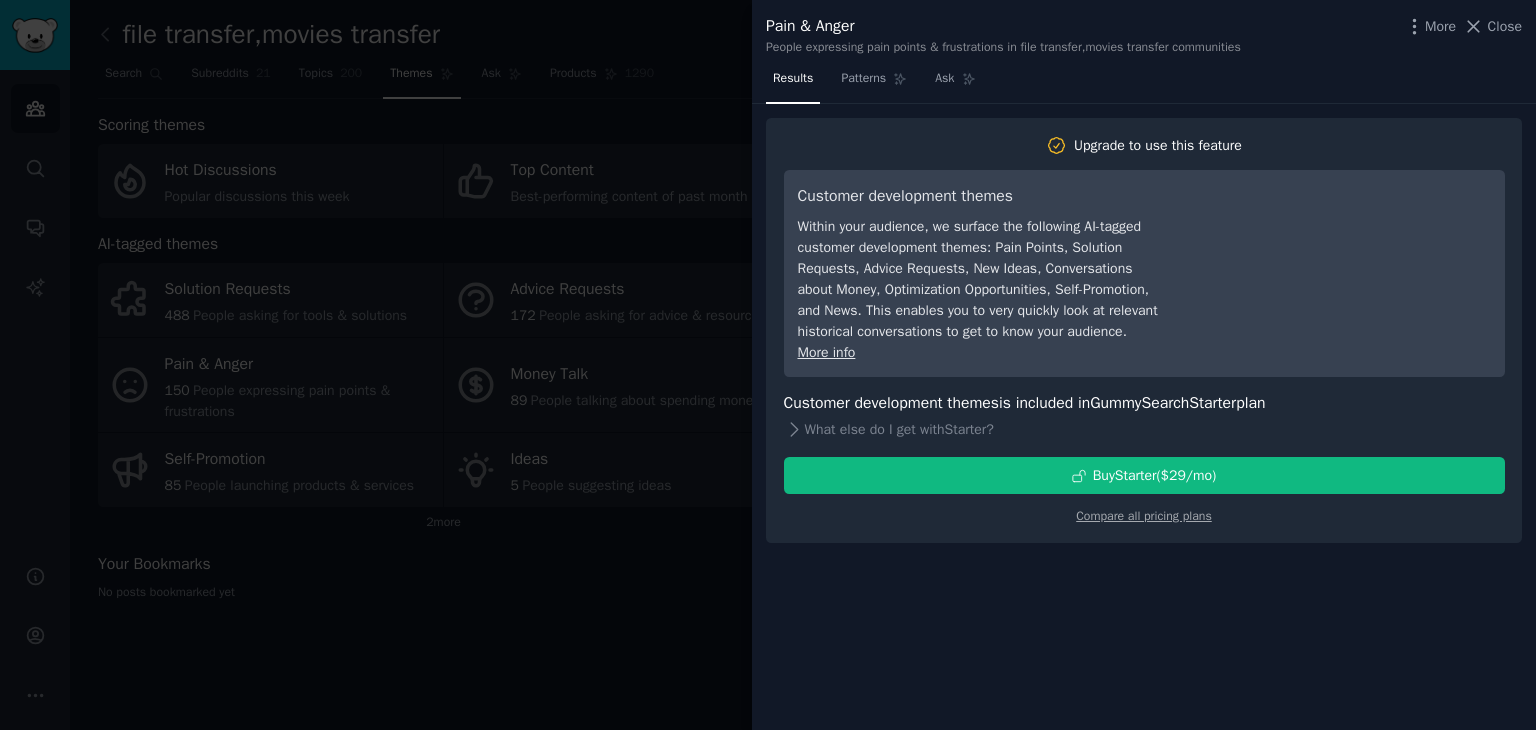 click at bounding box center [768, 365] 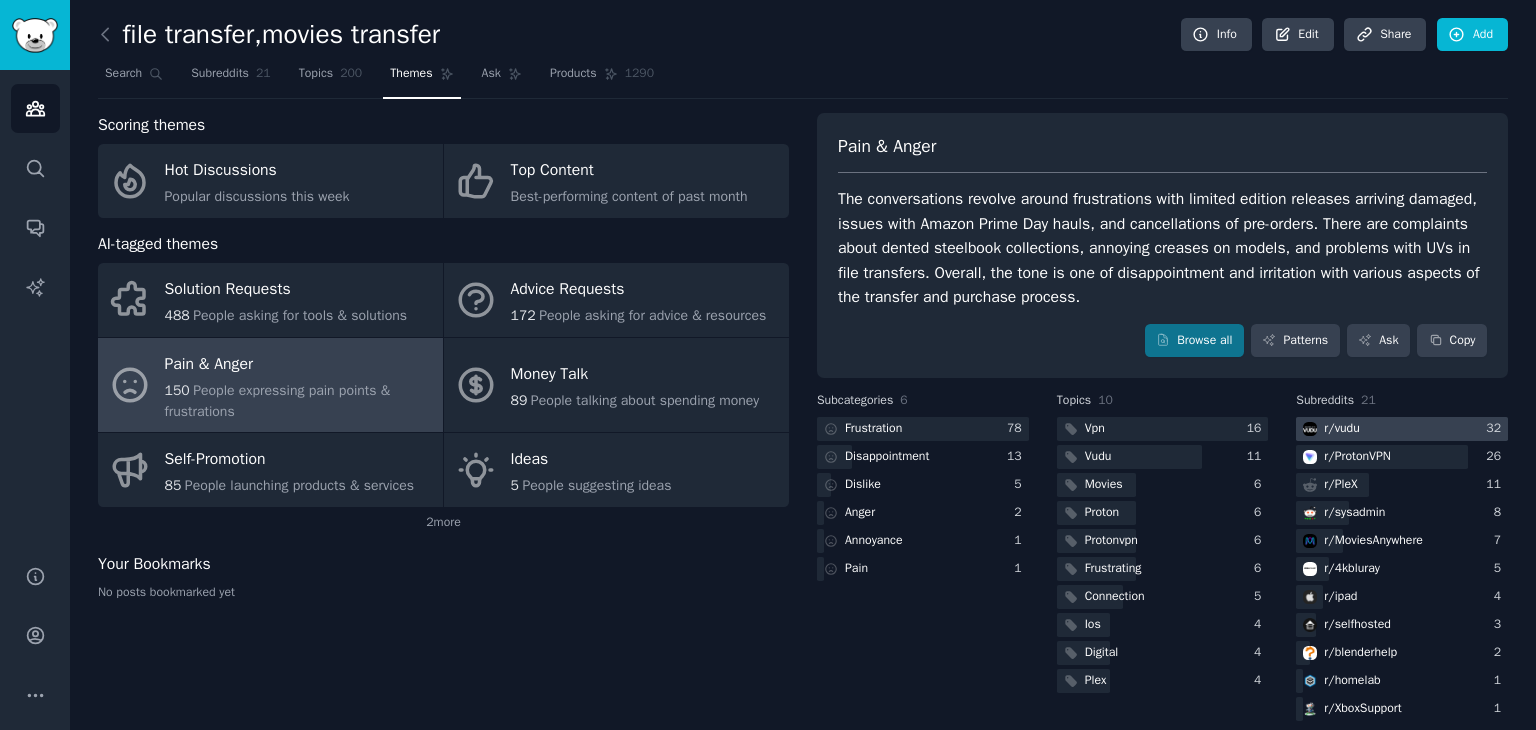 scroll, scrollTop: 21, scrollLeft: 0, axis: vertical 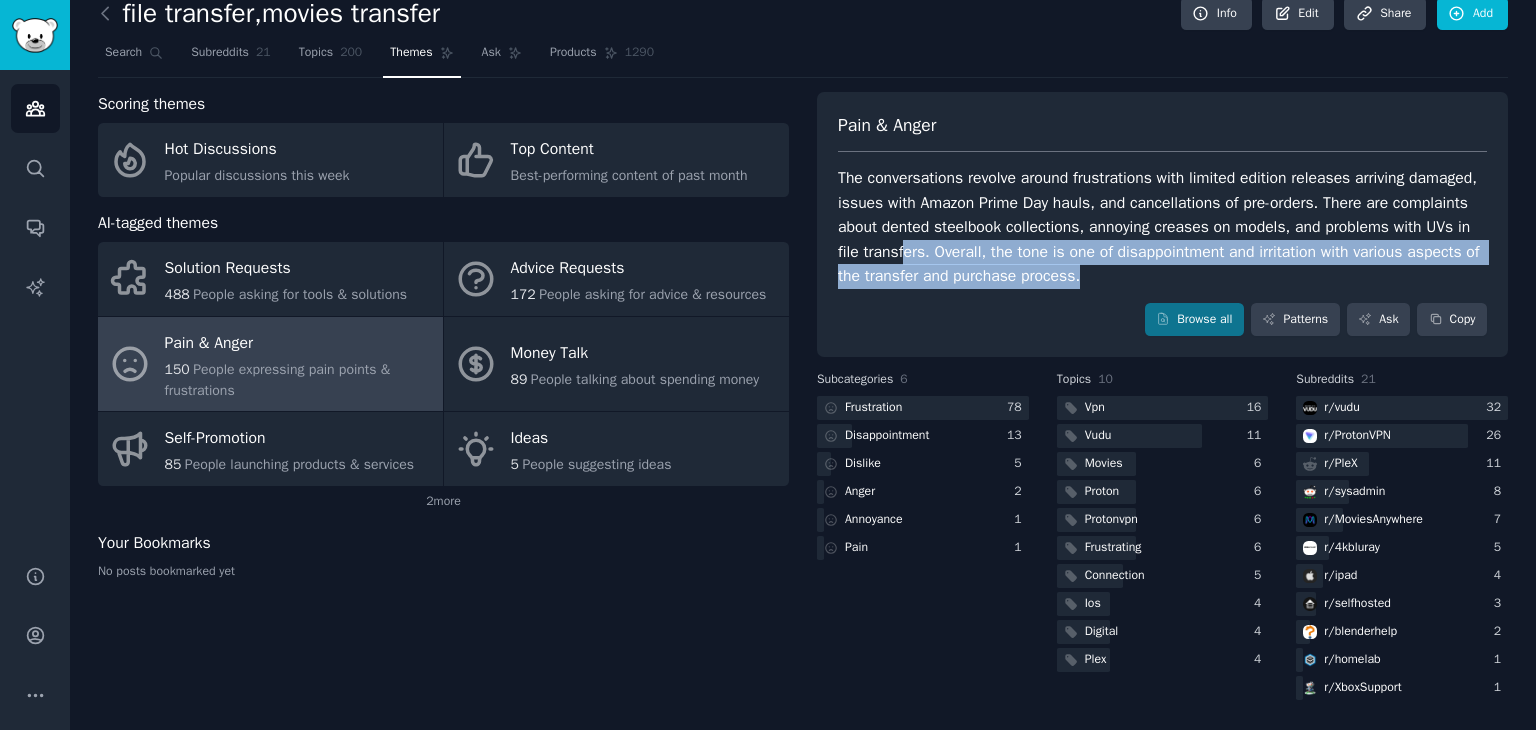 drag, startPoint x: 904, startPoint y: 253, endPoint x: 1112, endPoint y: 277, distance: 209.38004 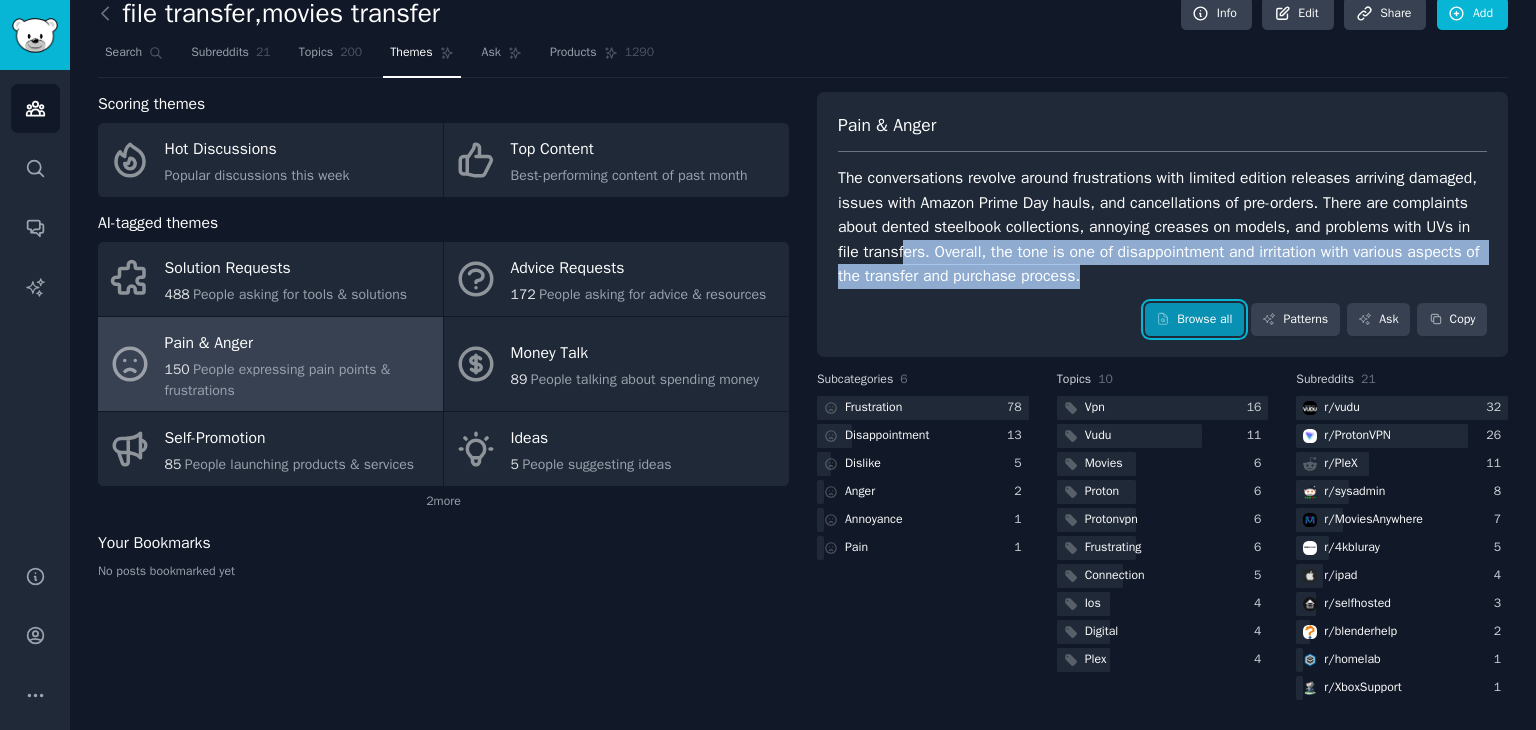 click on "Browse all" at bounding box center [1194, 320] 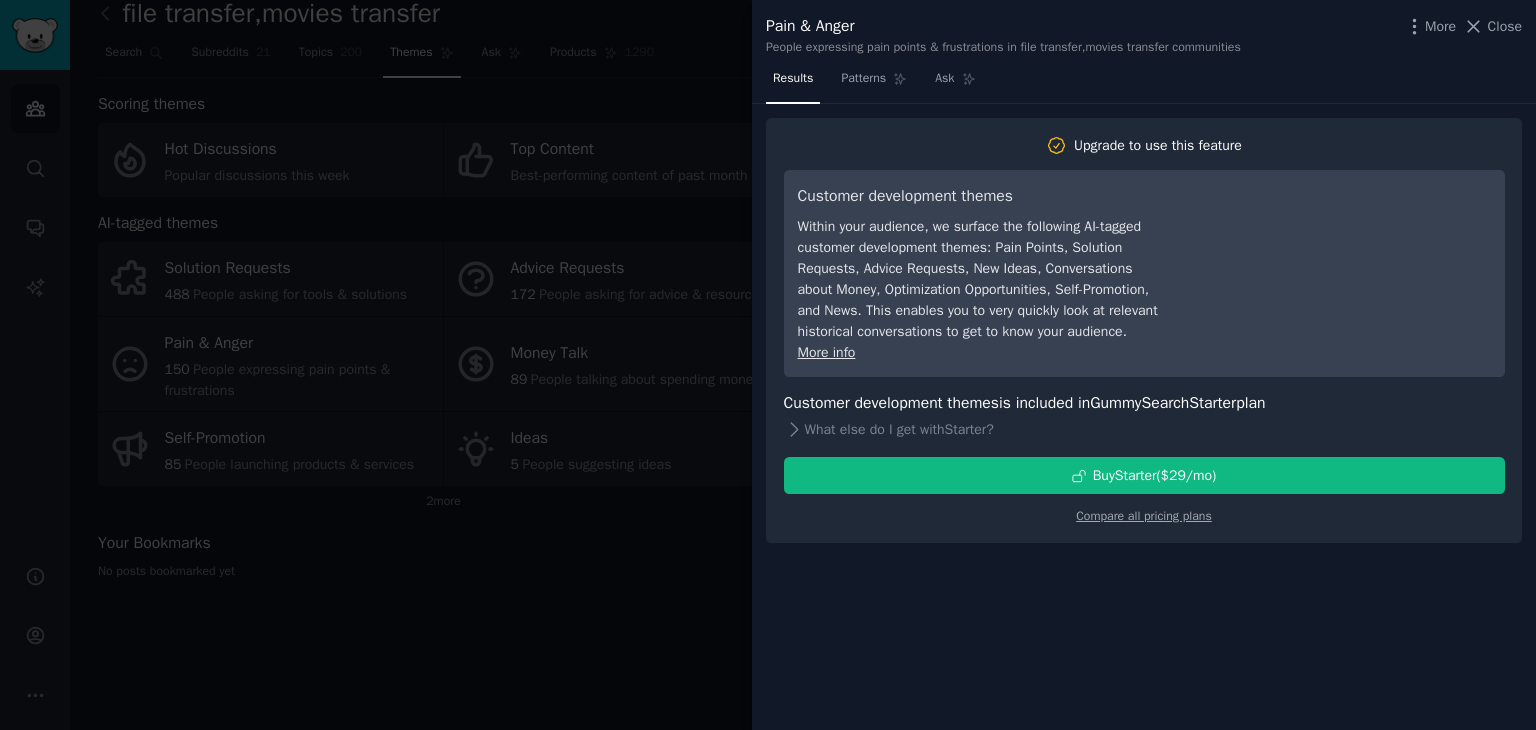 click at bounding box center [768, 365] 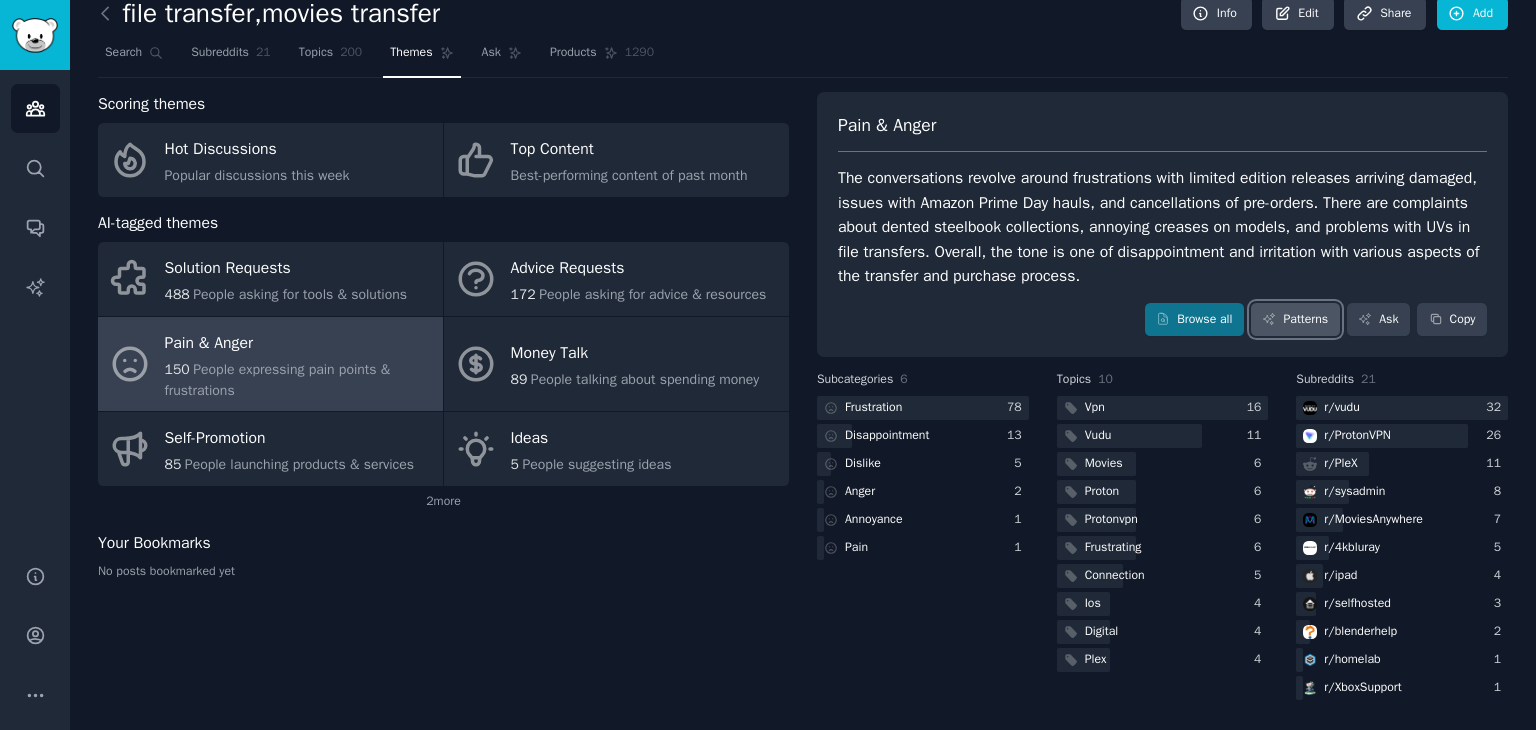 click 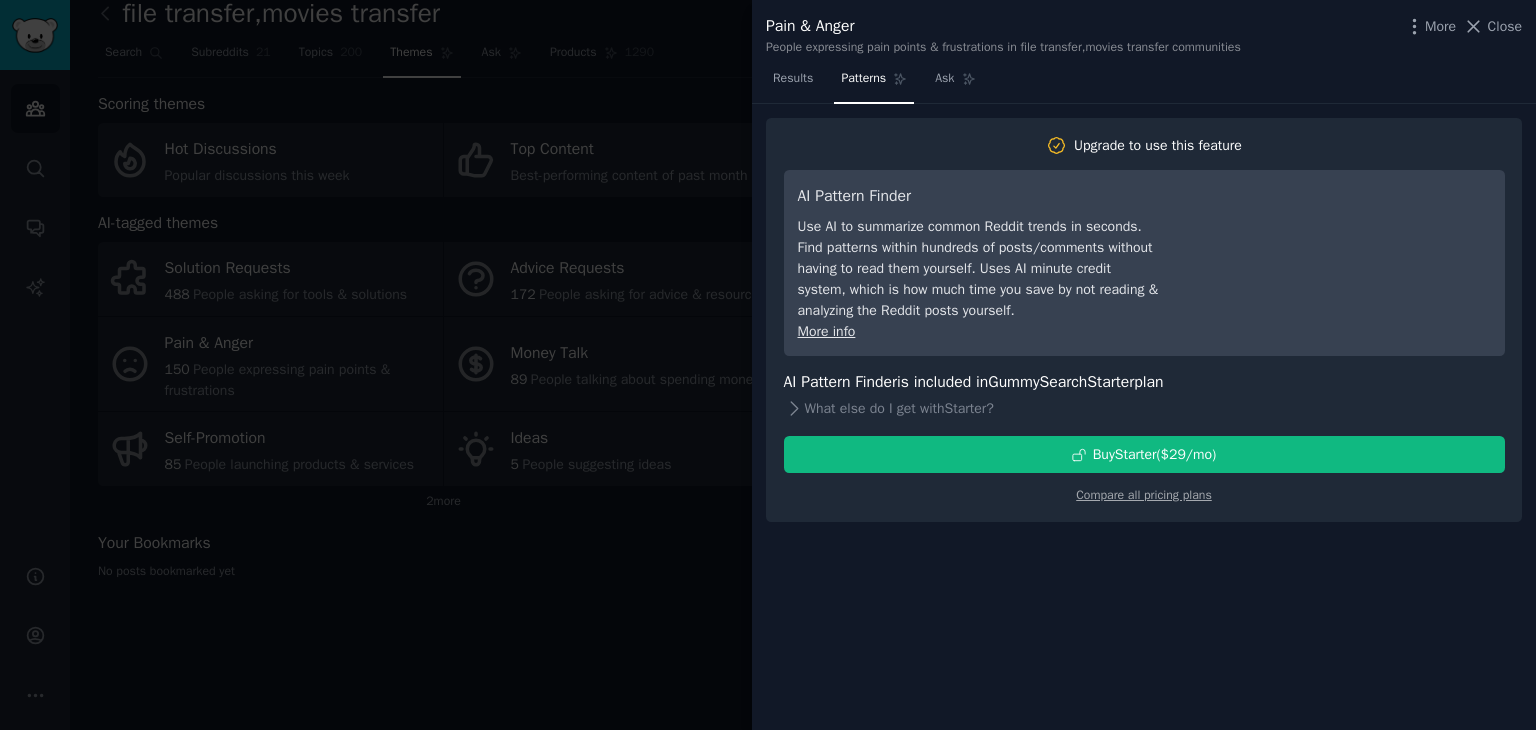 click at bounding box center (768, 365) 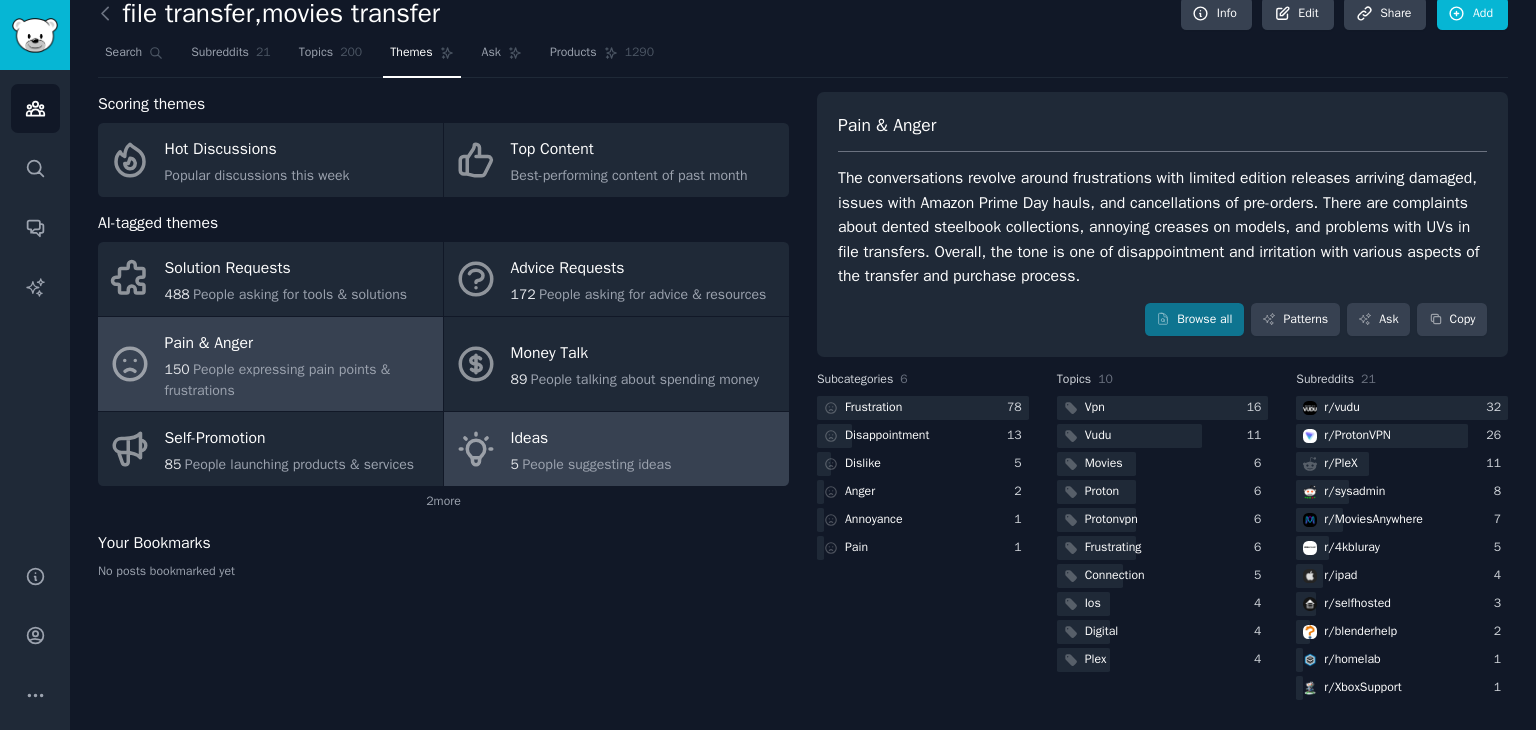 click on "Ideas 5 People suggesting ideas" at bounding box center [616, 449] 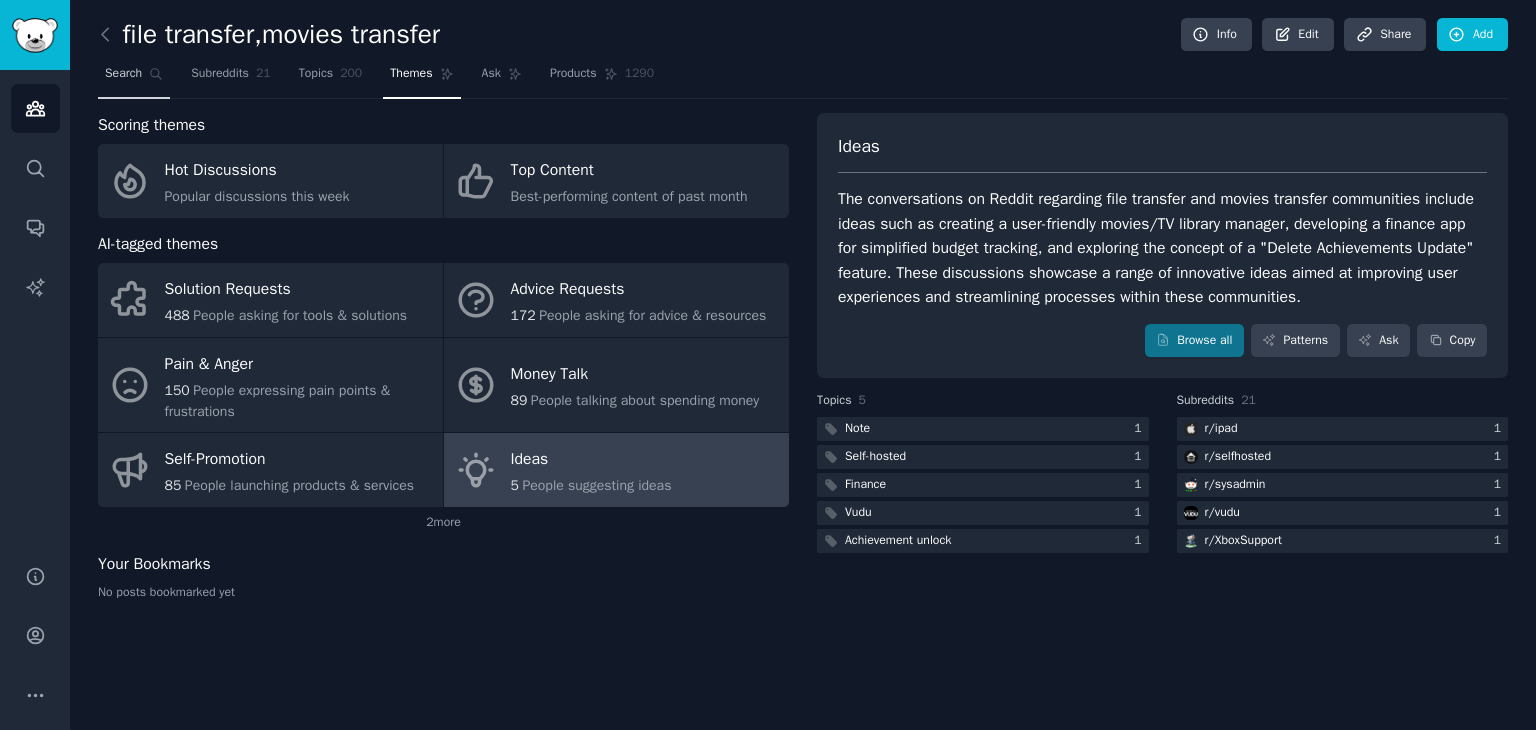 click on "Search" at bounding box center (134, 78) 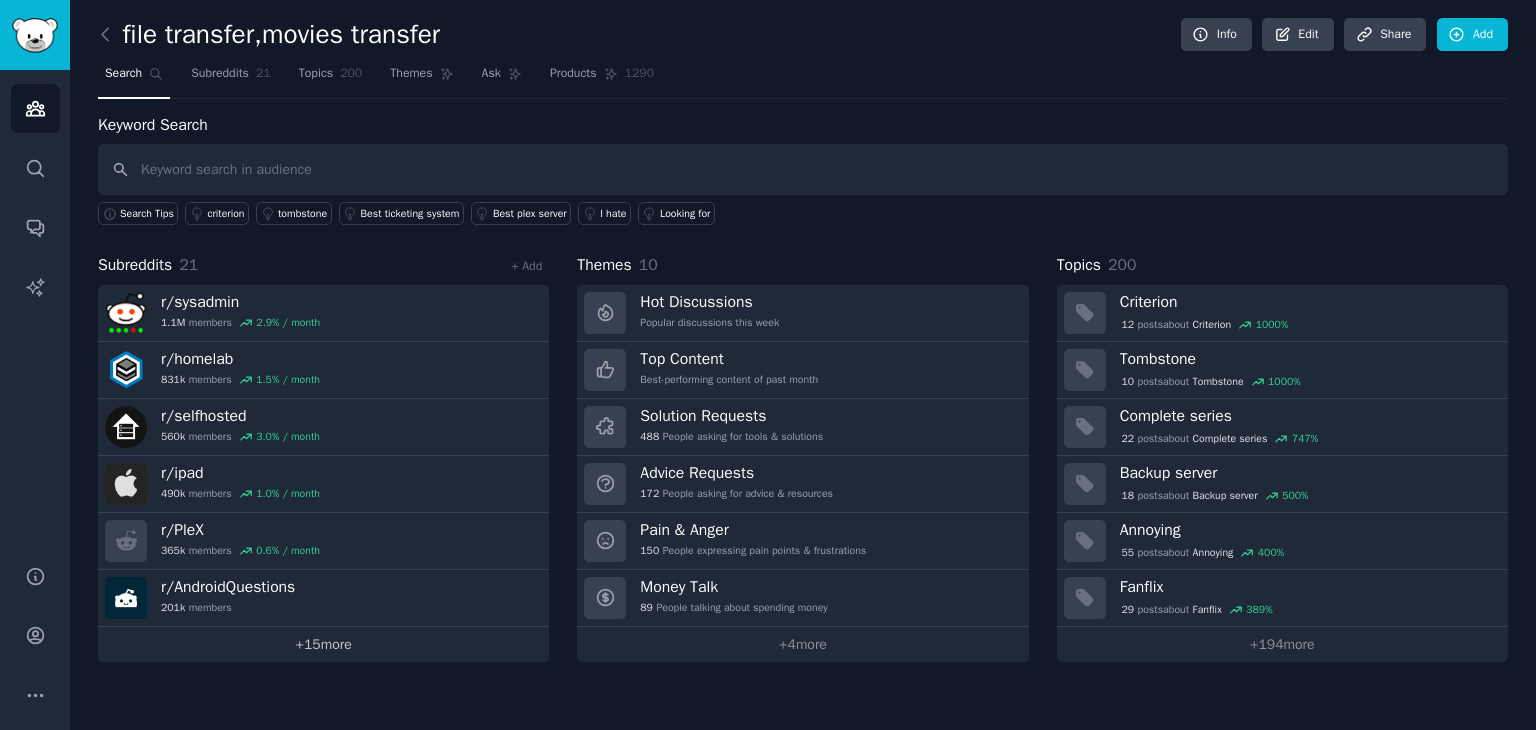 click on "+  15  more" at bounding box center (323, 644) 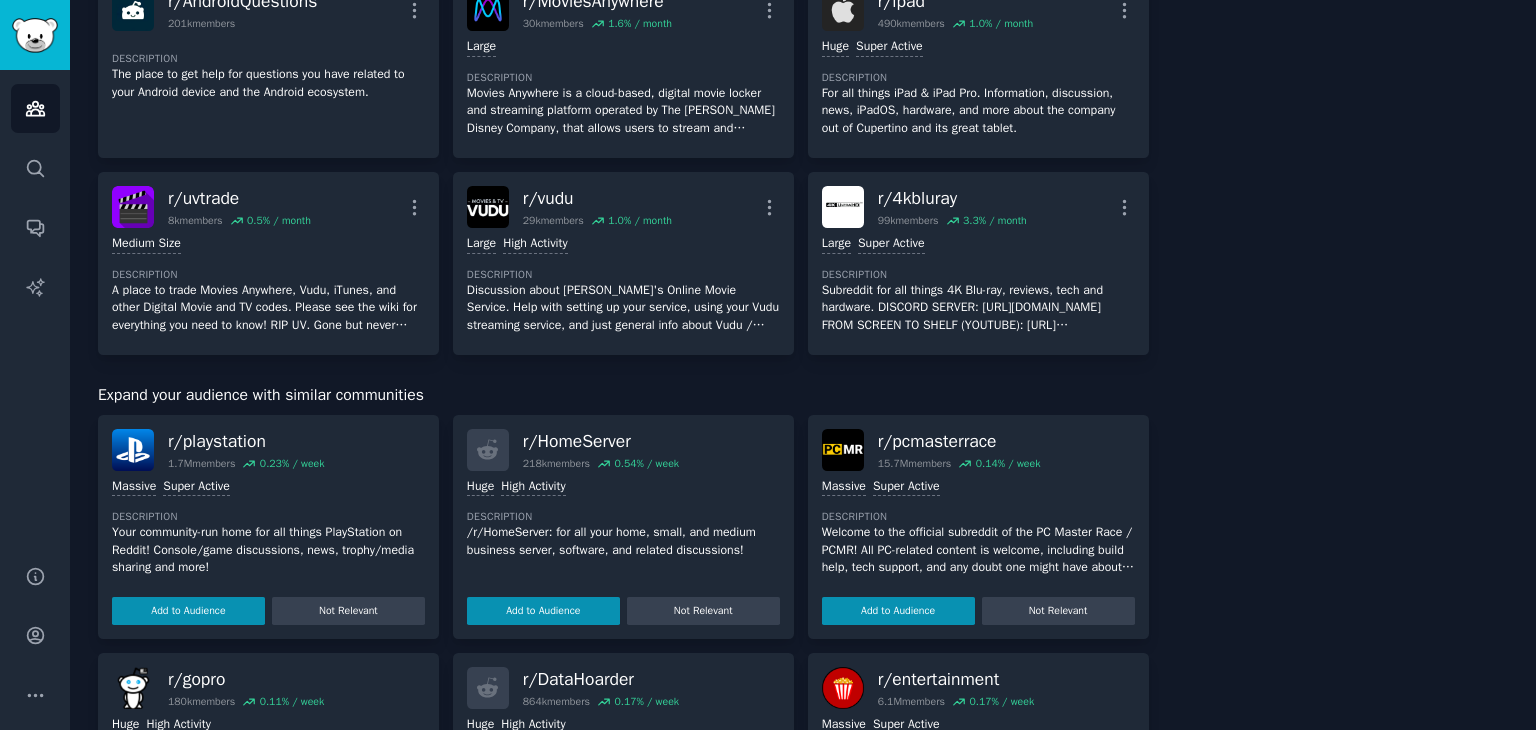 scroll, scrollTop: 1156, scrollLeft: 0, axis: vertical 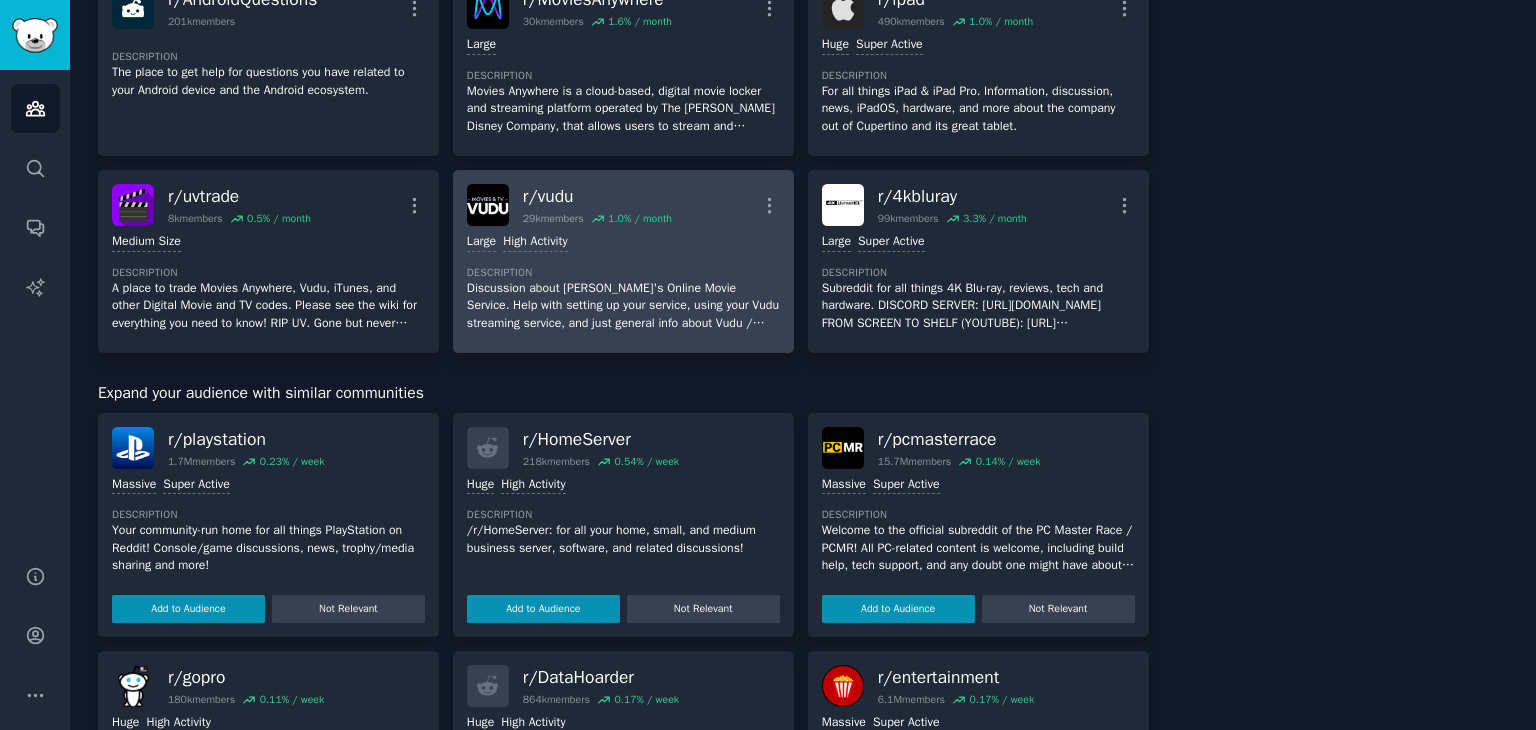 click on "Discussion about [PERSON_NAME]'s Online Movie Service. Help with setting up your service, using your Vudu streaming service, and just general info about Vudu / "Fandango at Home"." at bounding box center [623, 306] 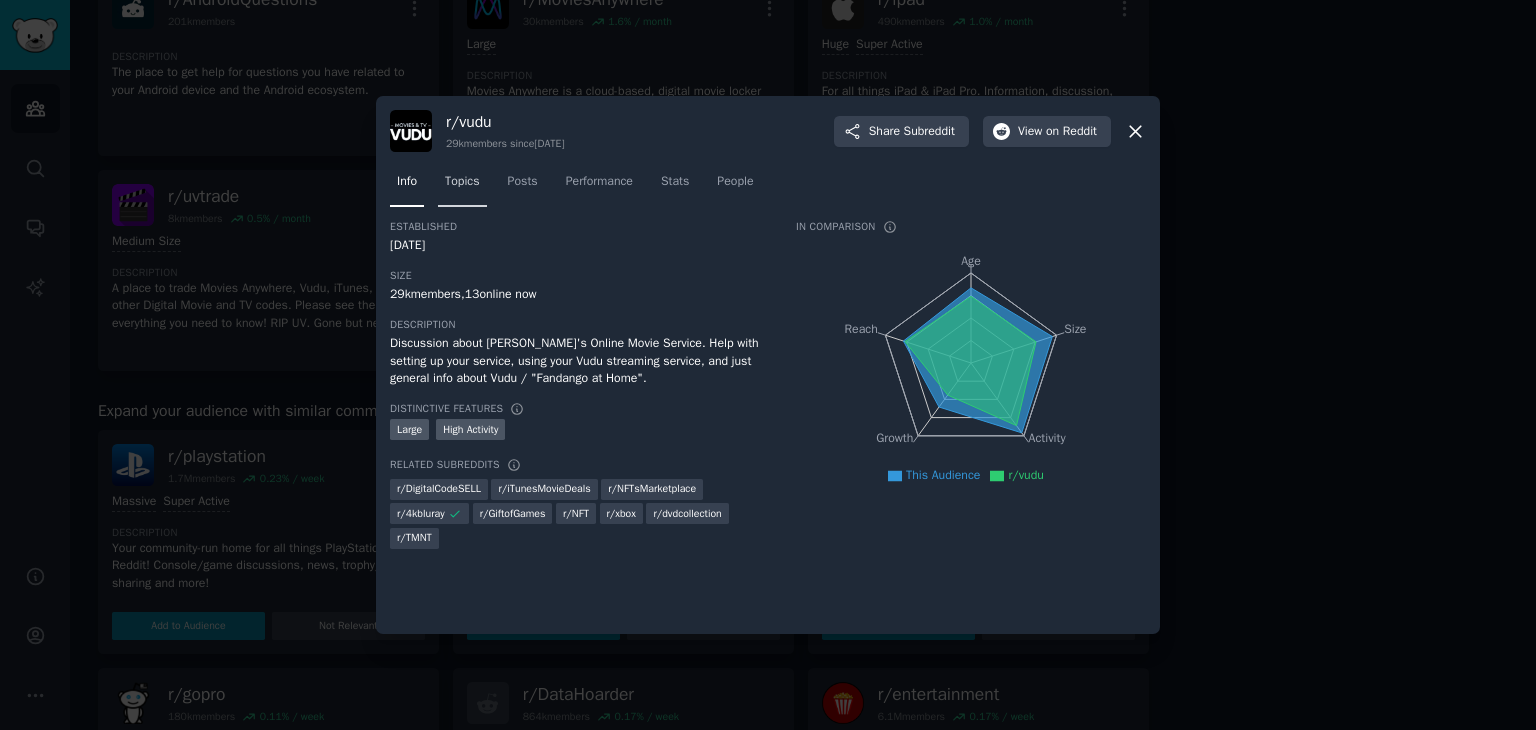 click on "Topics" at bounding box center [462, 186] 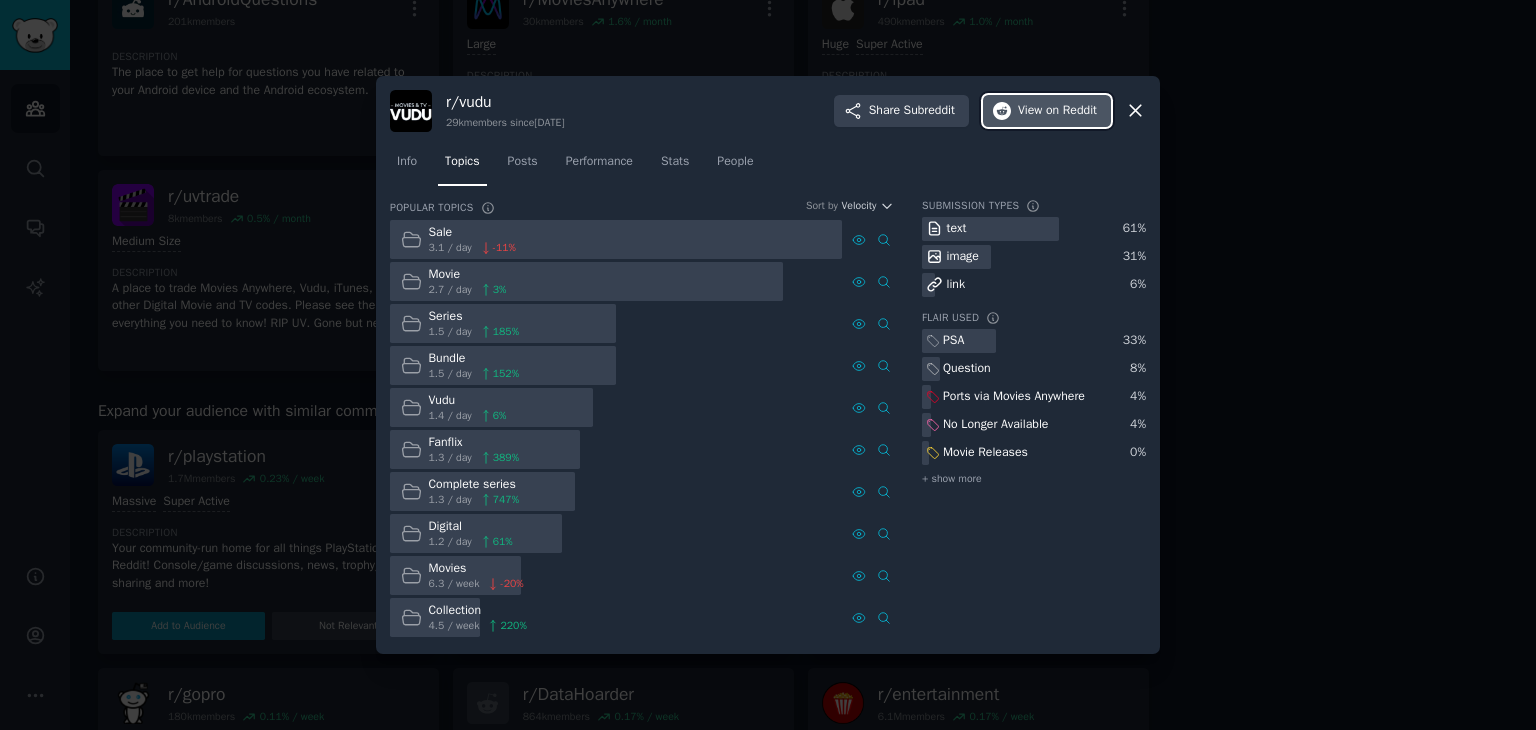 click on "View  on Reddit" at bounding box center (1047, 111) 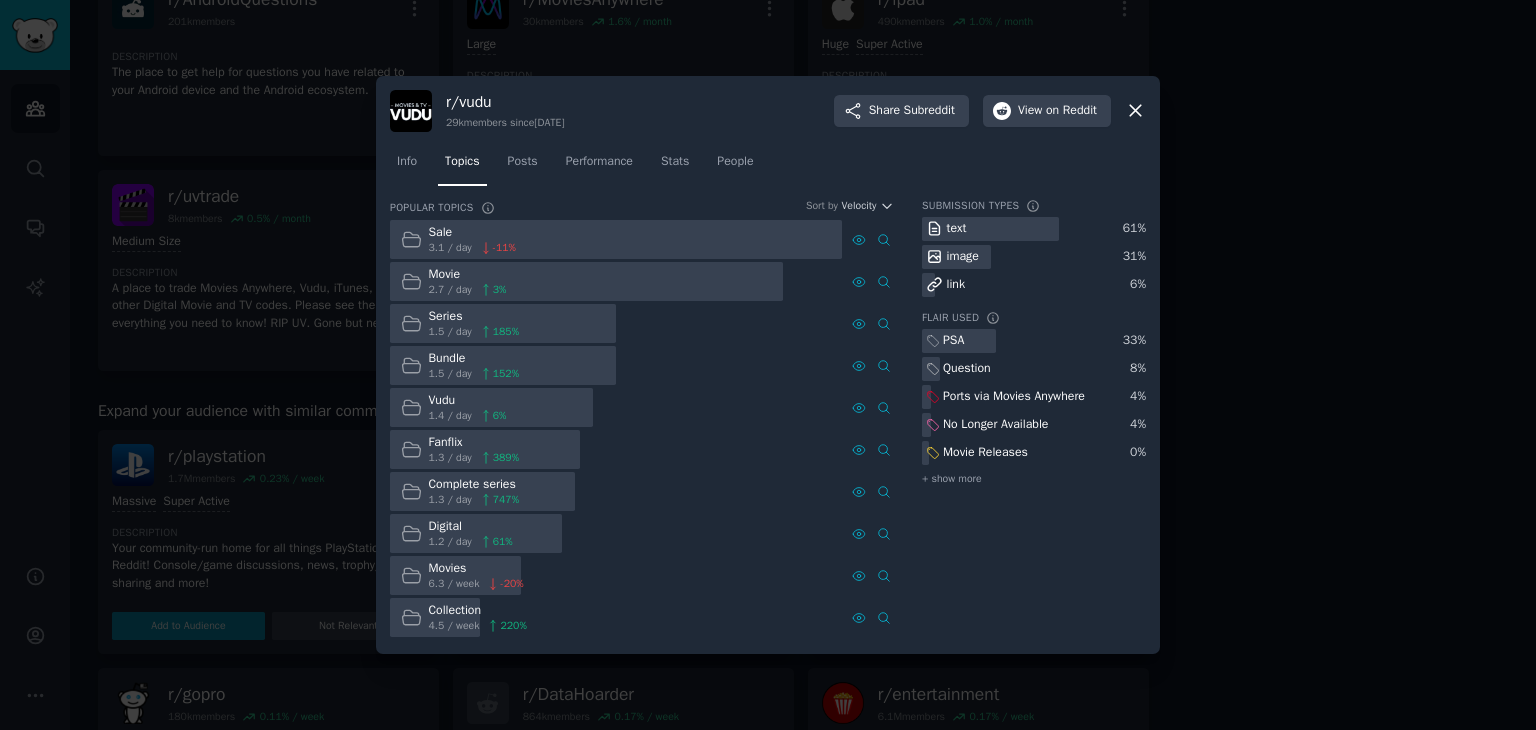 click 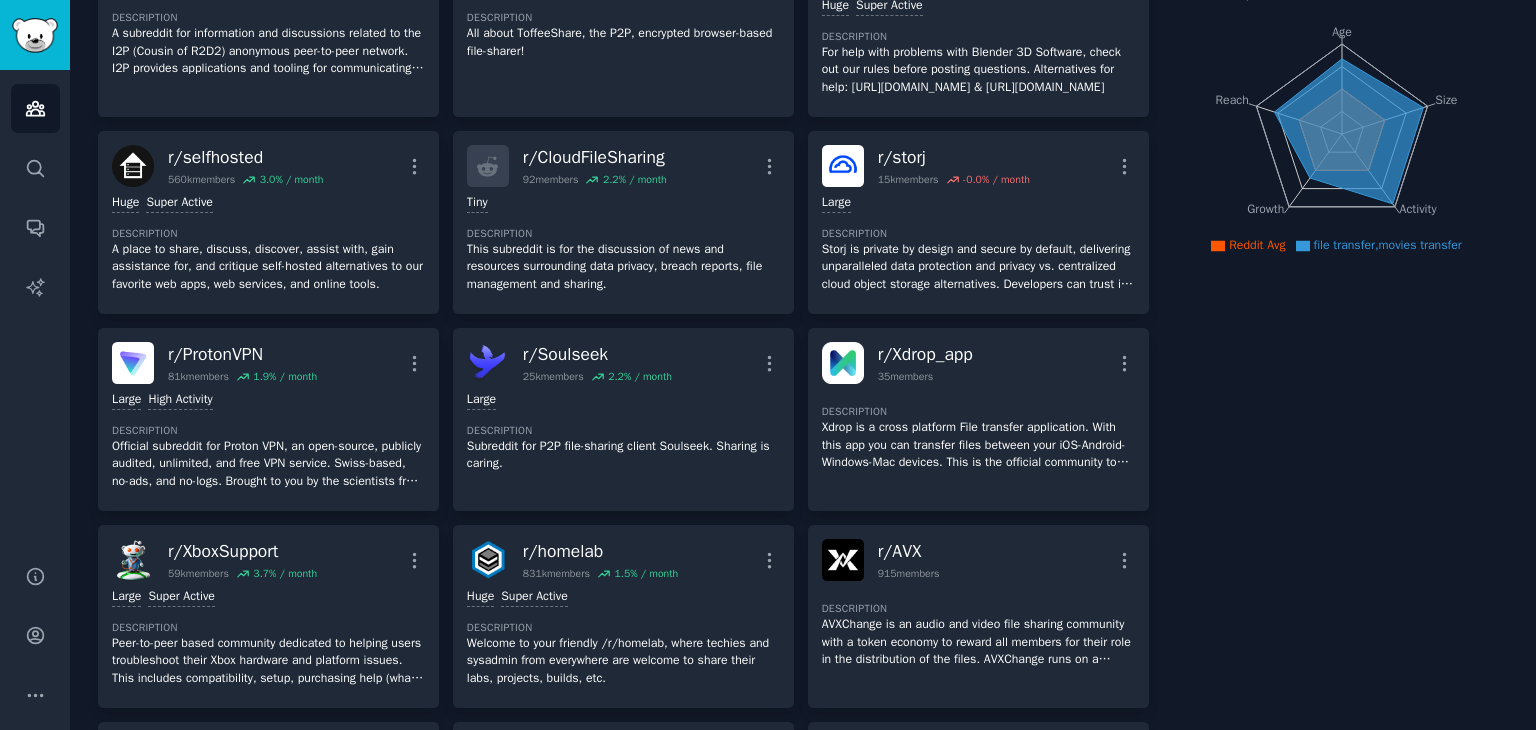 scroll, scrollTop: 0, scrollLeft: 0, axis: both 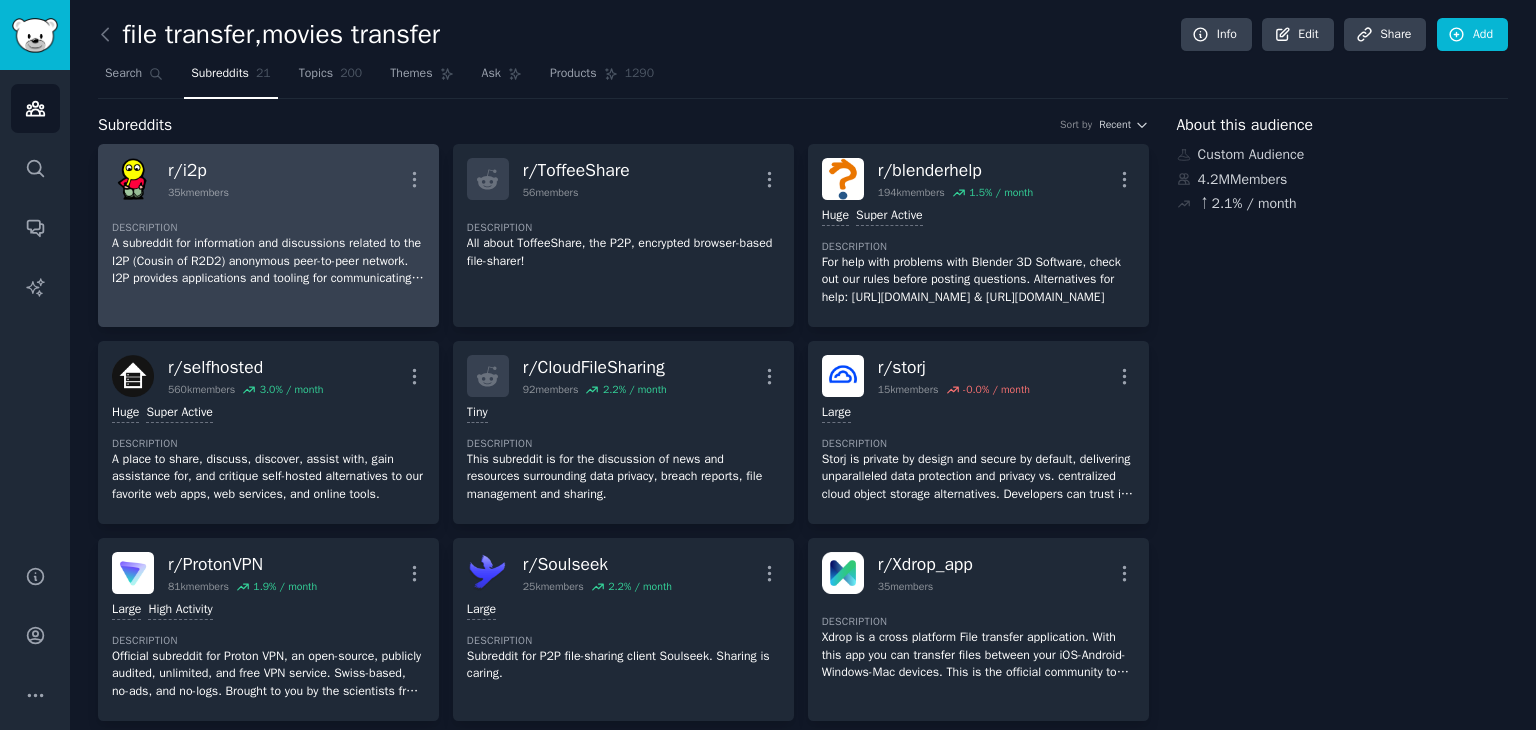 click on "r/ i2p 35k  members More Description A subreddit for information and discussions related to the I2P (Cousin of R2D2) anonymous peer-to-peer network. I2P provides applications and tooling for communicating on a privacy-aware, self-defensed, distributed network. Visit [URL][DOMAIN_NAME] to download I2P.
Darknet Markets are not allowed on this sub. Take it somewhere else.
[URL][DOMAIN_NAME]
Reddit banner created by [PERSON_NAME]." at bounding box center (268, 235) 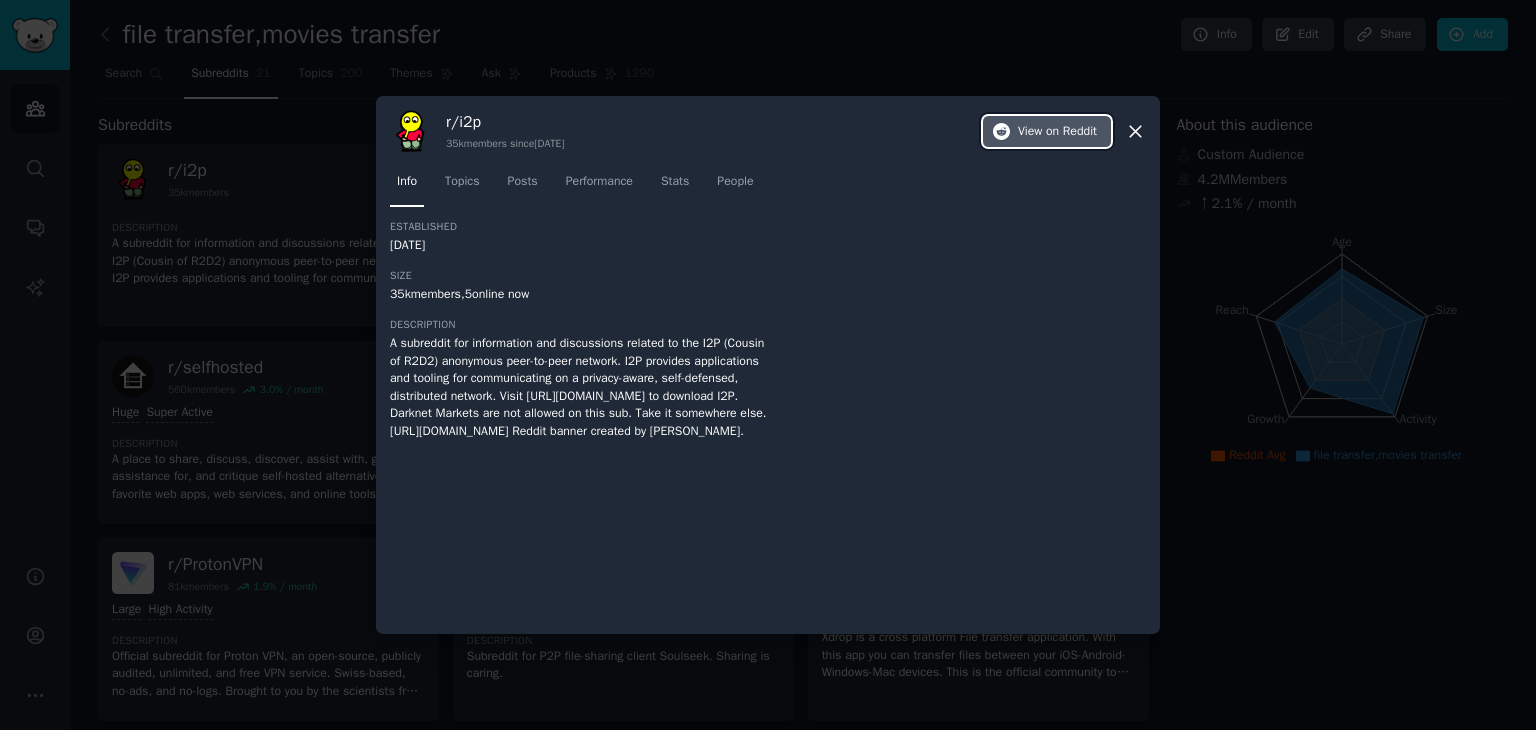 click on "View  on Reddit" at bounding box center [1047, 132] 